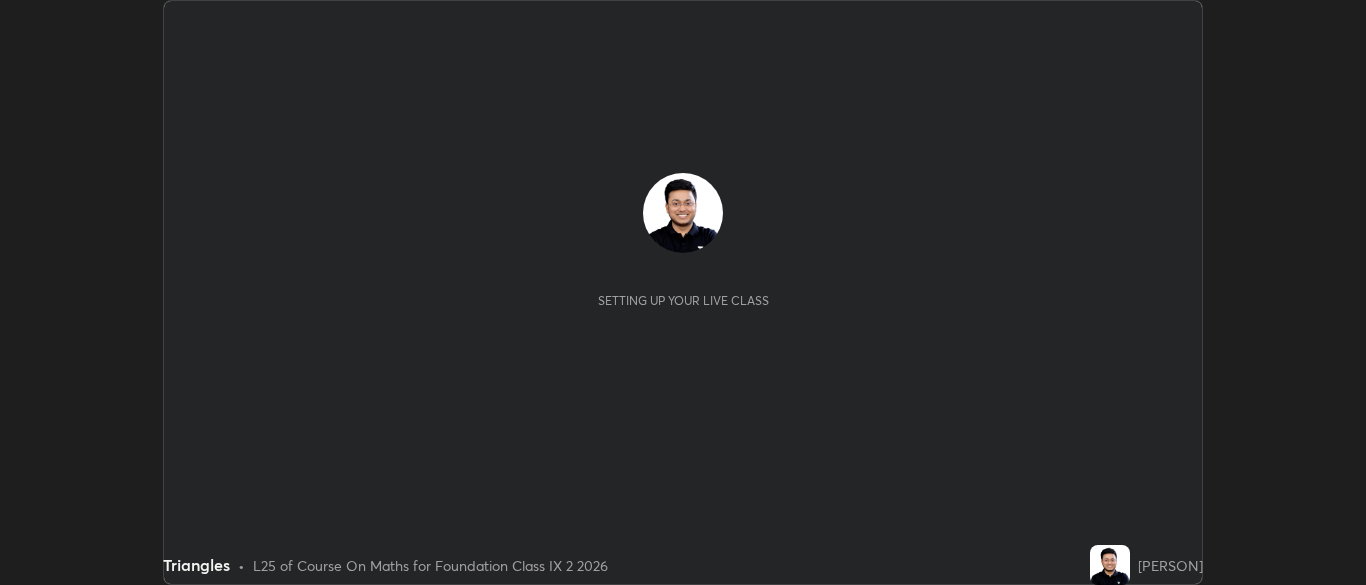 scroll, scrollTop: 0, scrollLeft: 0, axis: both 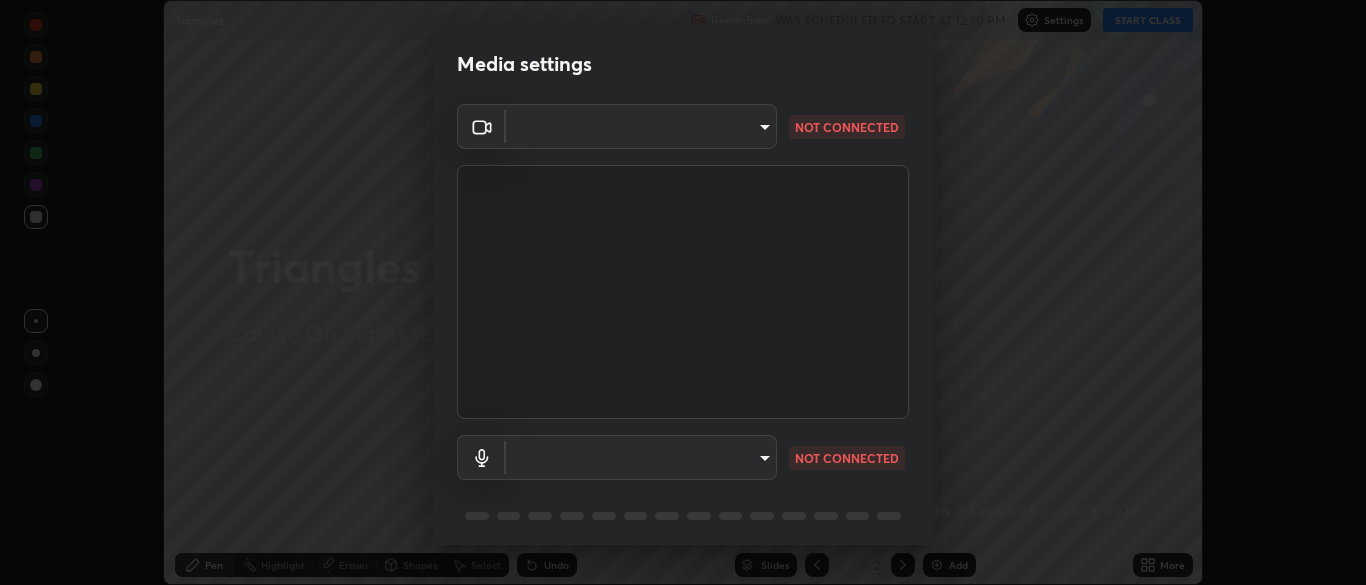 type on "9754d1bfa13735c40c9b44fb92c9f3056f1605d24a4f781e36e1416e56ca9810" 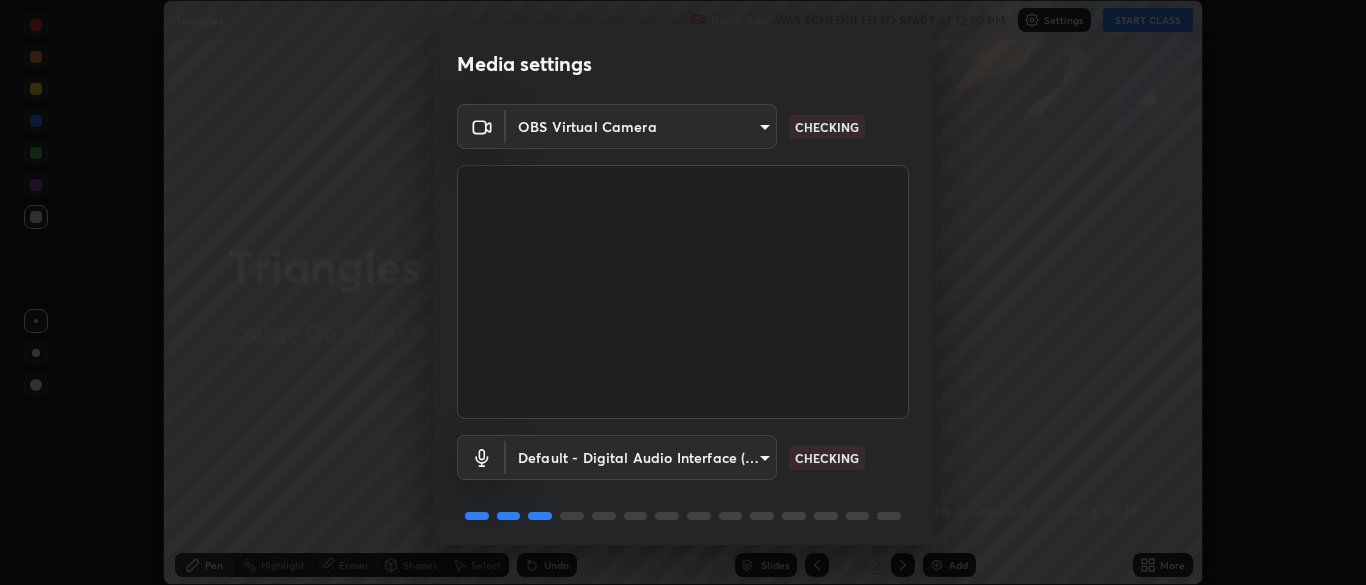 scroll, scrollTop: 71, scrollLeft: 0, axis: vertical 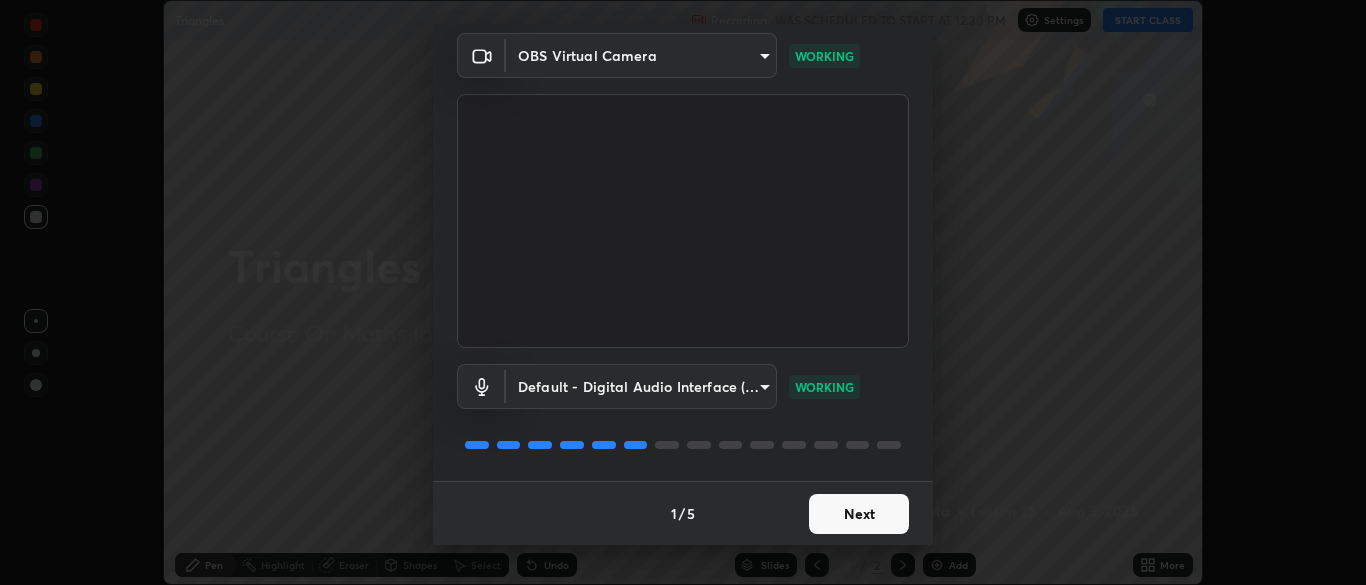 click on "Next" at bounding box center (859, 514) 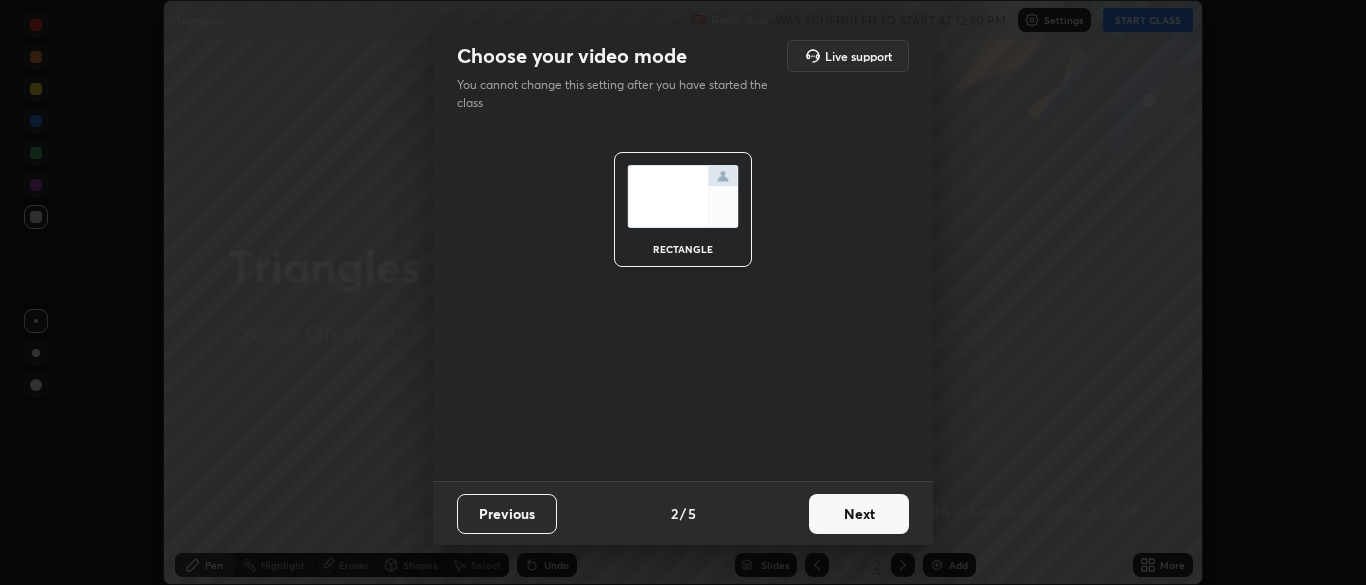 click on "Next" at bounding box center [859, 514] 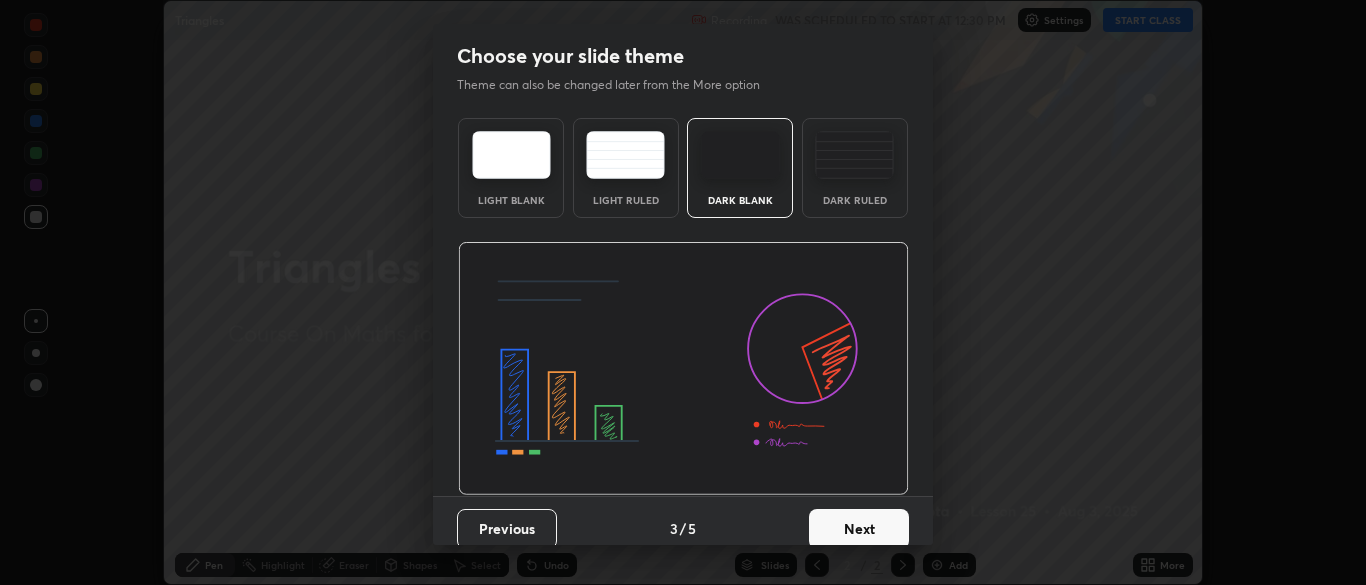scroll, scrollTop: 15, scrollLeft: 0, axis: vertical 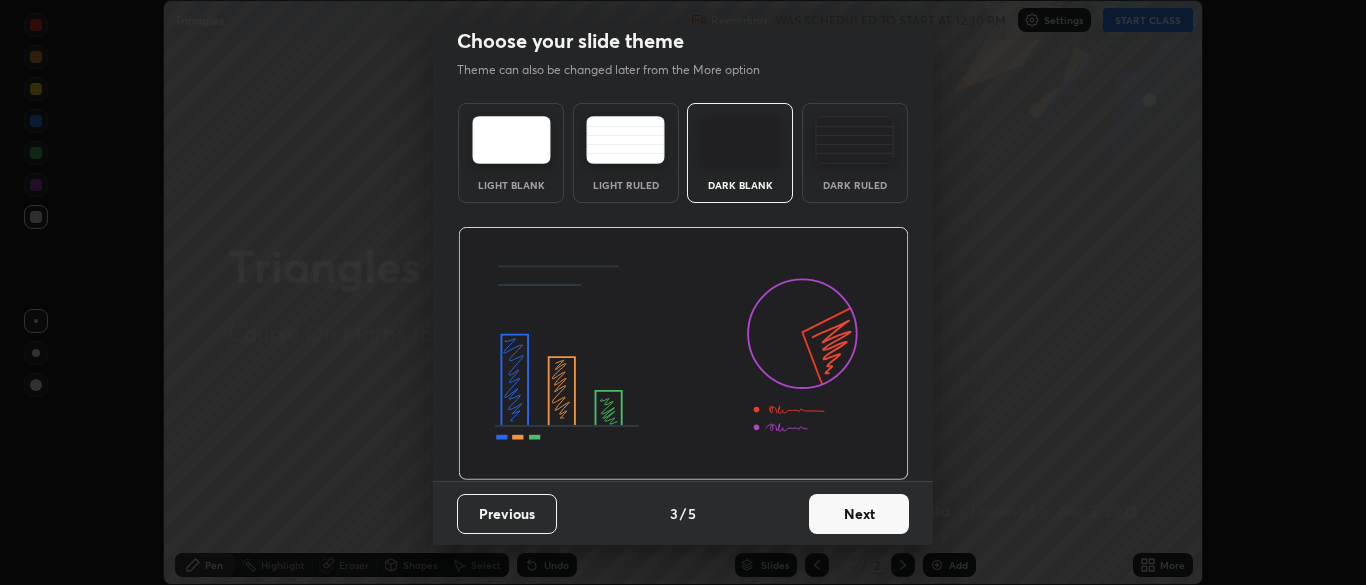 click on "Next" at bounding box center [859, 514] 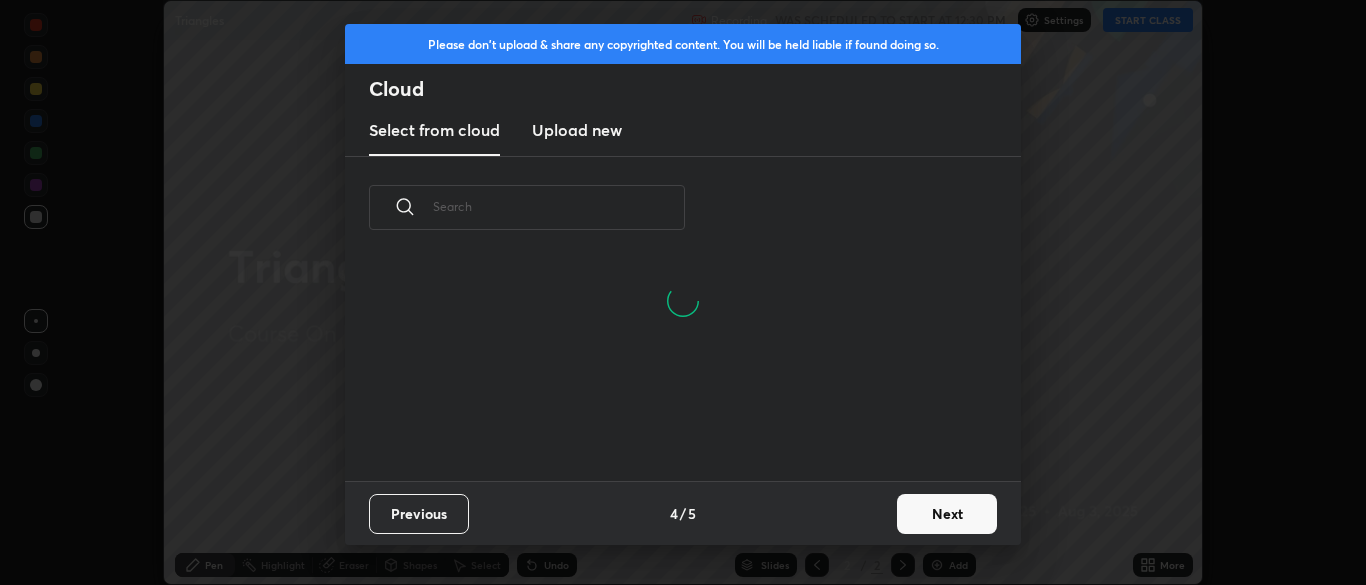 scroll, scrollTop: 7, scrollLeft: 11, axis: both 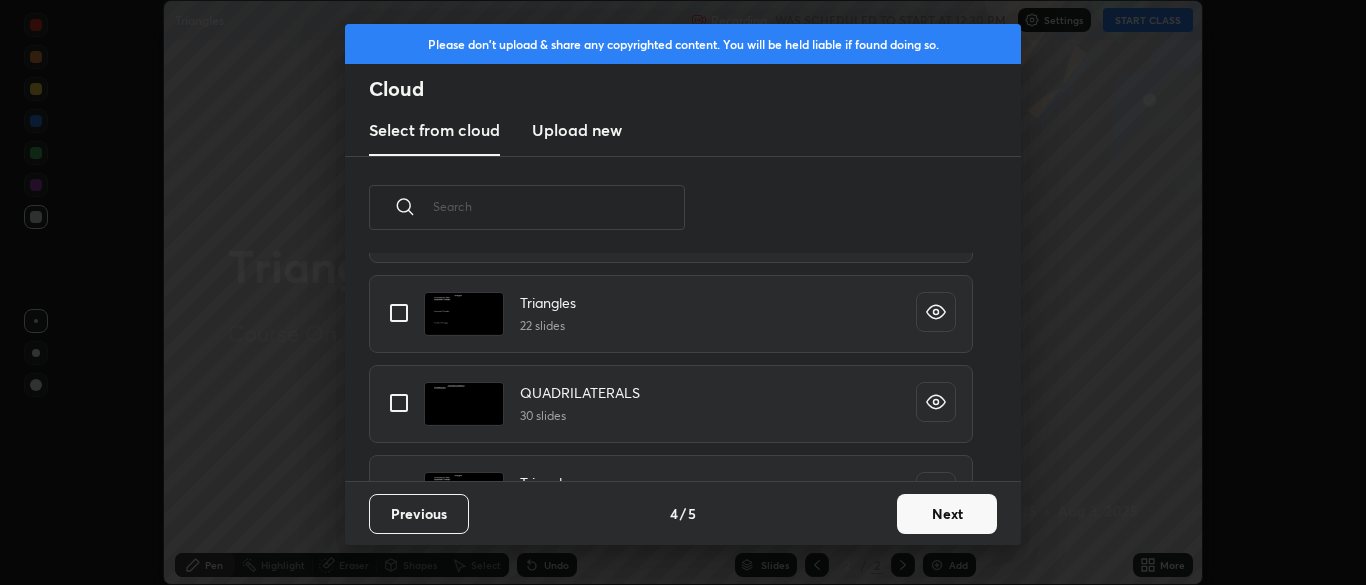 click at bounding box center [399, 313] 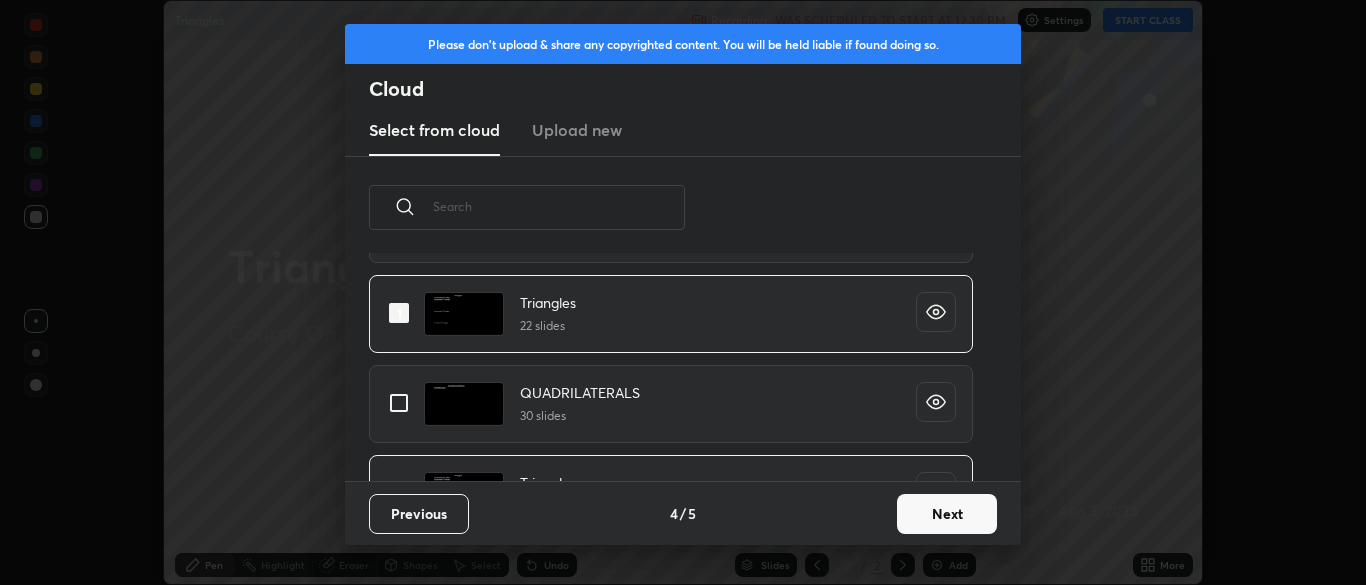 click on "Next" at bounding box center (947, 514) 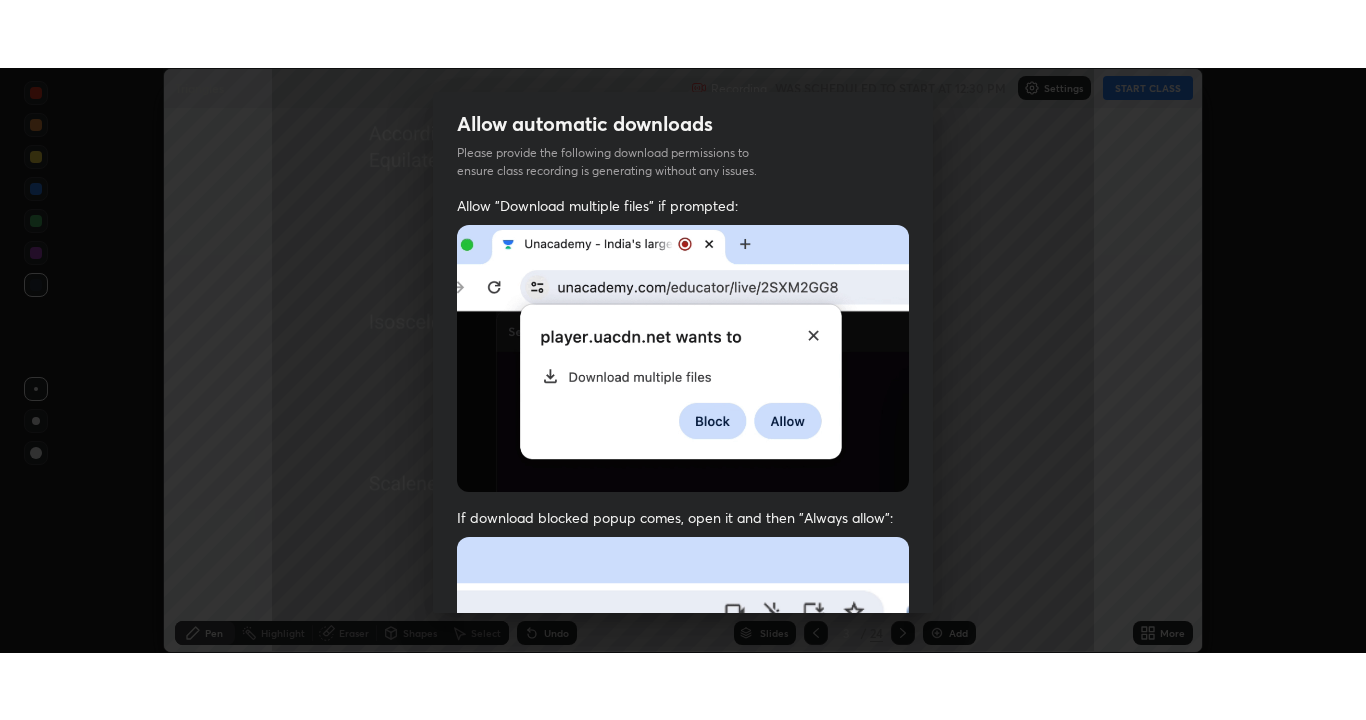 scroll, scrollTop: 479, scrollLeft: 0, axis: vertical 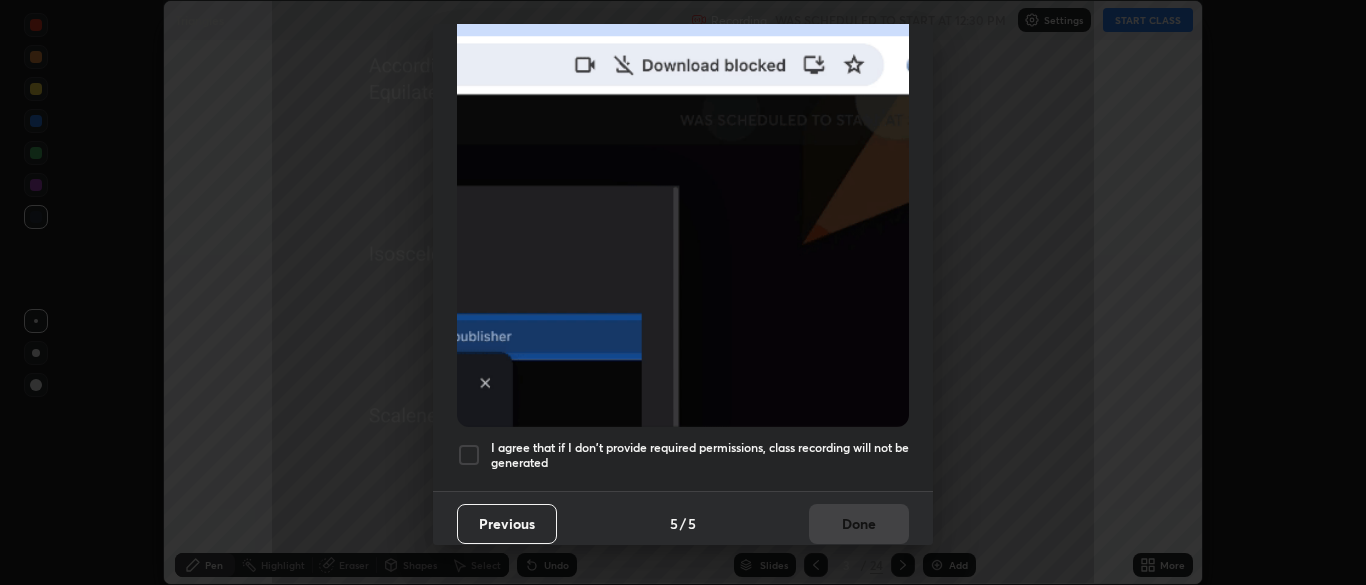 click at bounding box center (469, 455) 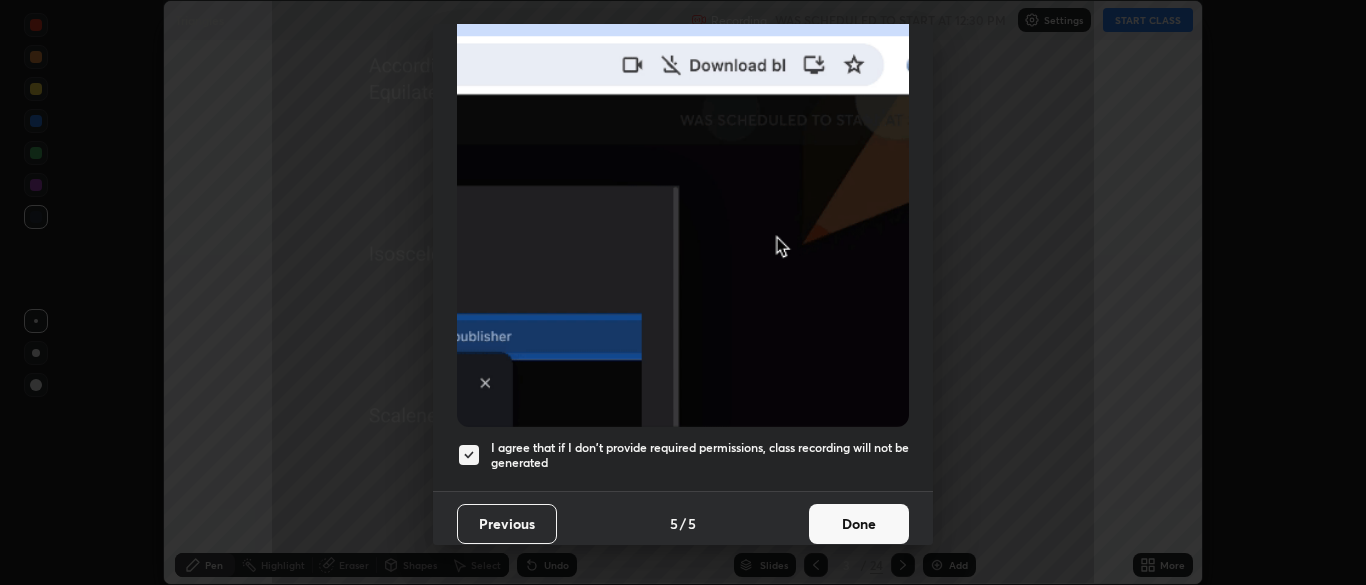 click on "Done" at bounding box center (859, 524) 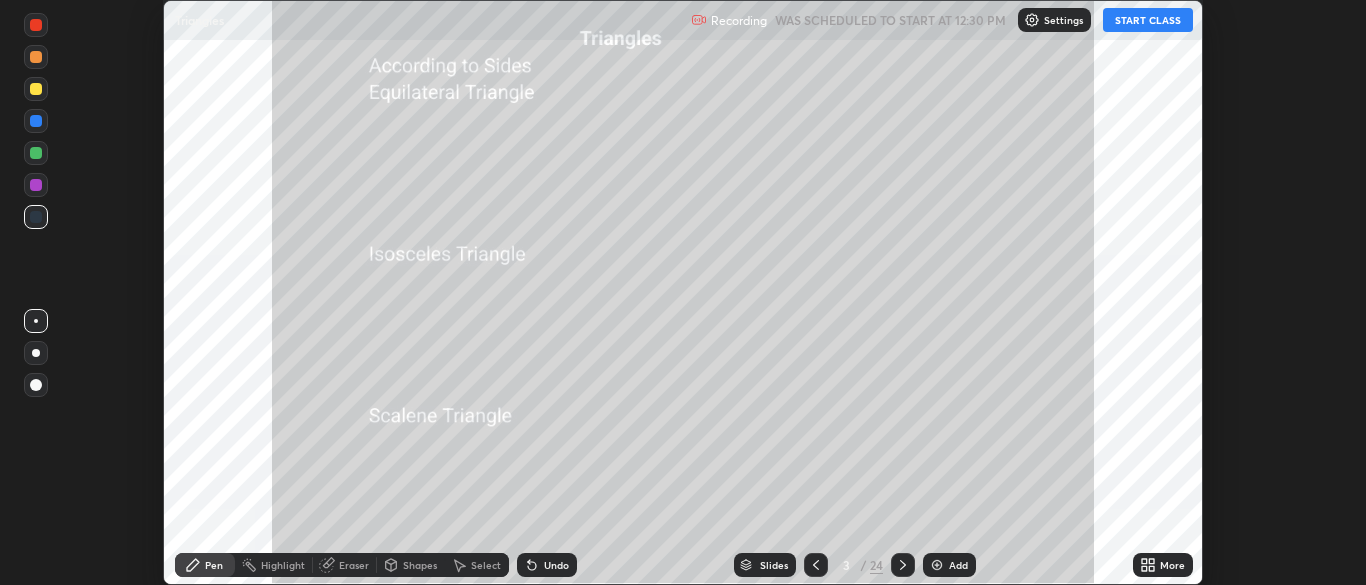 click on "START CLASS" at bounding box center (1148, 20) 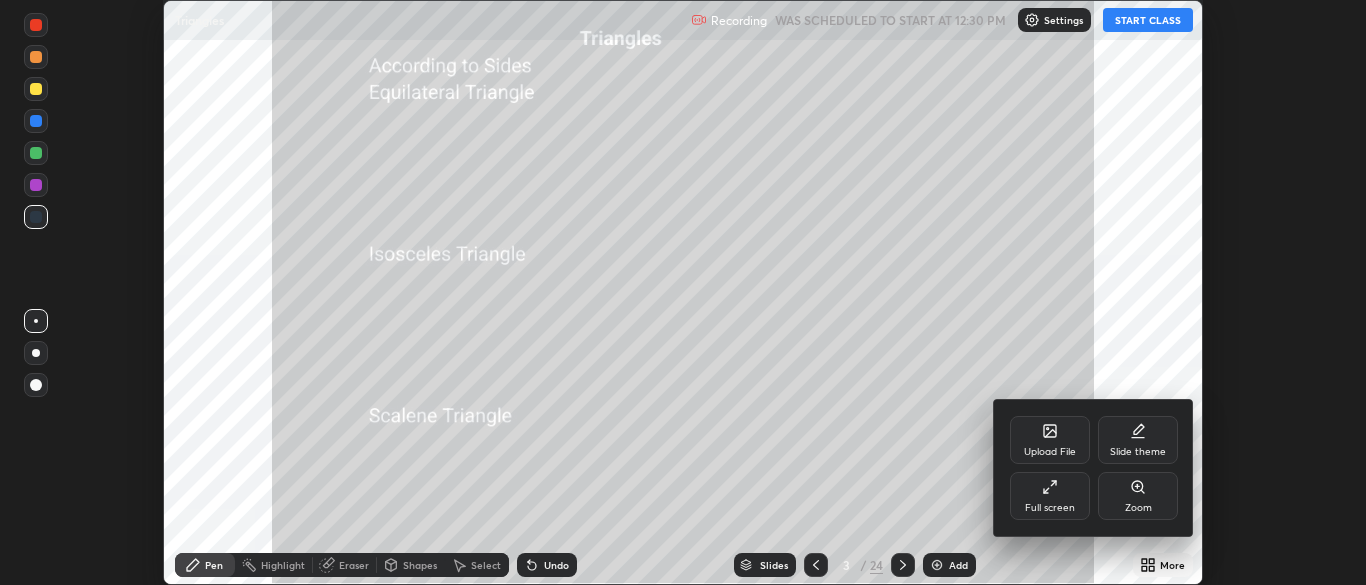 click 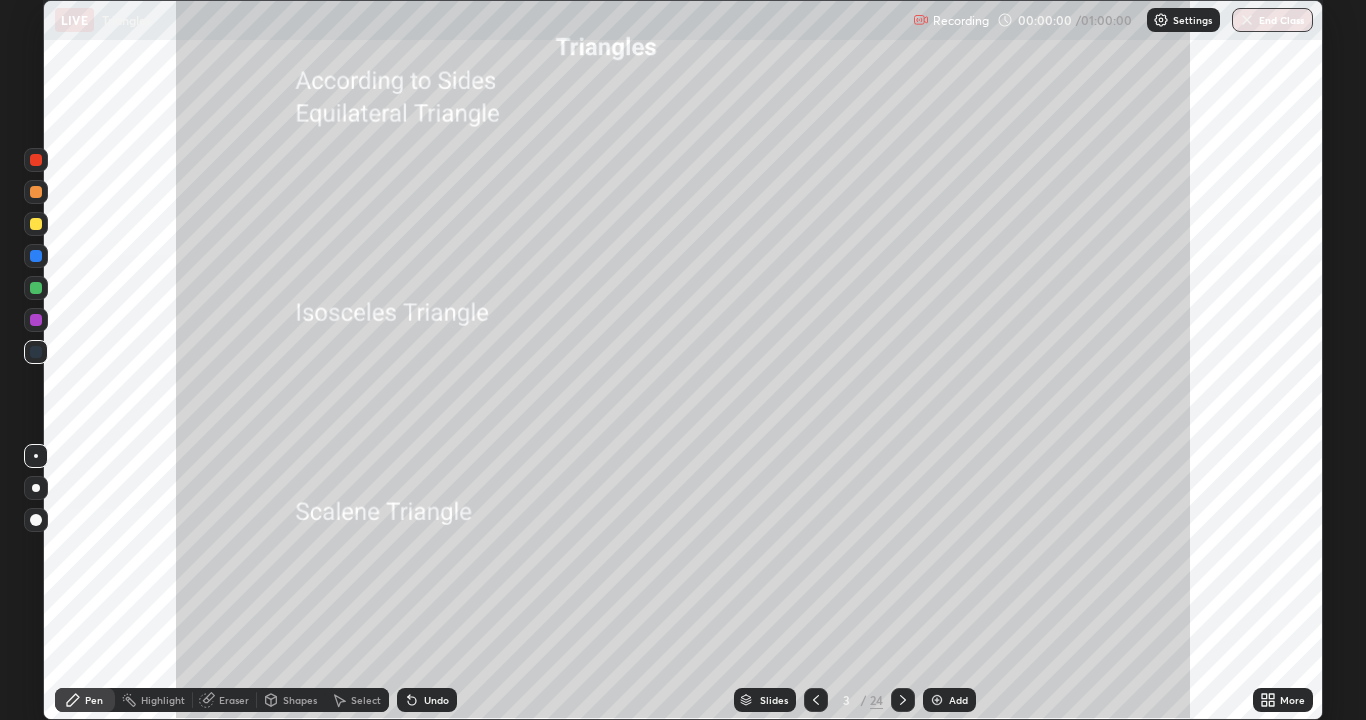 scroll, scrollTop: 99280, scrollLeft: 98634, axis: both 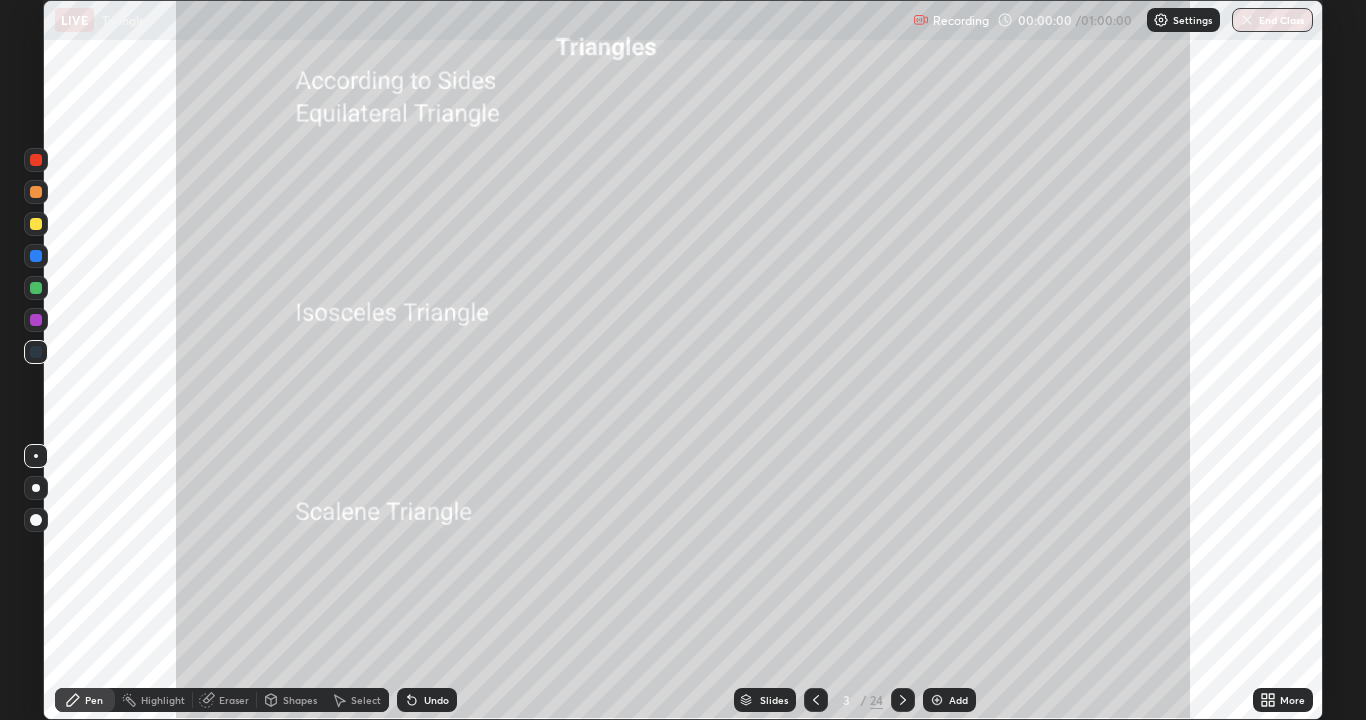 click on "Slides" at bounding box center [774, 700] 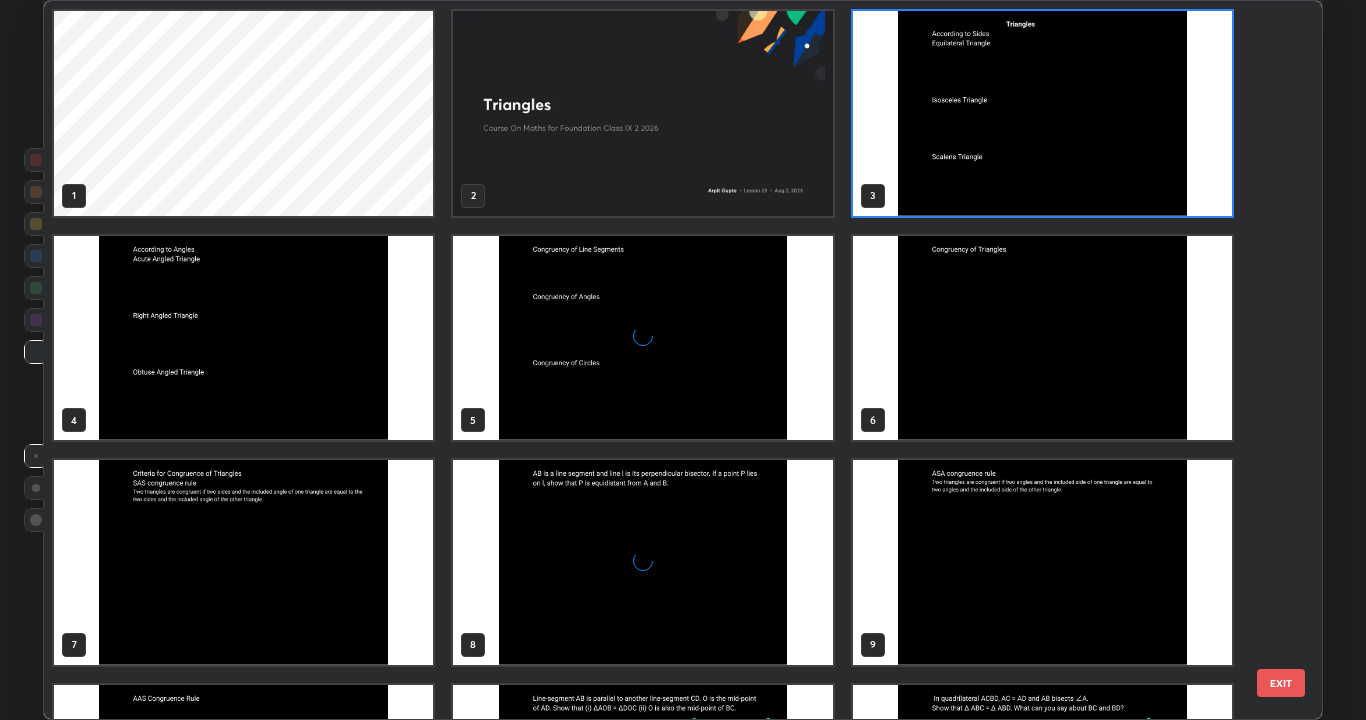 scroll, scrollTop: 7, scrollLeft: 11, axis: both 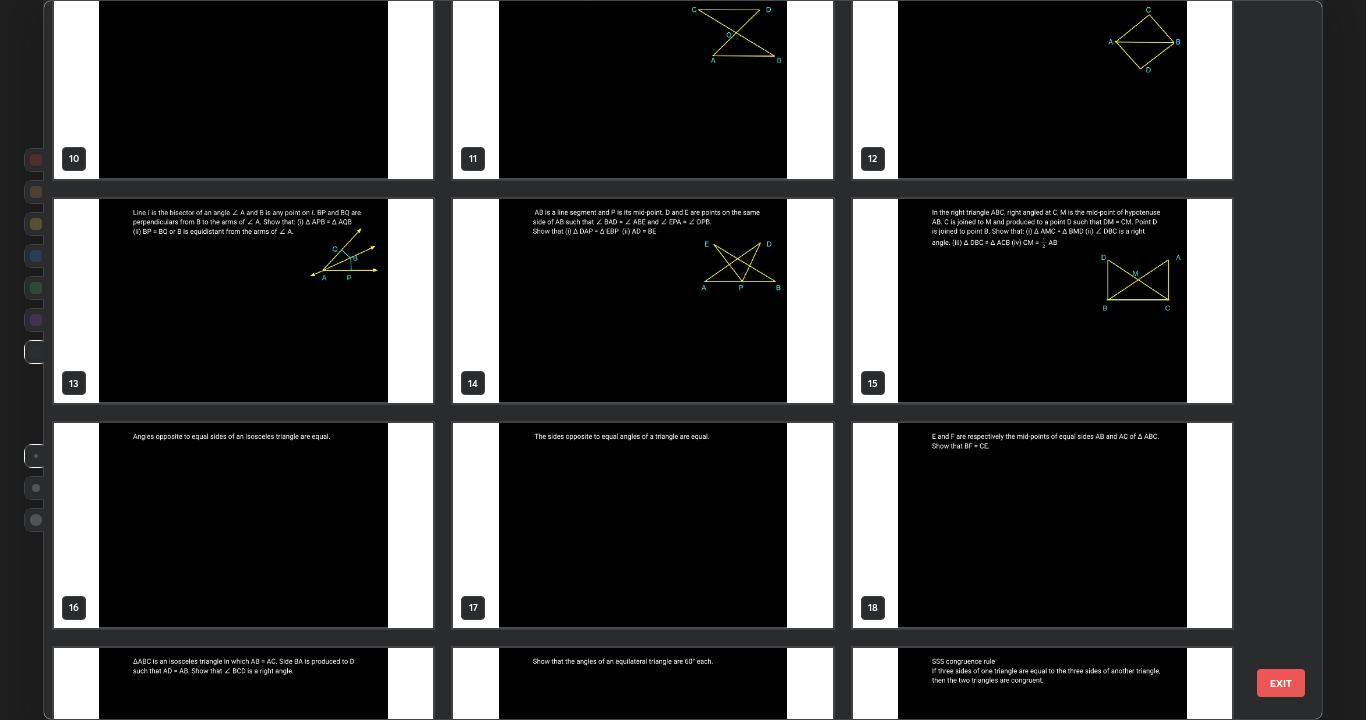 click at bounding box center (1042, 301) 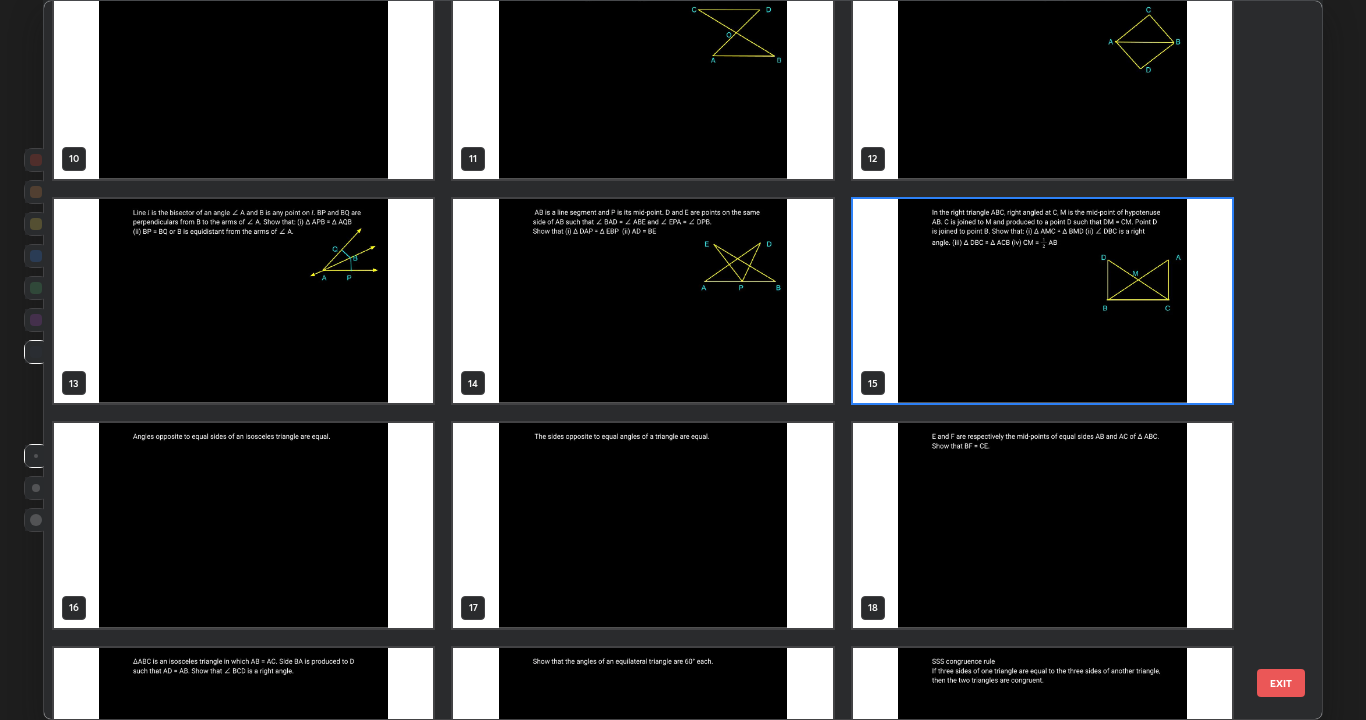 click at bounding box center (1042, 301) 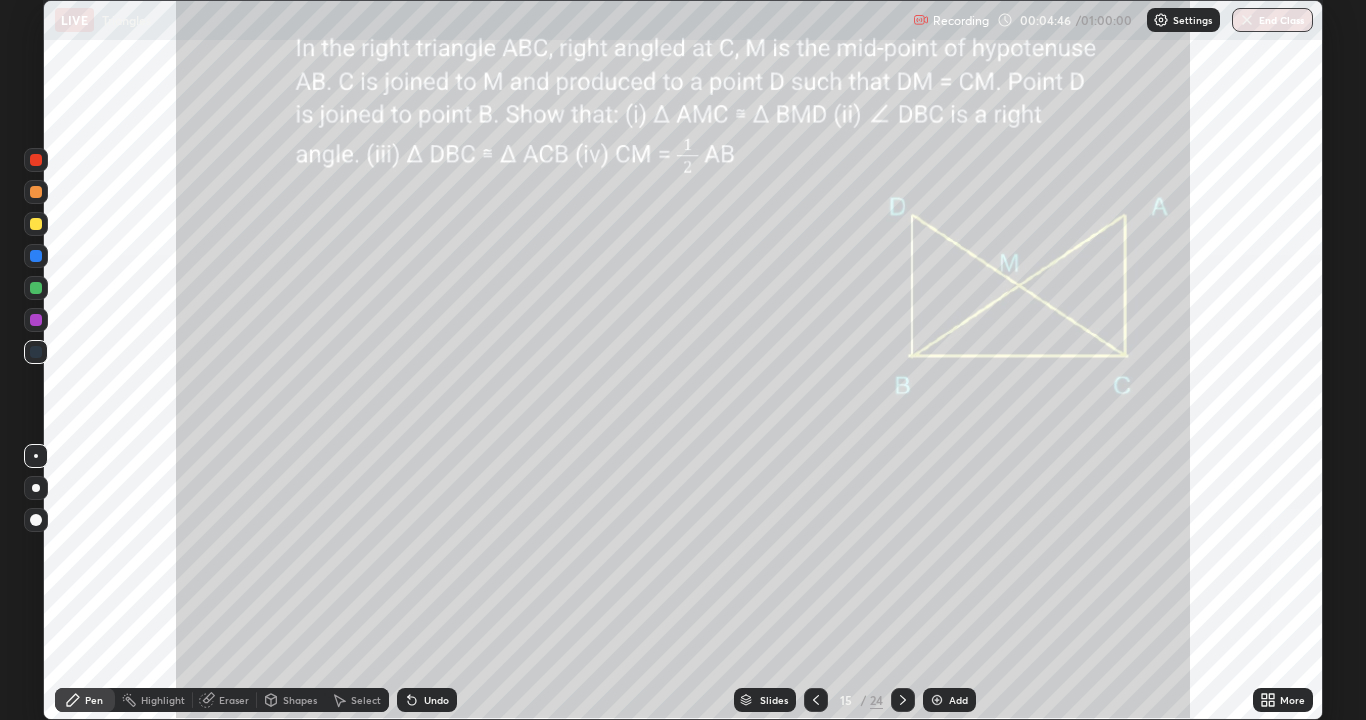 click at bounding box center [36, 224] 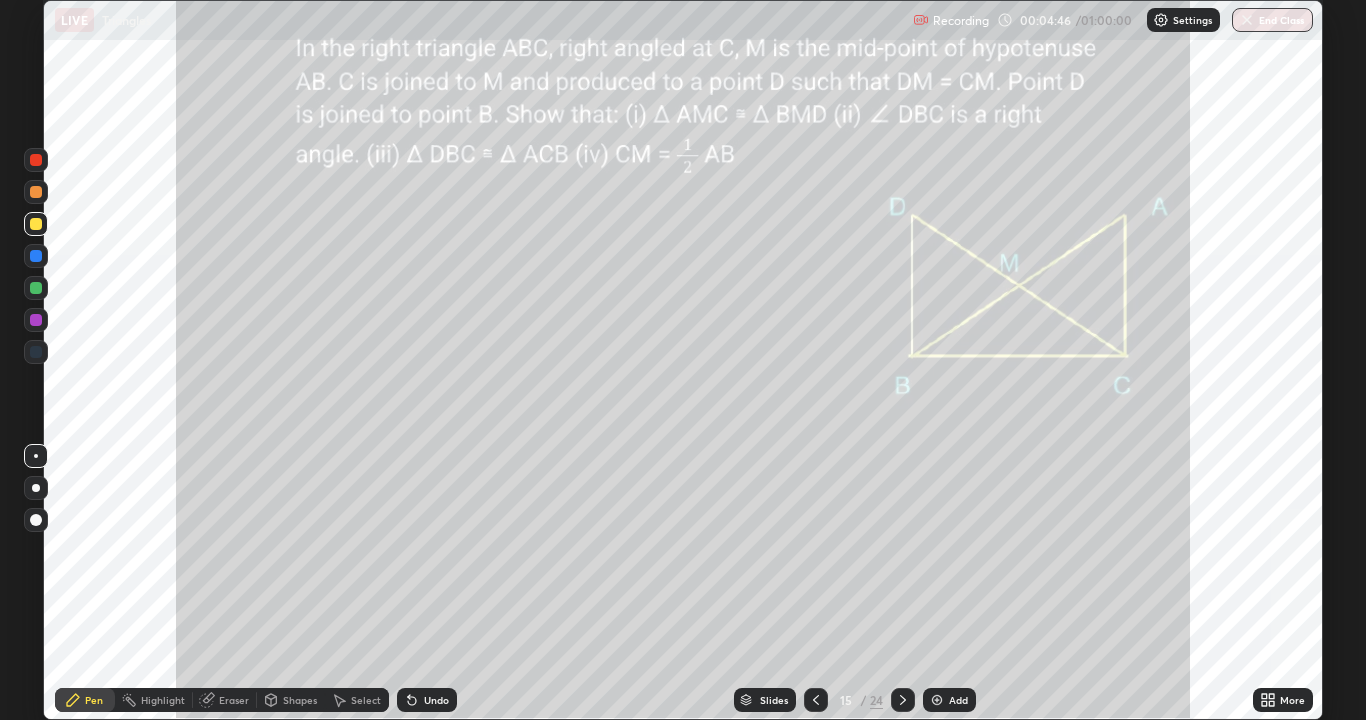 click at bounding box center (36, 224) 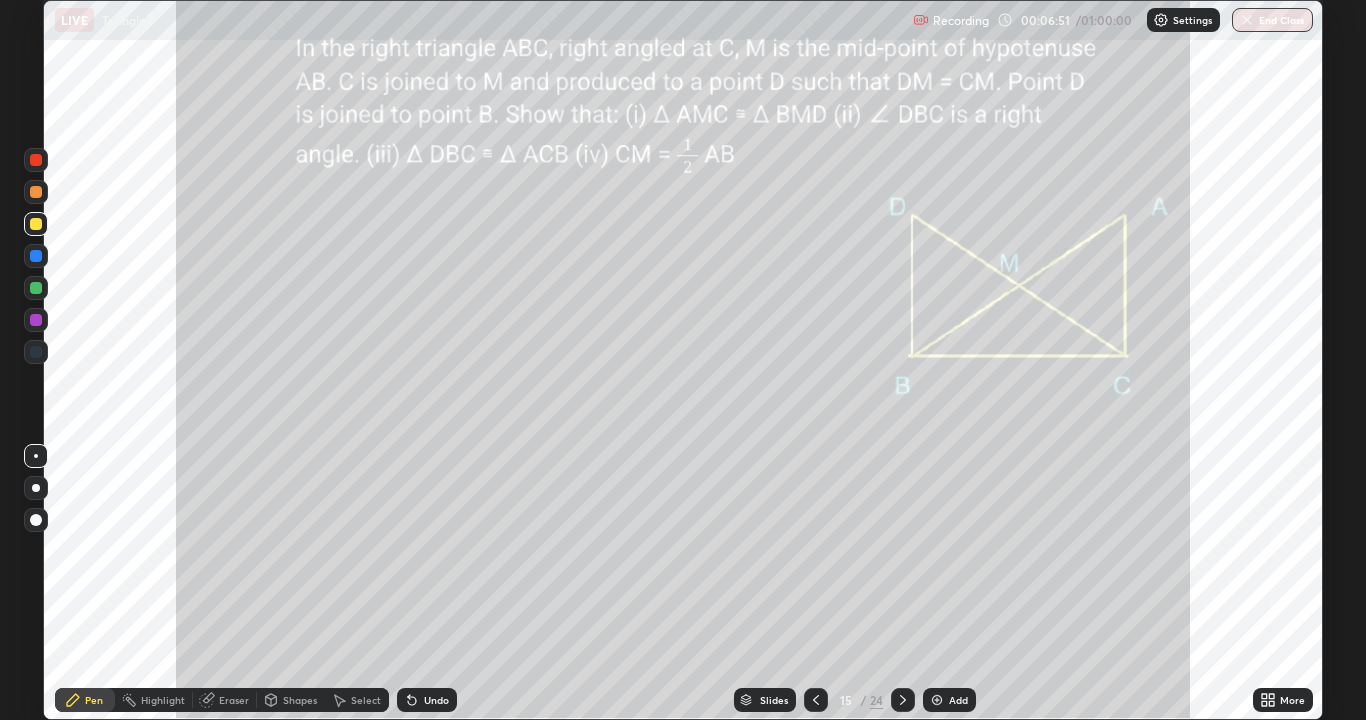 click at bounding box center (36, 320) 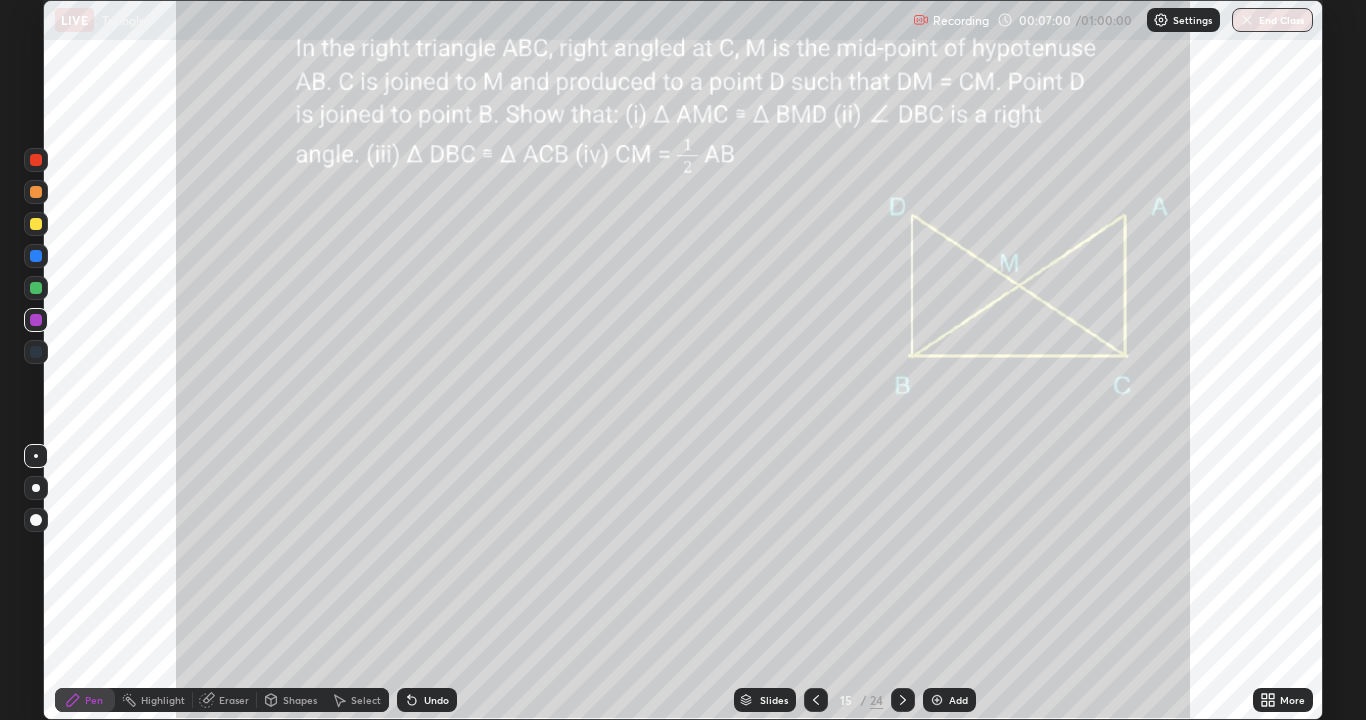 click at bounding box center [36, 192] 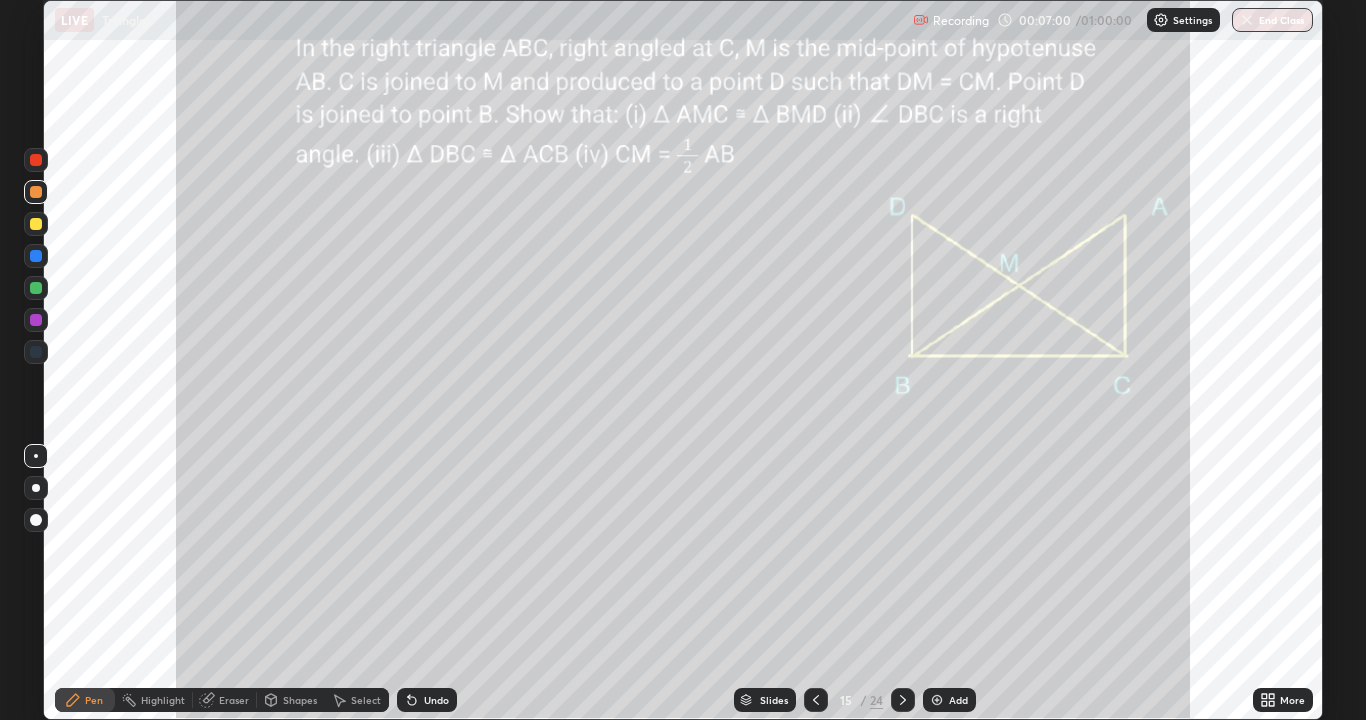 click at bounding box center [36, 192] 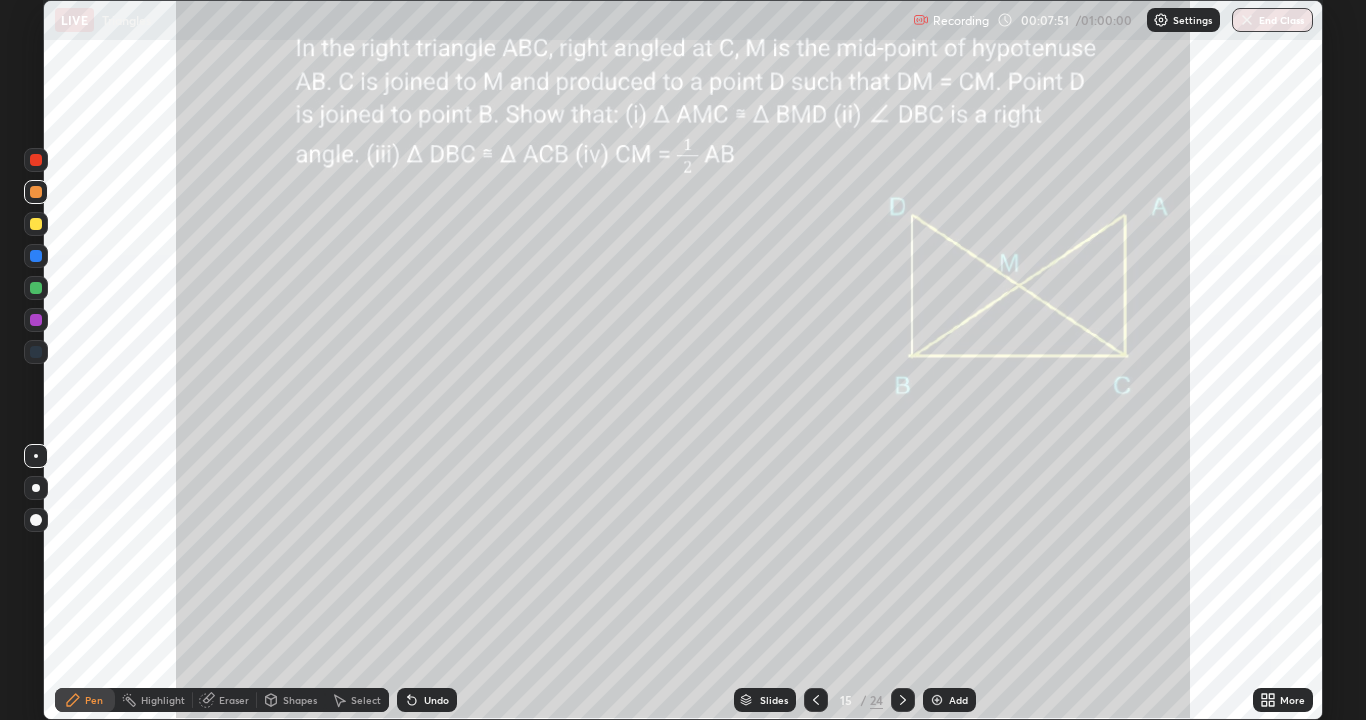 click at bounding box center (36, 288) 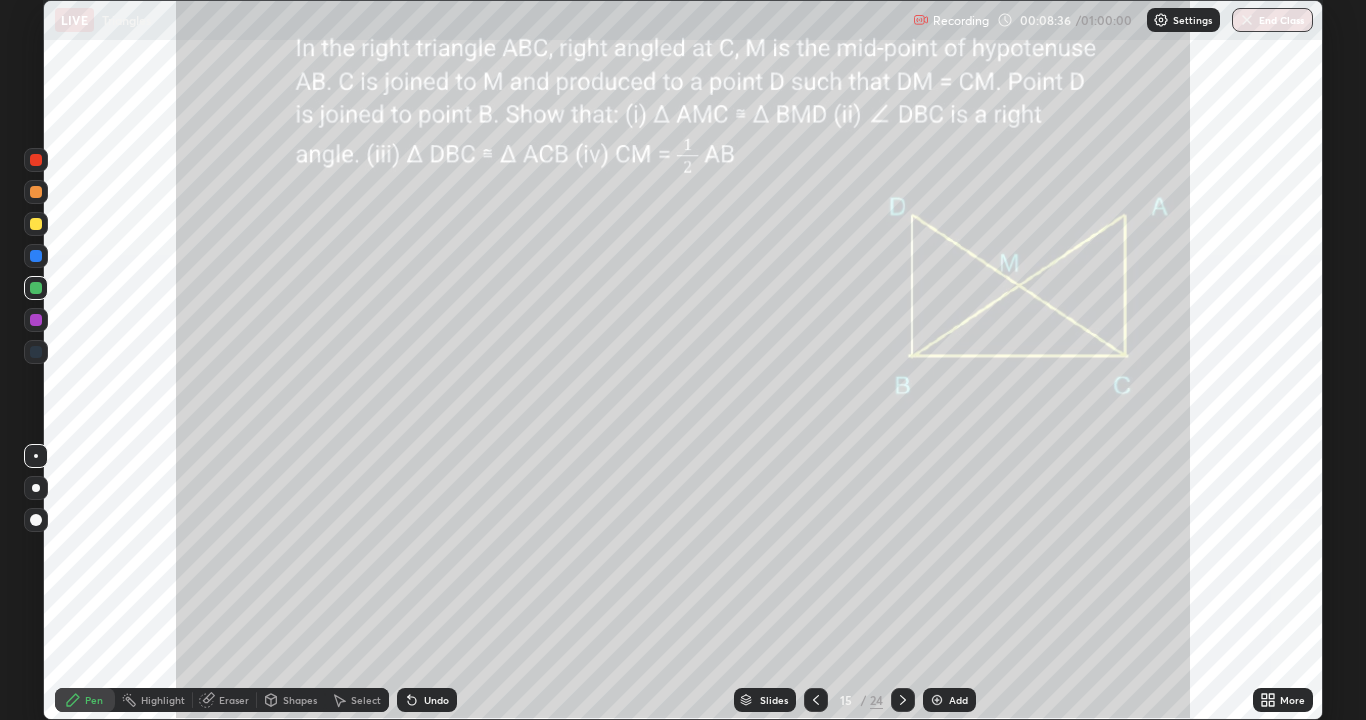 click on "Undo" at bounding box center [436, 700] 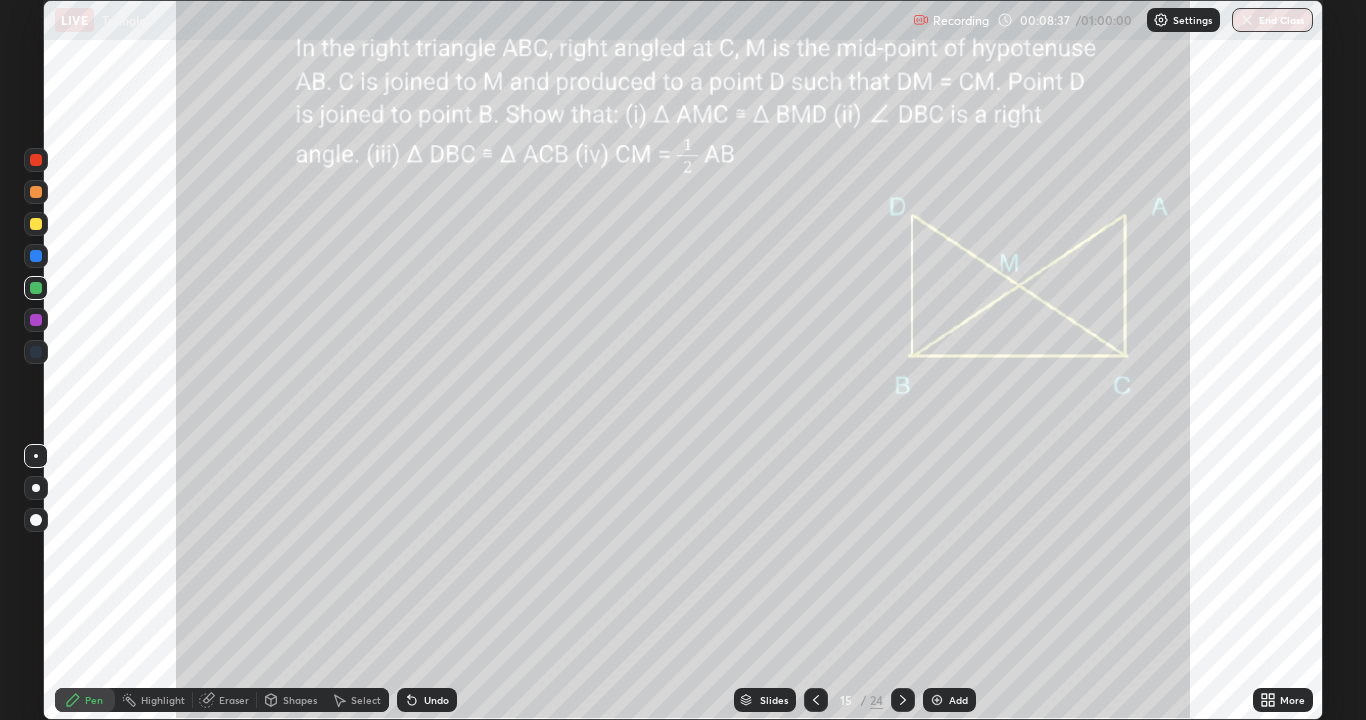 click on "Undo" at bounding box center (436, 700) 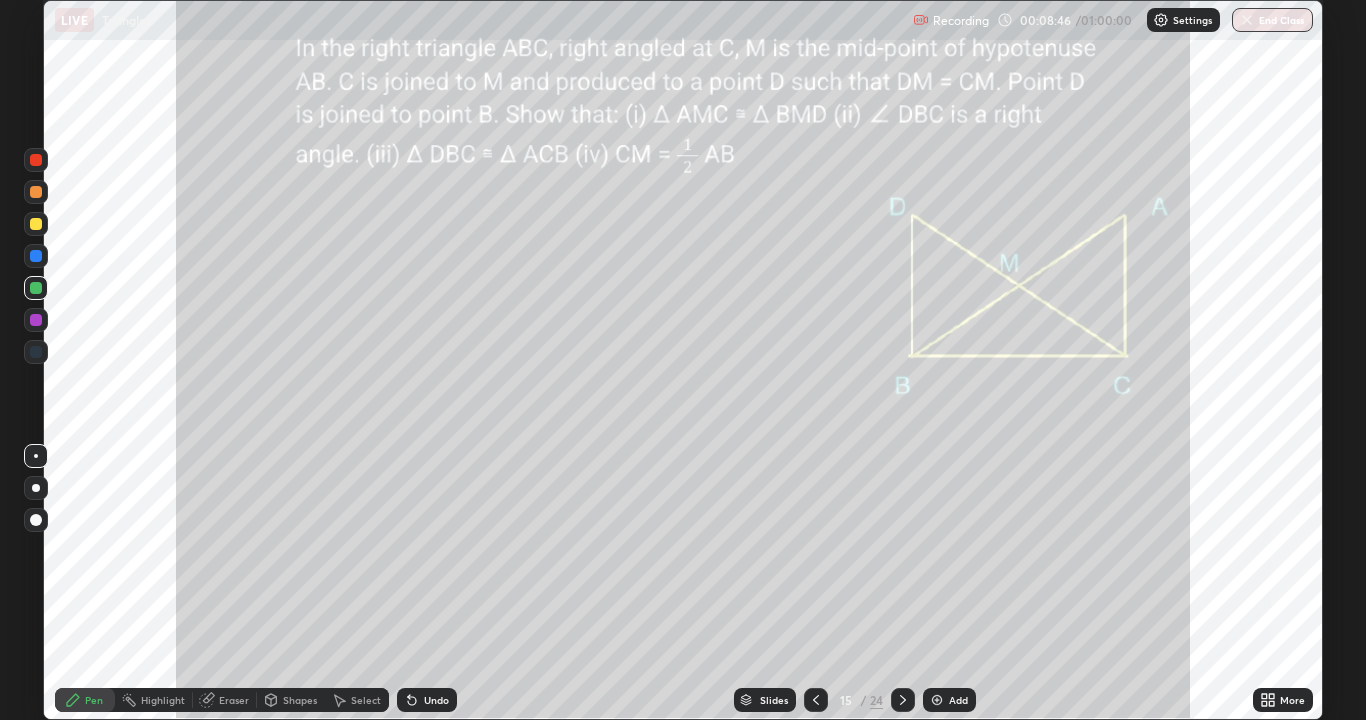 click at bounding box center (36, 224) 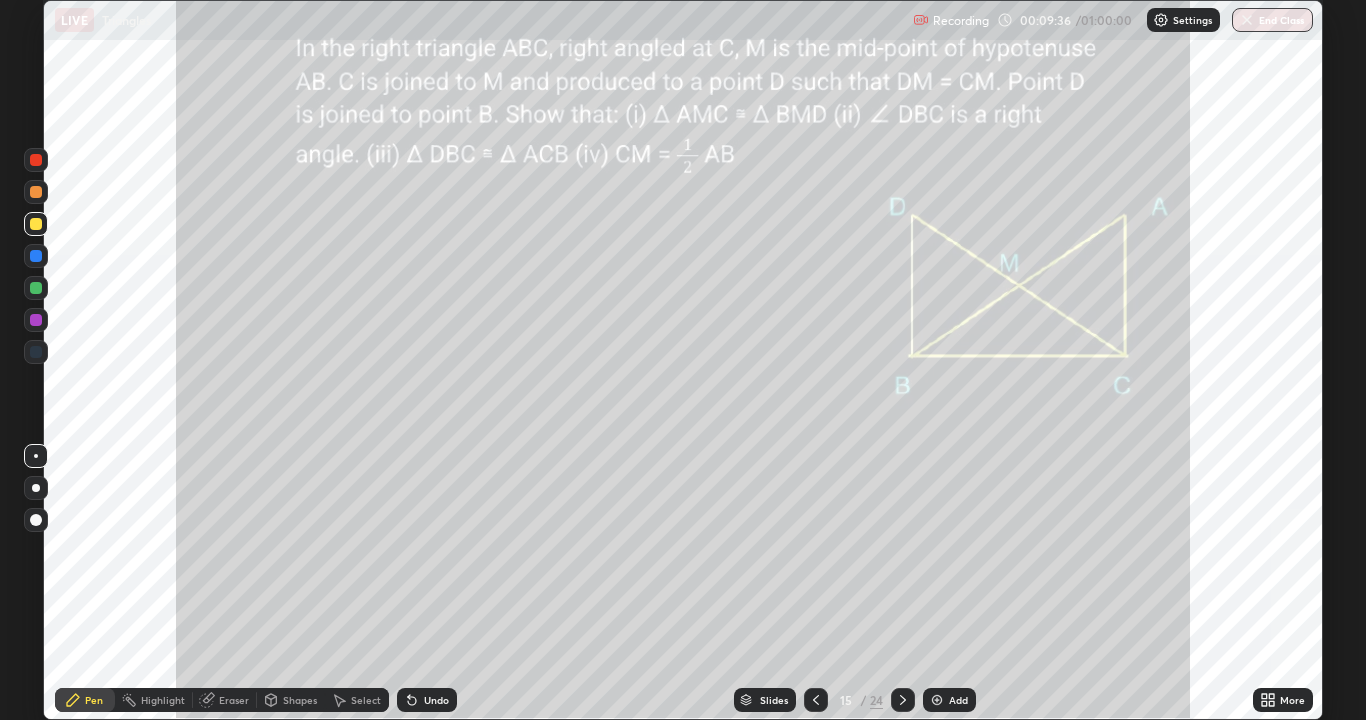 click at bounding box center [36, 288] 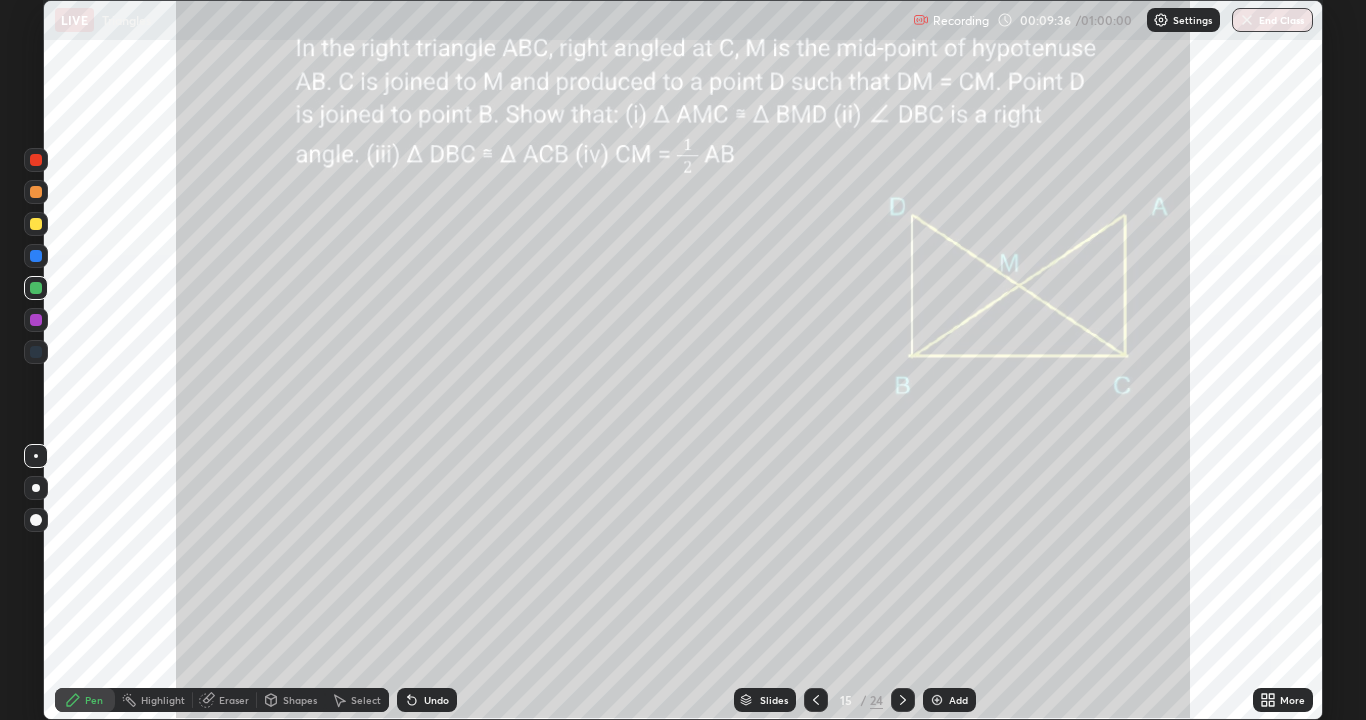 click on "Highlight" at bounding box center (163, 700) 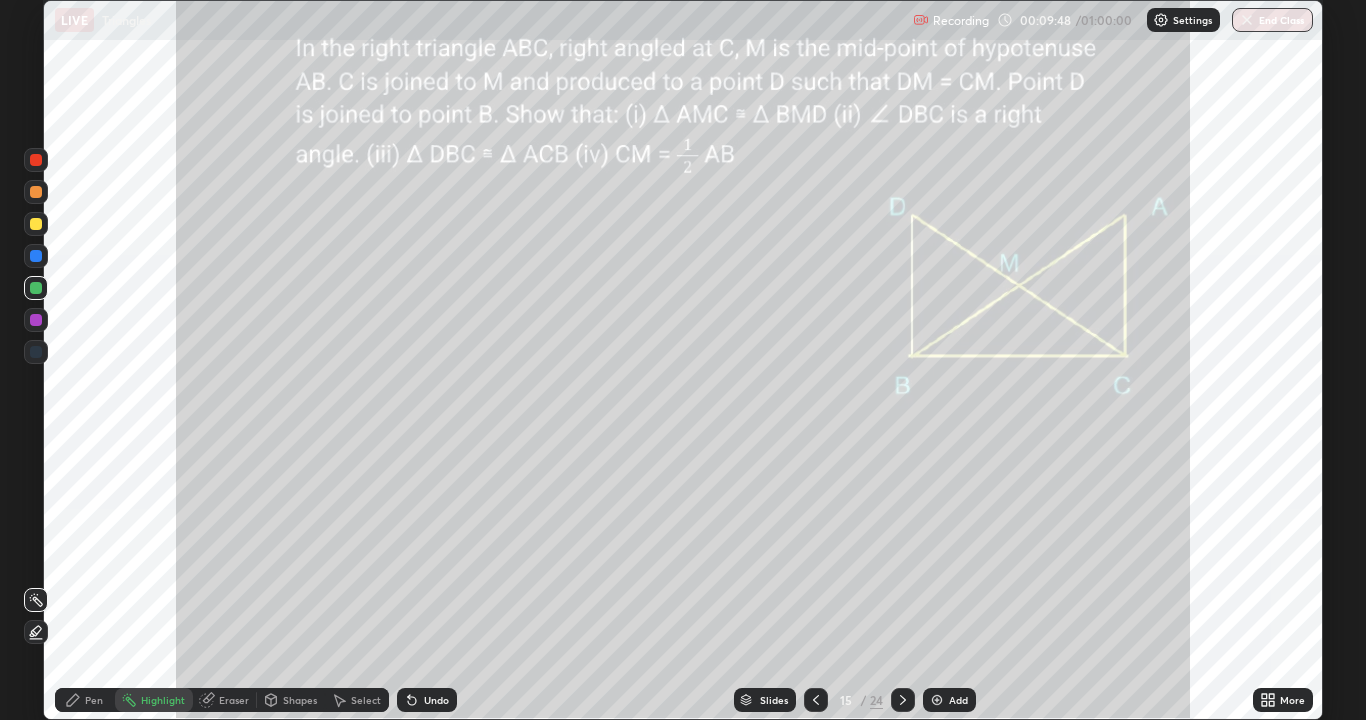 click on "Pen" at bounding box center [85, 700] 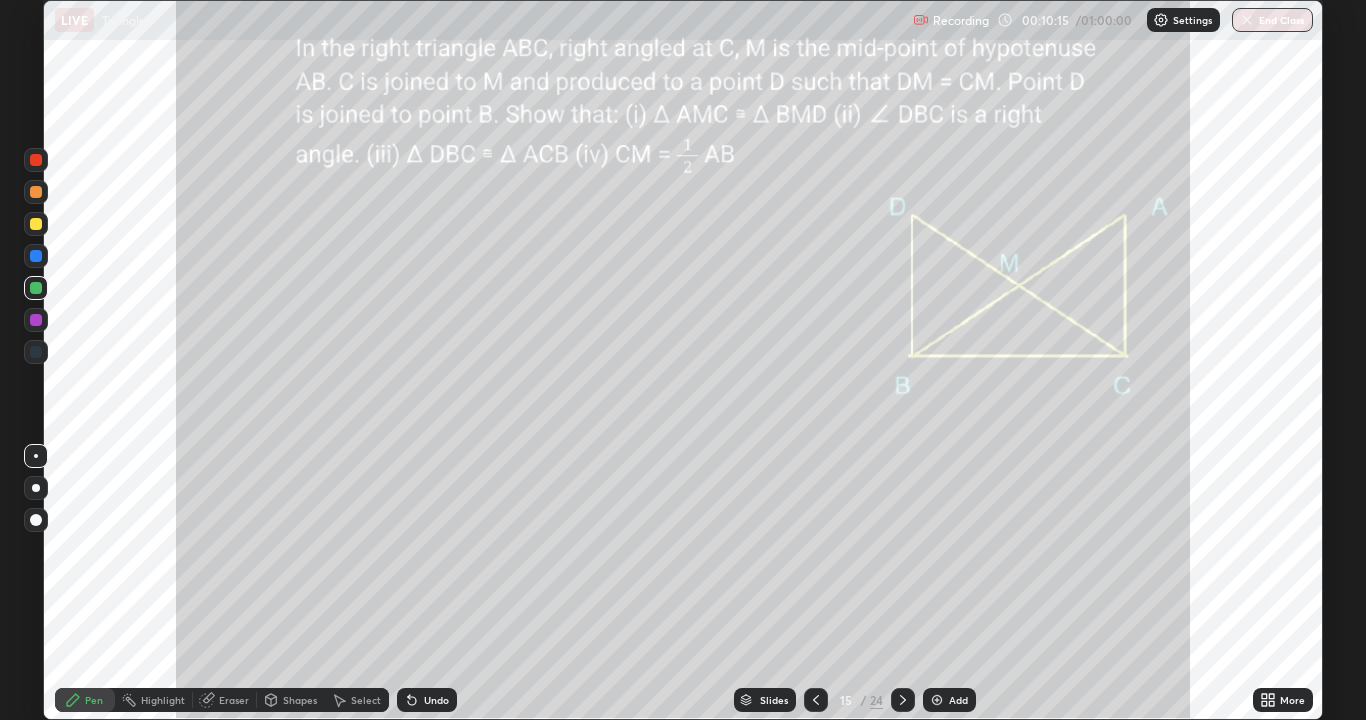 click 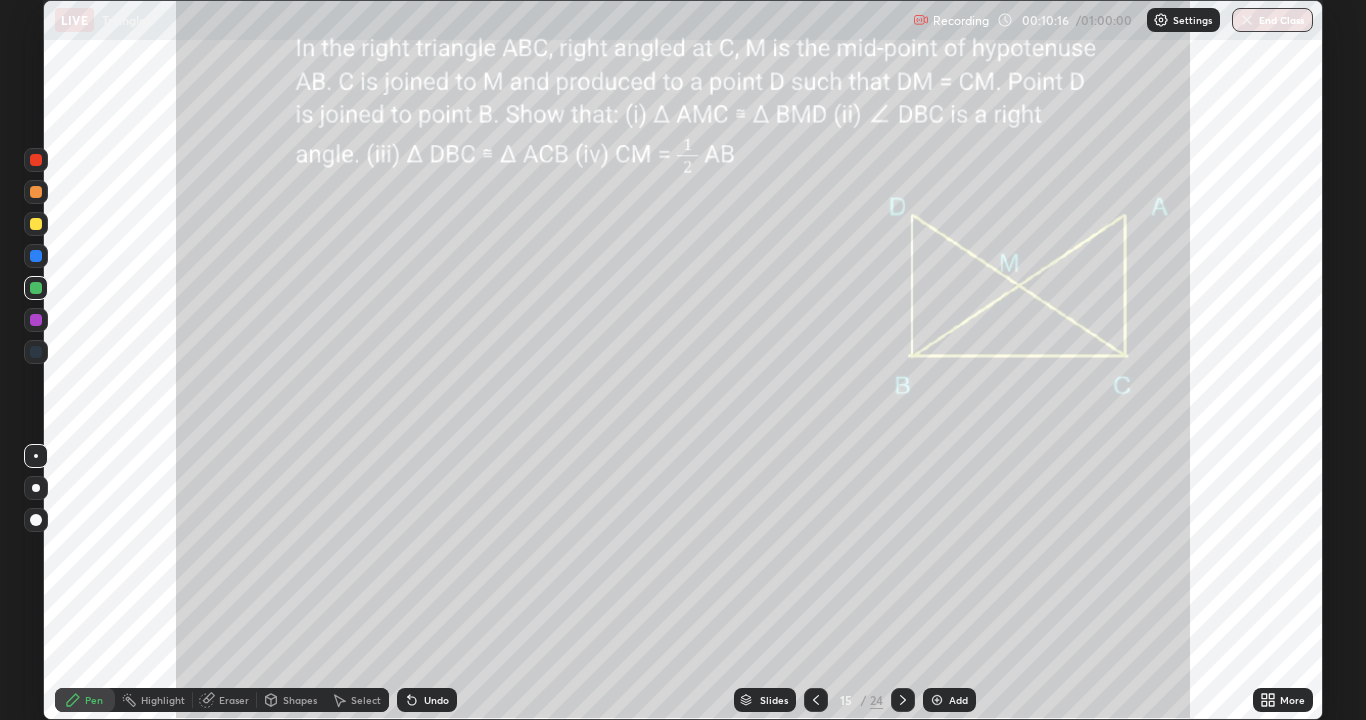 click at bounding box center [36, 224] 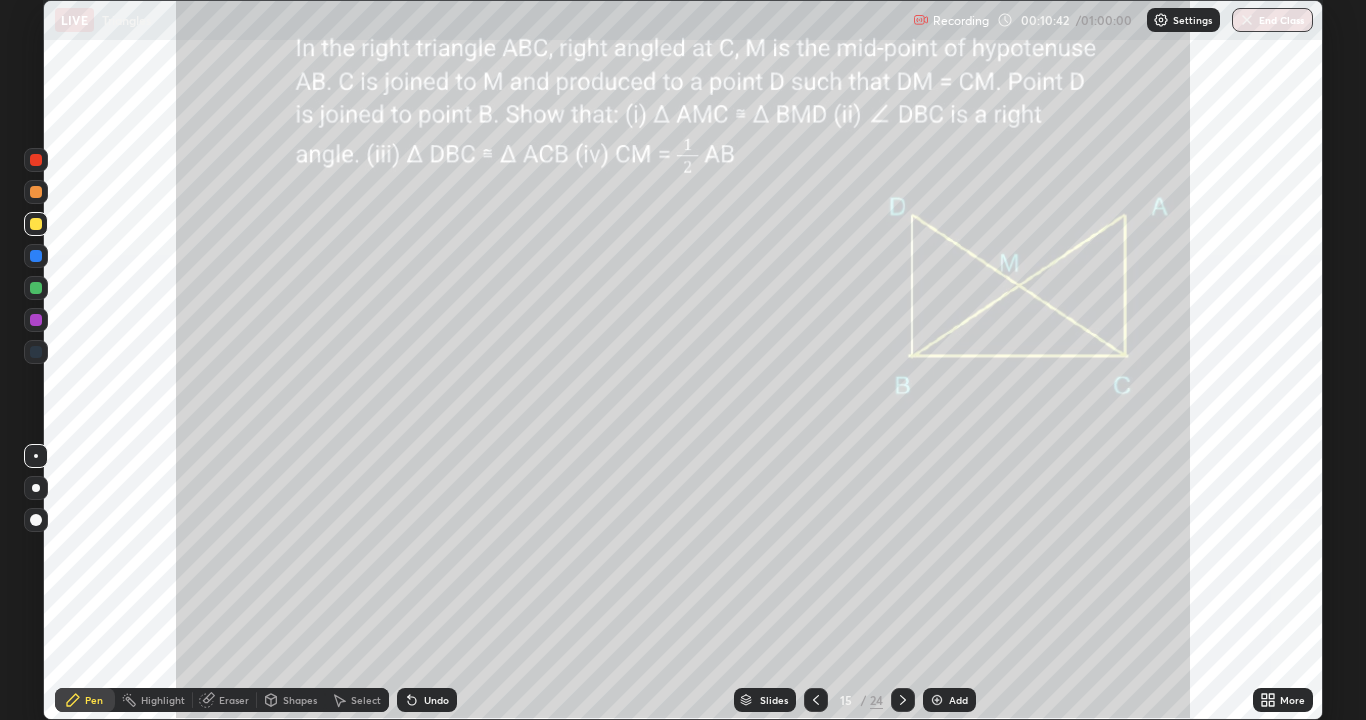 click at bounding box center [36, 256] 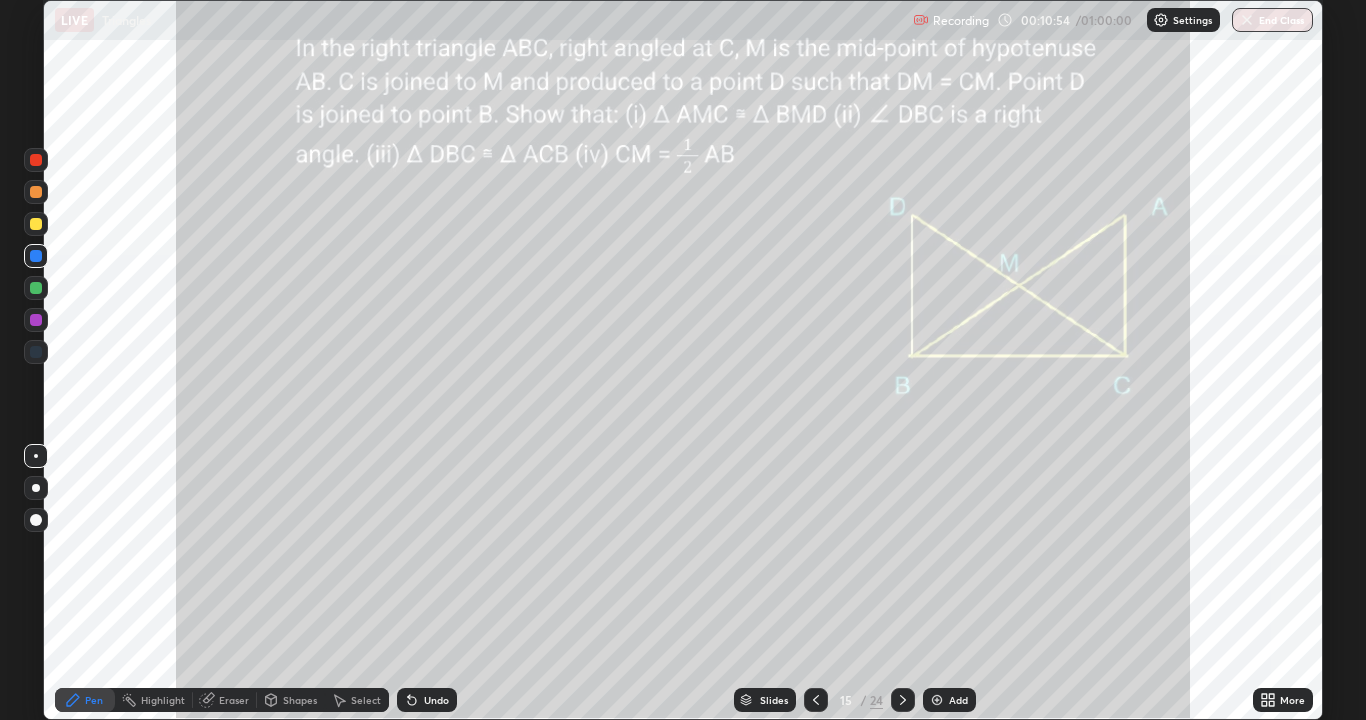 click 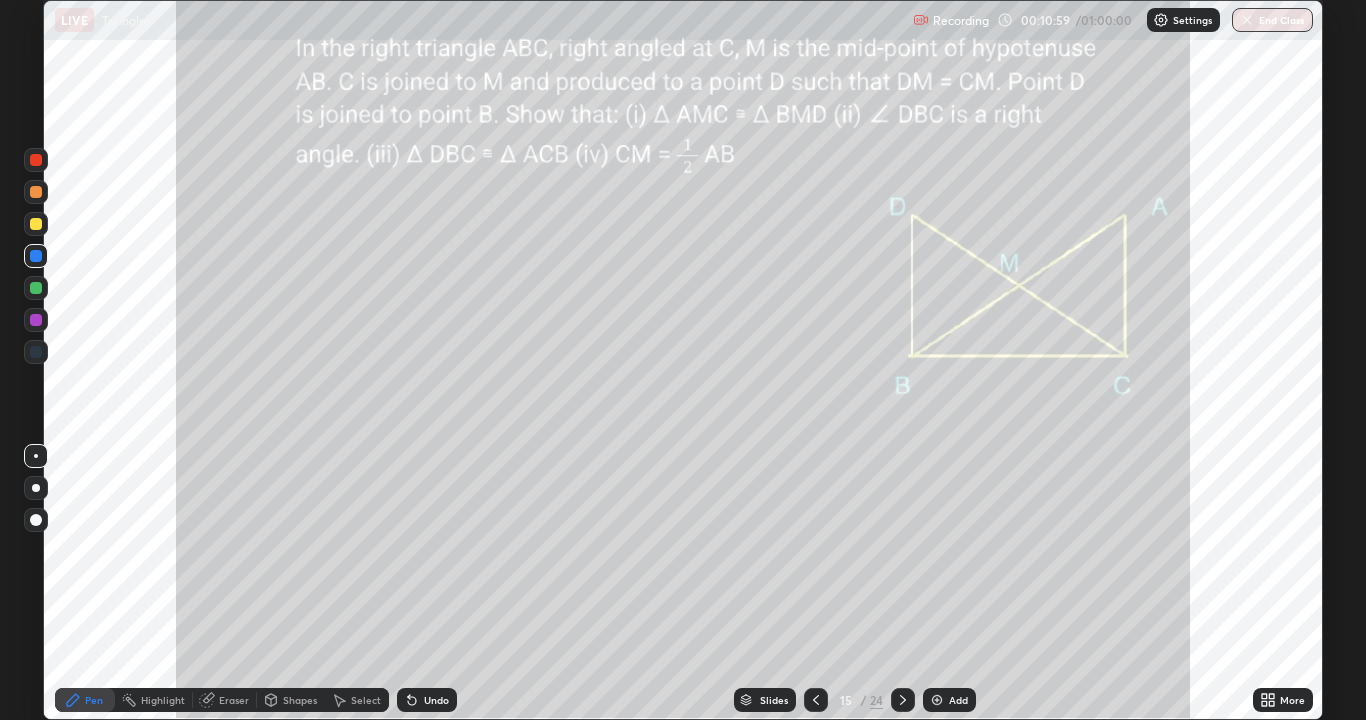 click at bounding box center [36, 288] 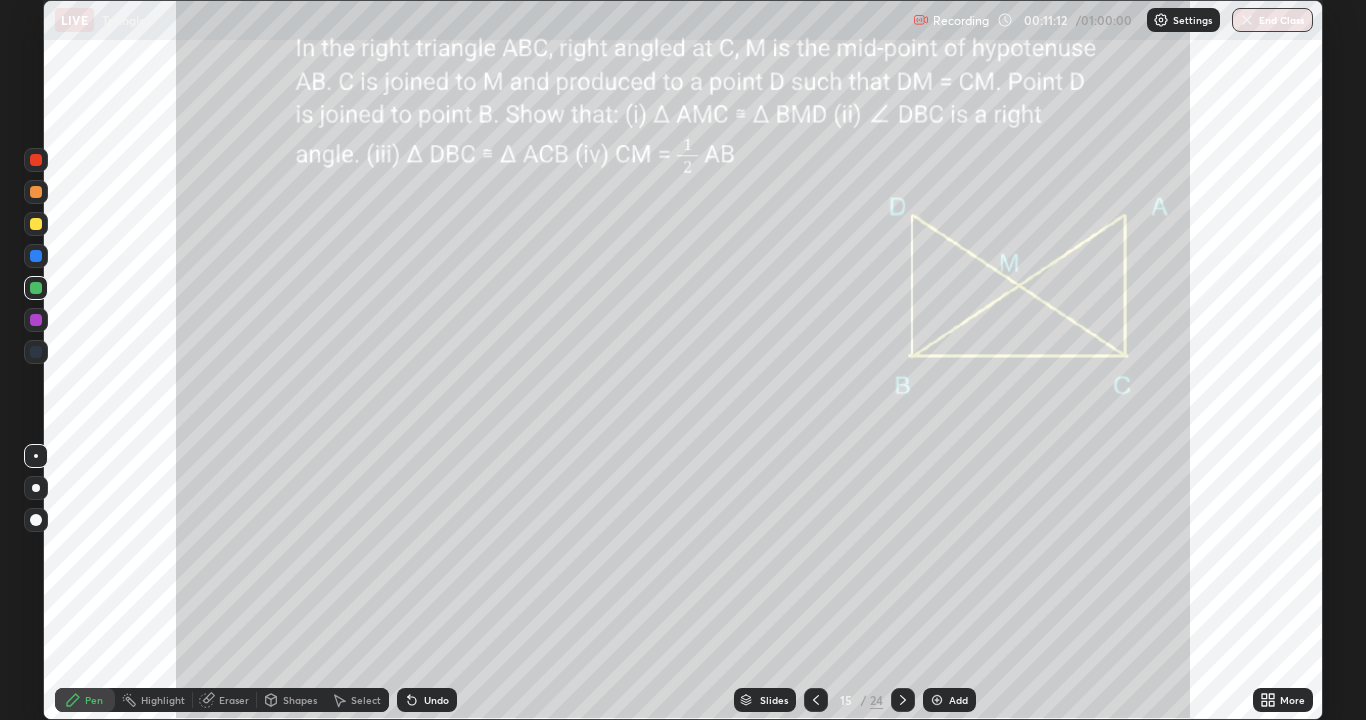 click on "Highlight" at bounding box center (163, 700) 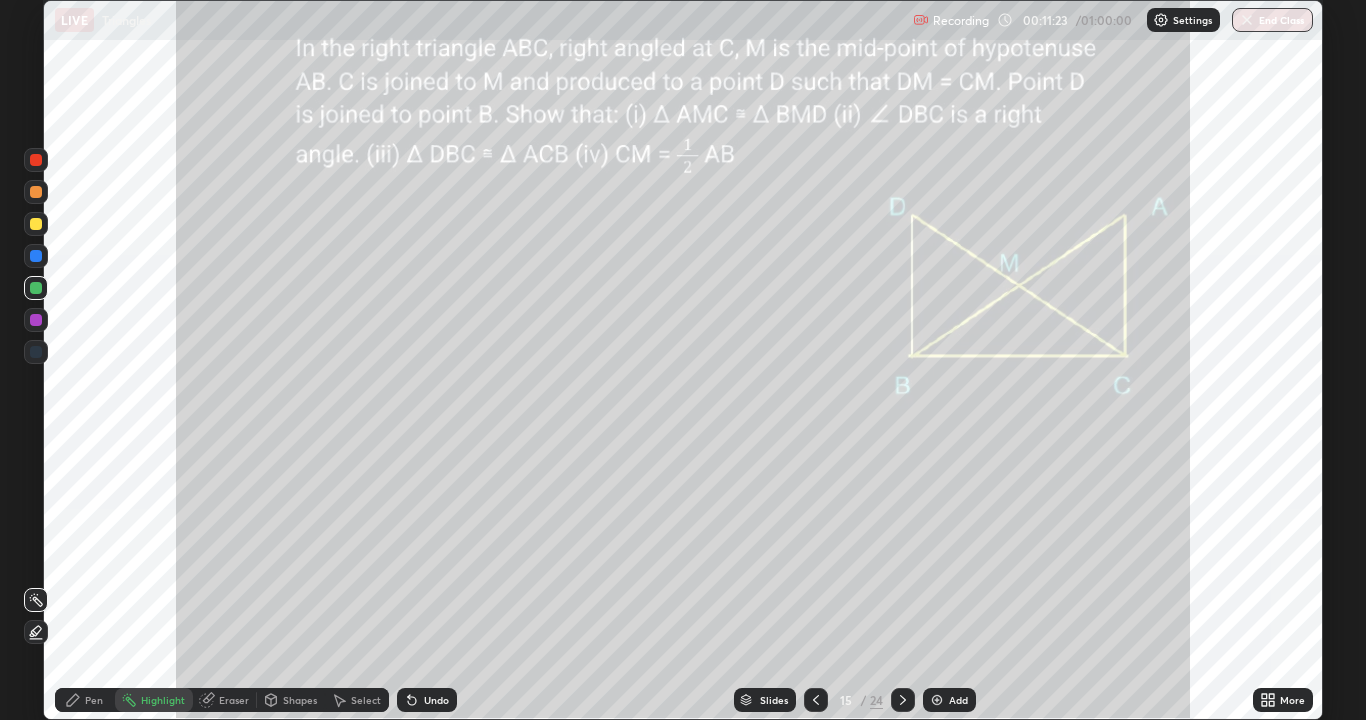 click on "Pen" at bounding box center (94, 700) 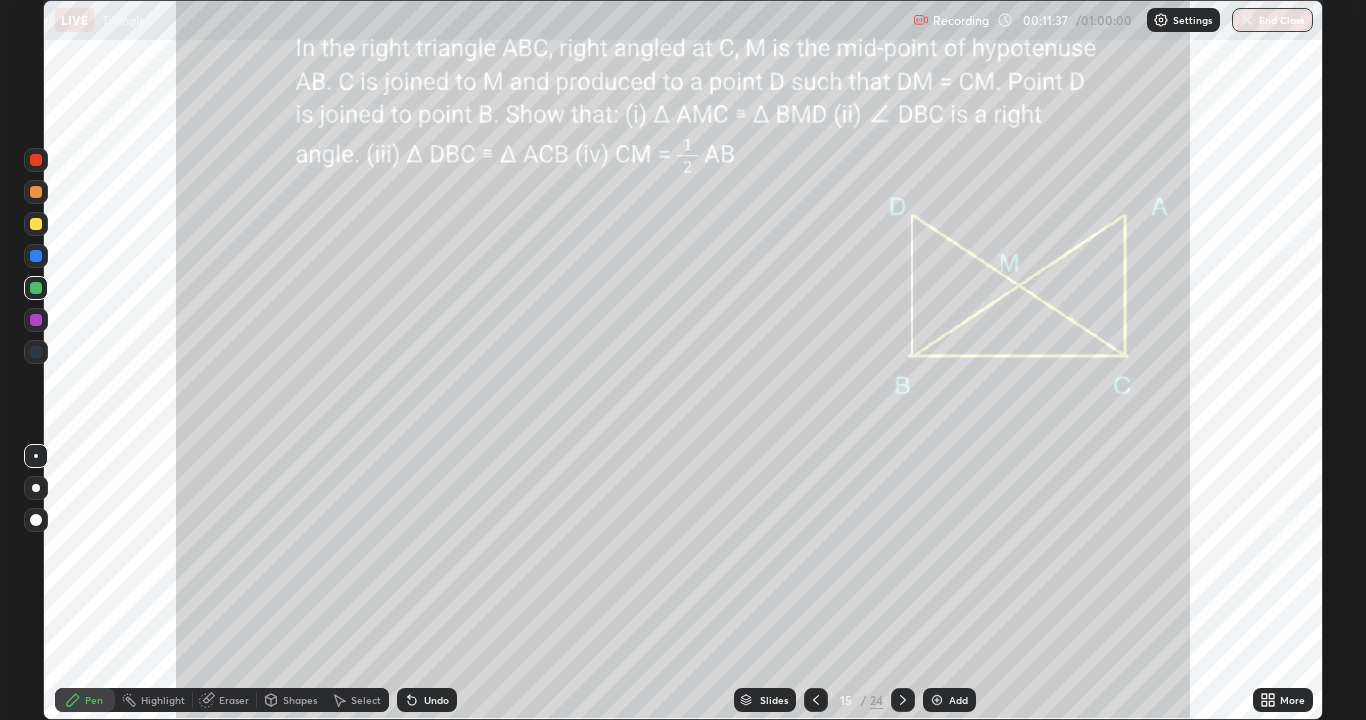 click on "Undo" at bounding box center [436, 700] 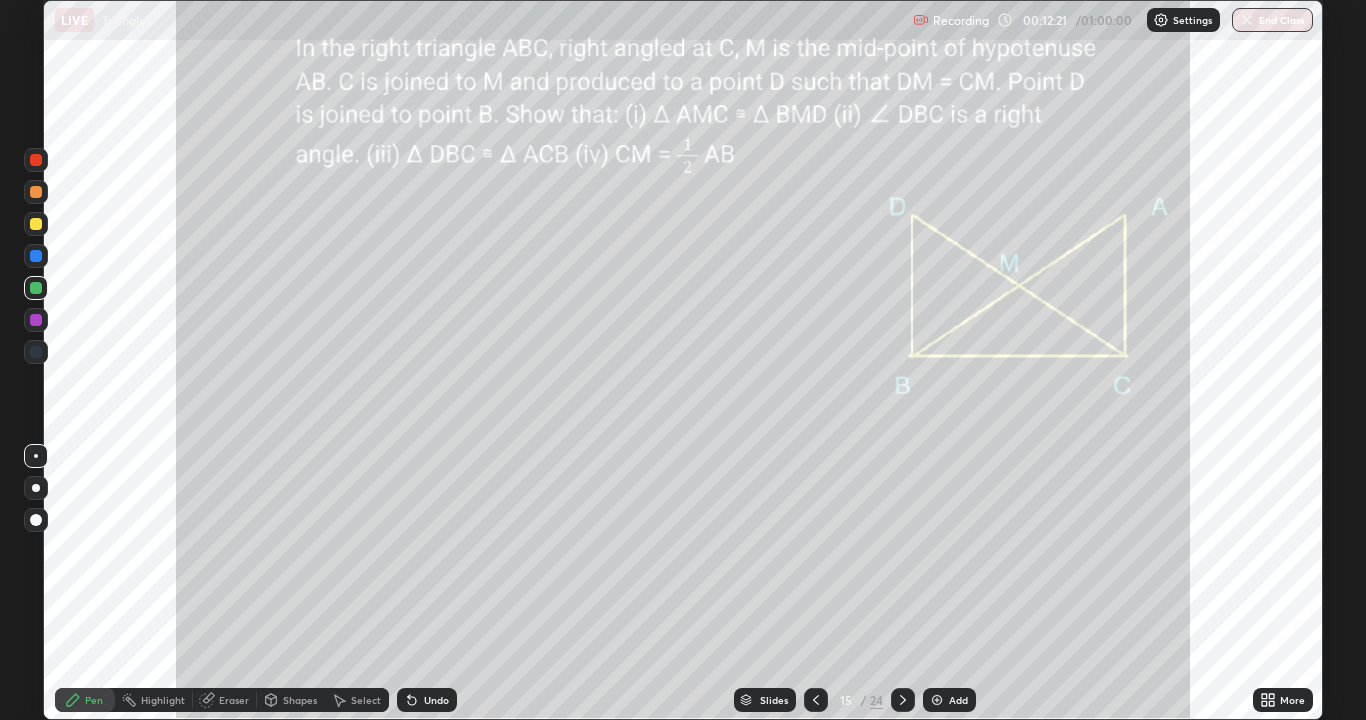 click on "Undo" at bounding box center [427, 700] 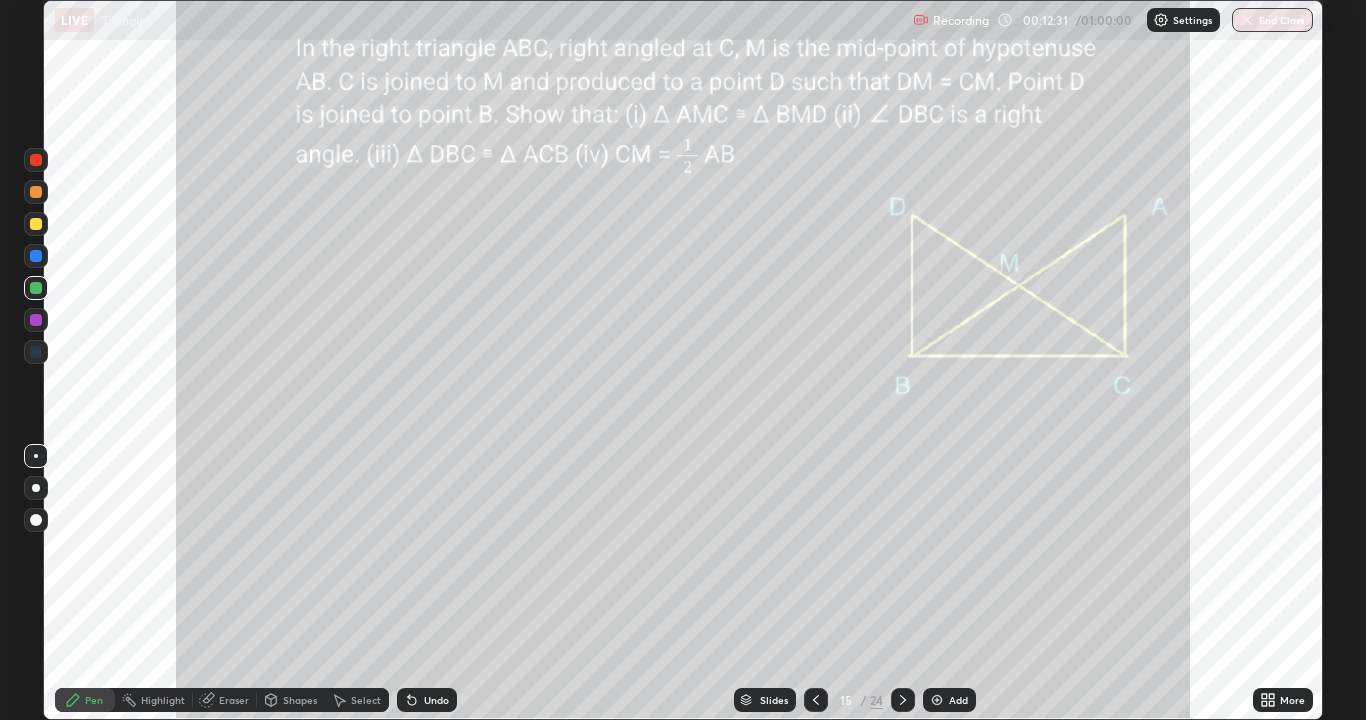 click at bounding box center [36, 224] 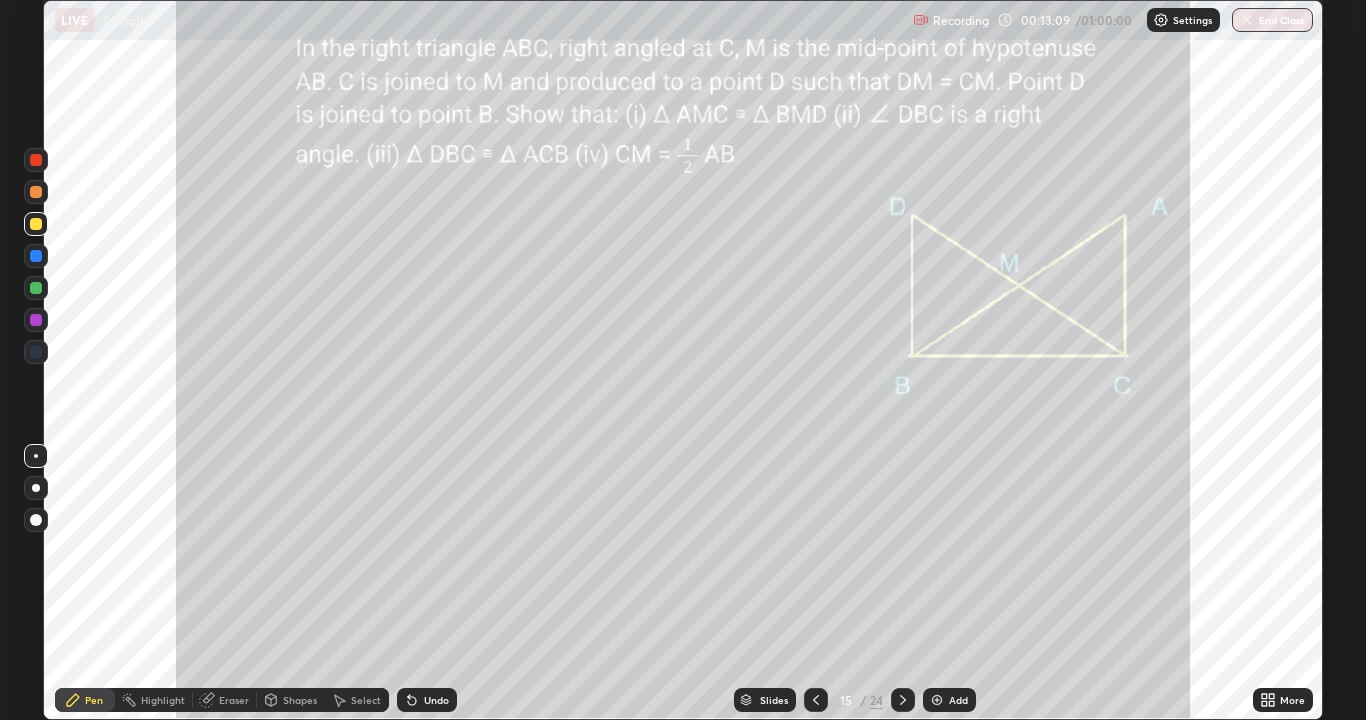 click at bounding box center (36, 320) 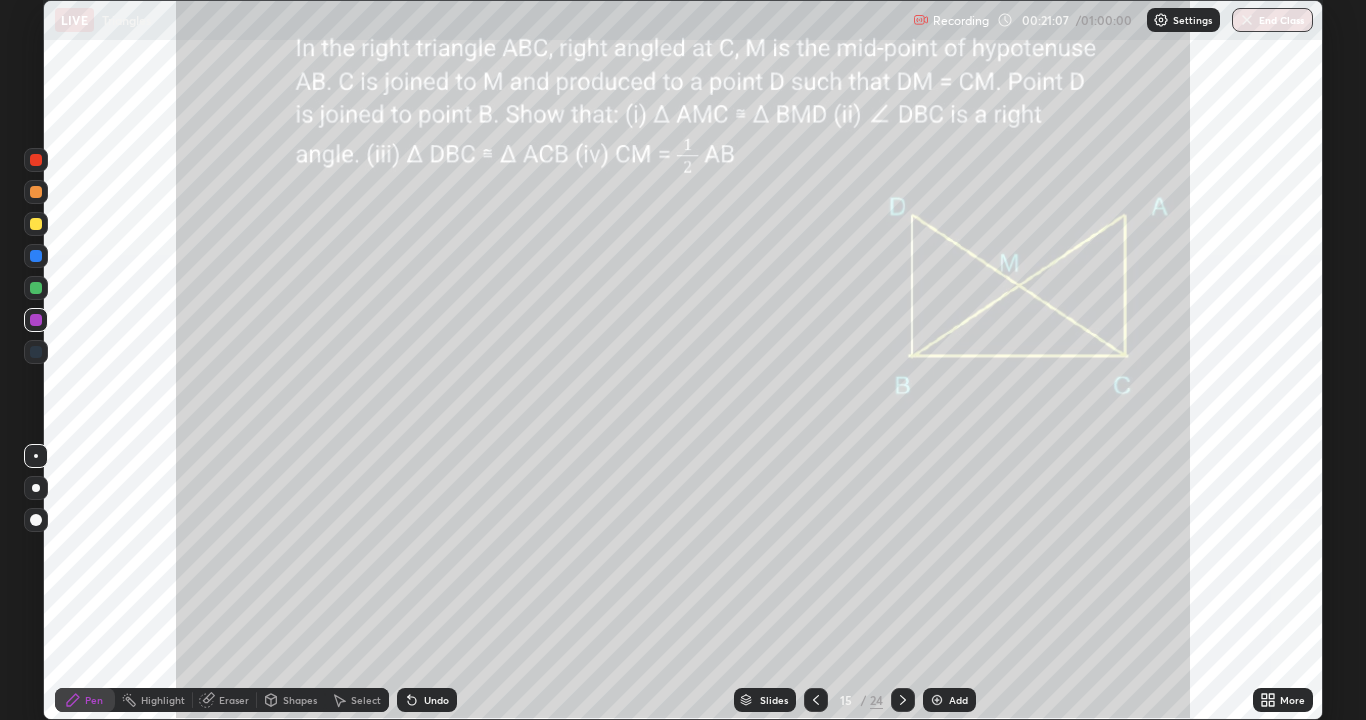 click 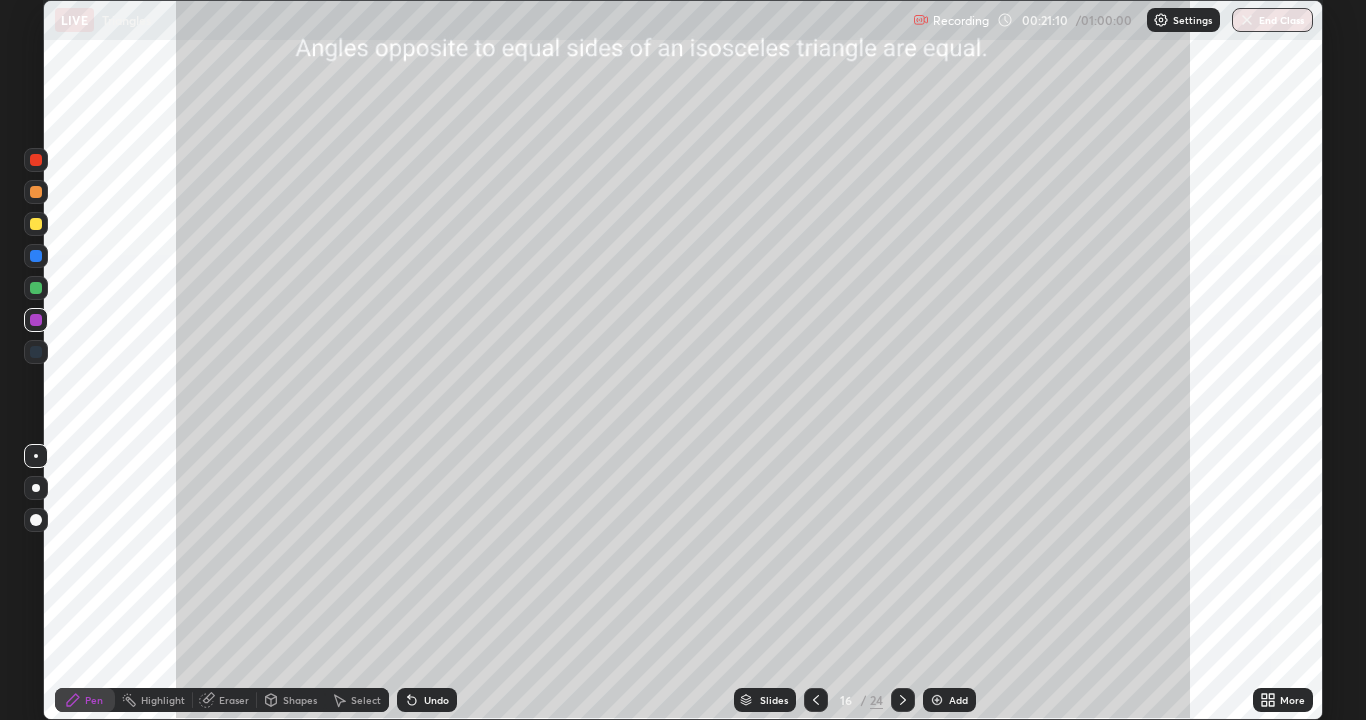 click at bounding box center [36, 224] 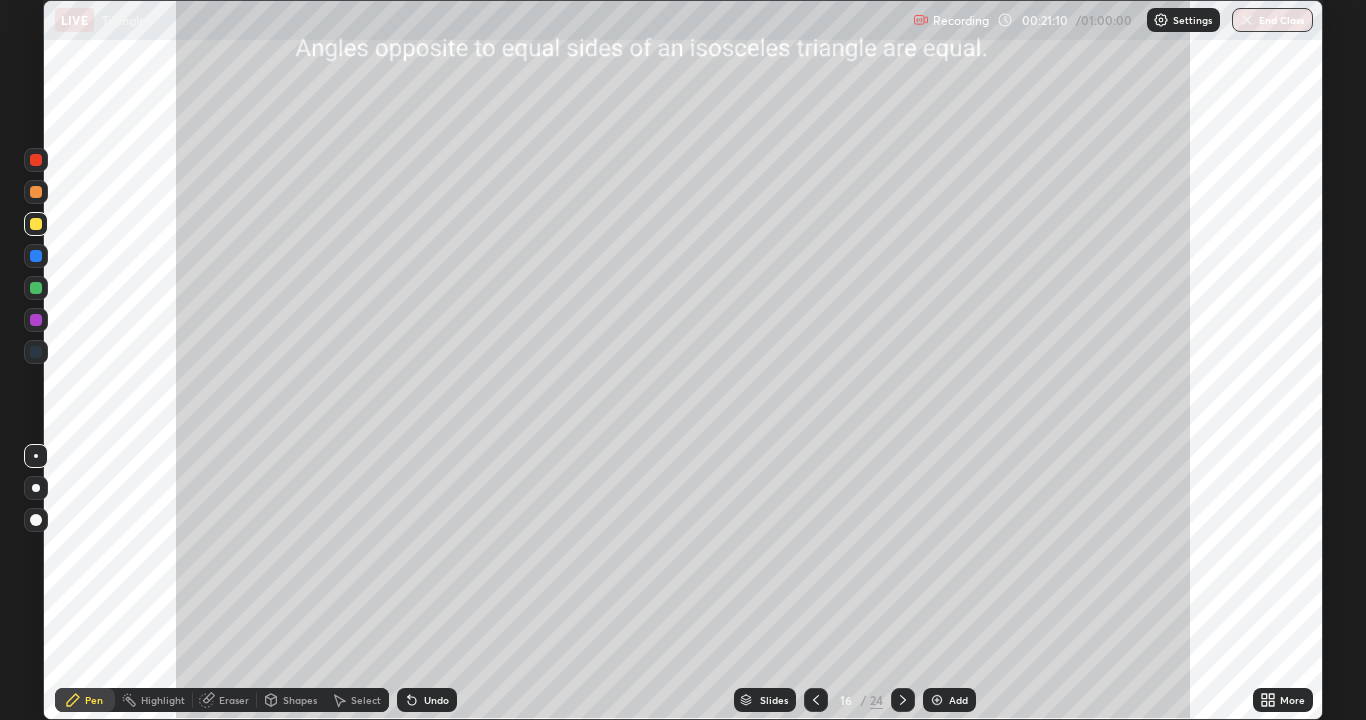 click at bounding box center (36, 224) 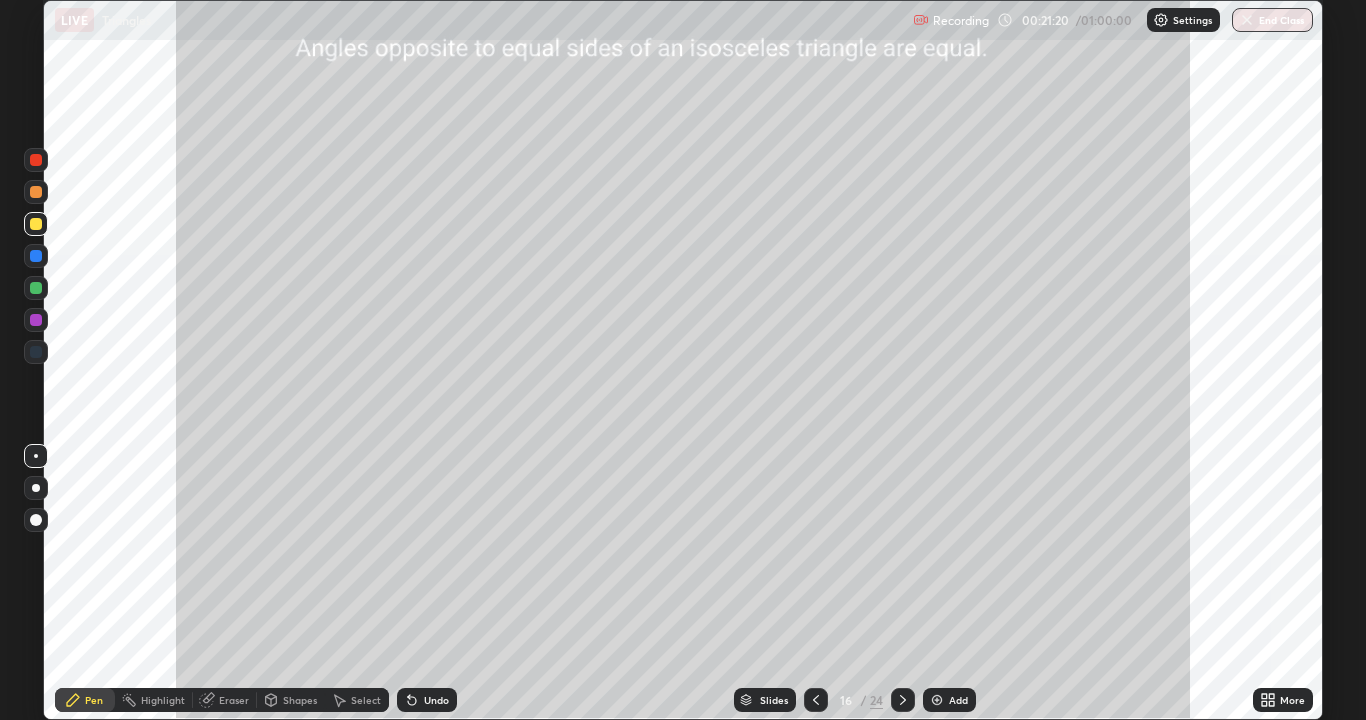 click at bounding box center (903, 700) 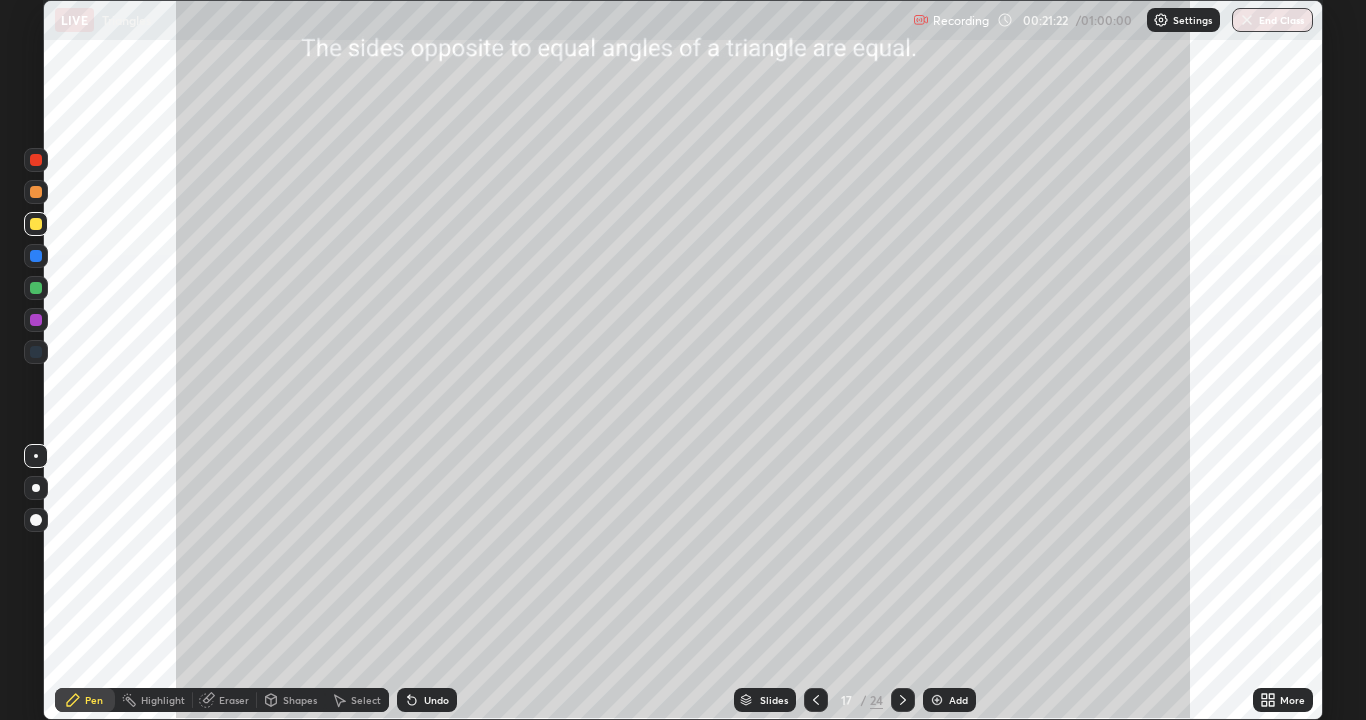 click 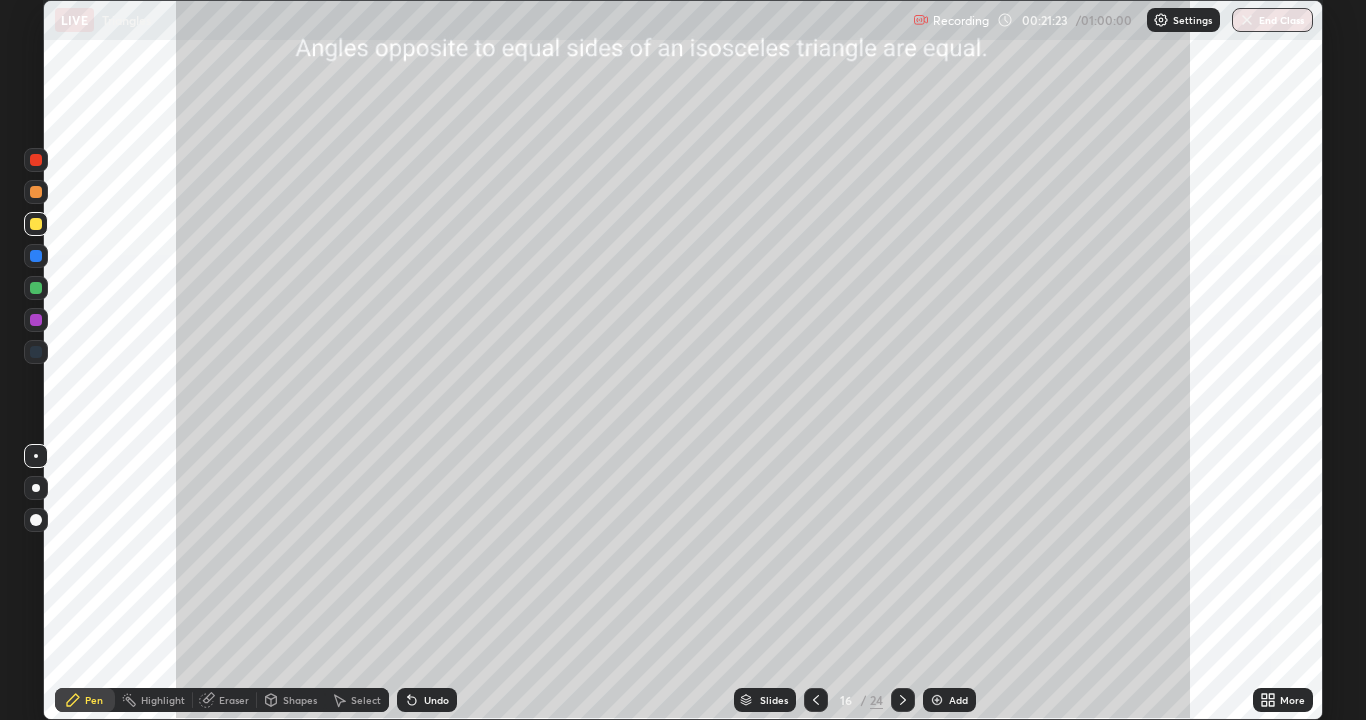 click on "Shapes" at bounding box center [300, 700] 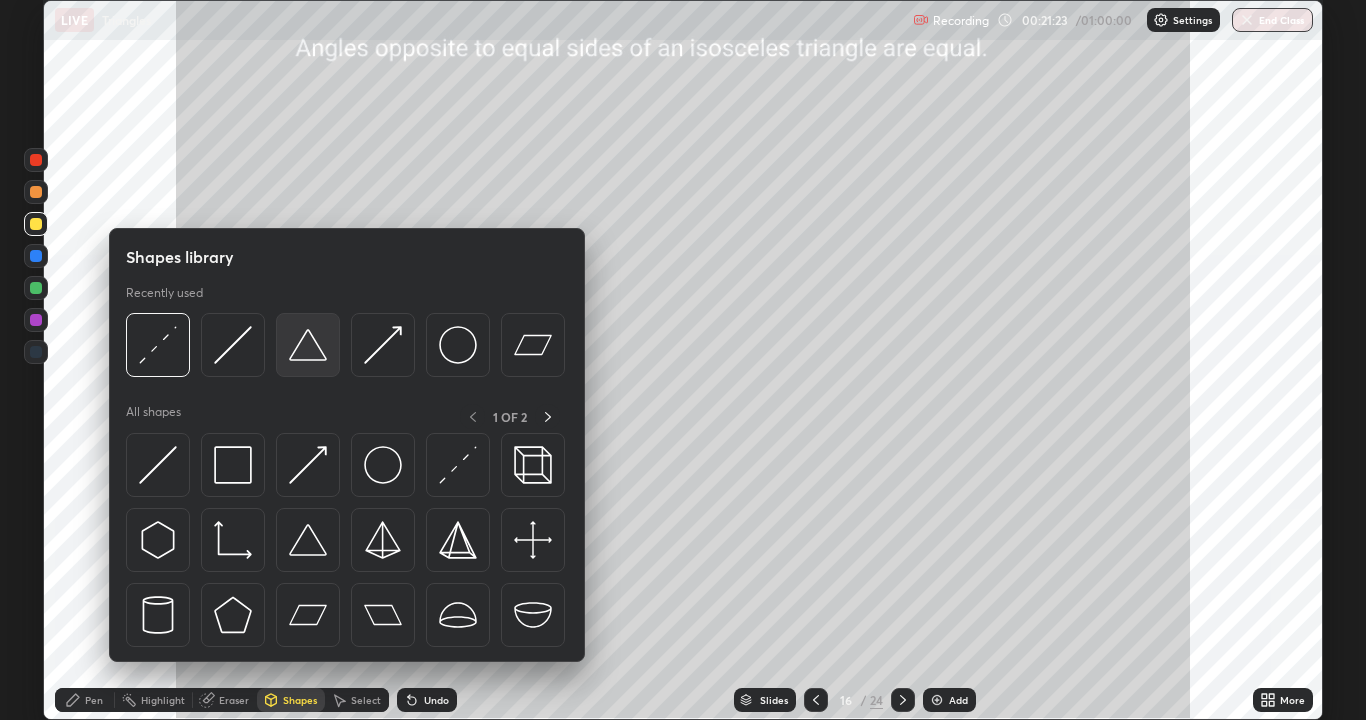 click at bounding box center [308, 345] 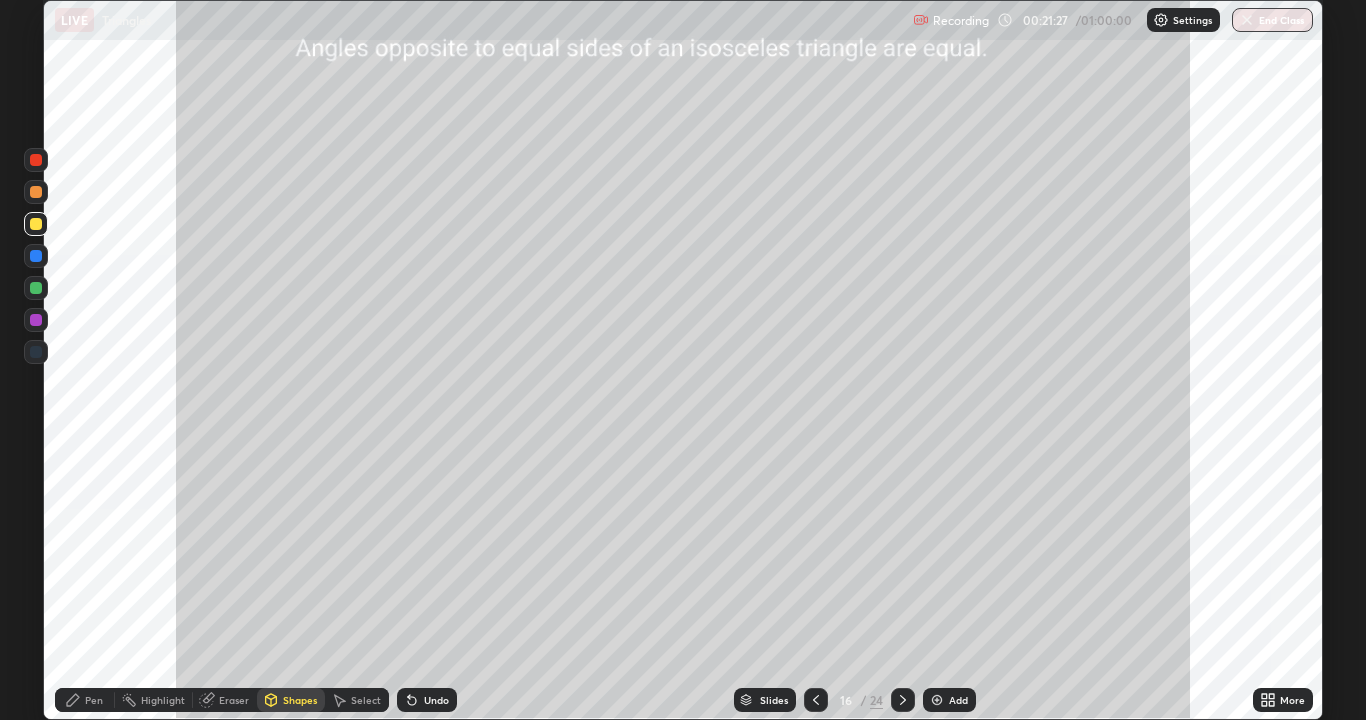 click on "Pen" at bounding box center [85, 700] 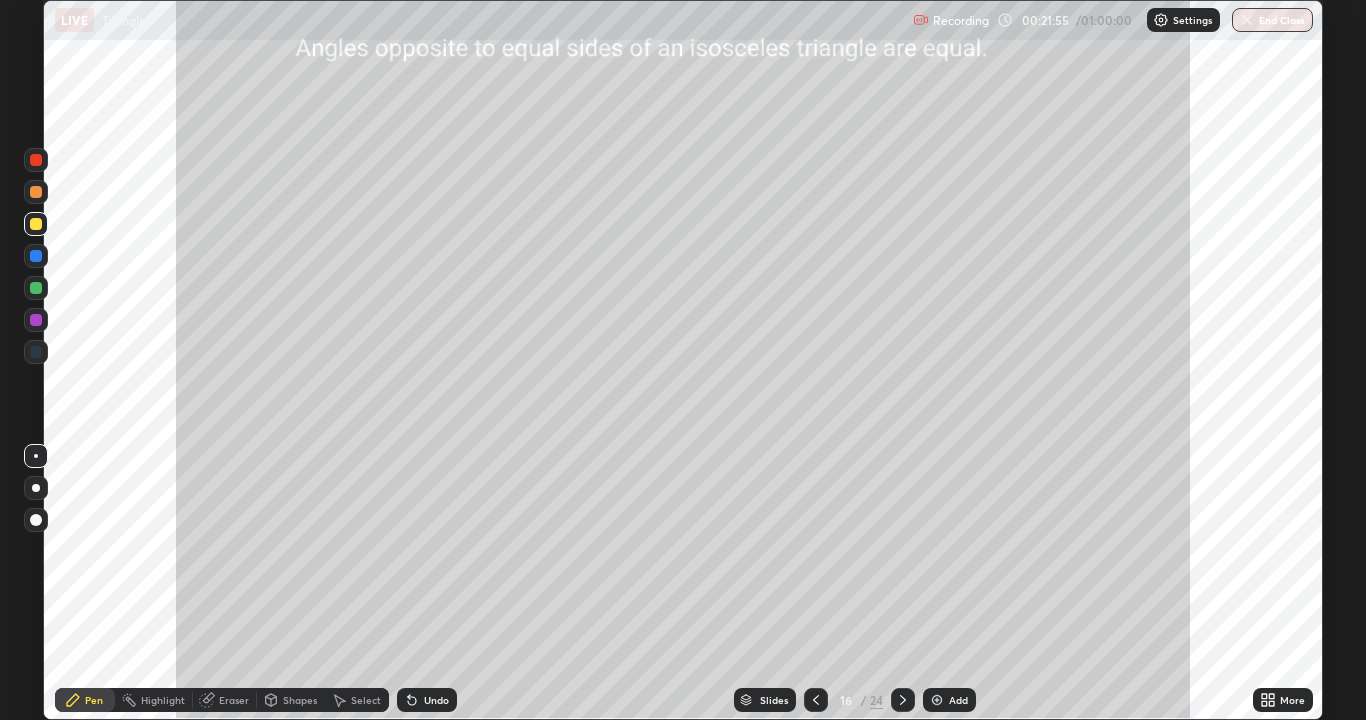 click at bounding box center (36, 288) 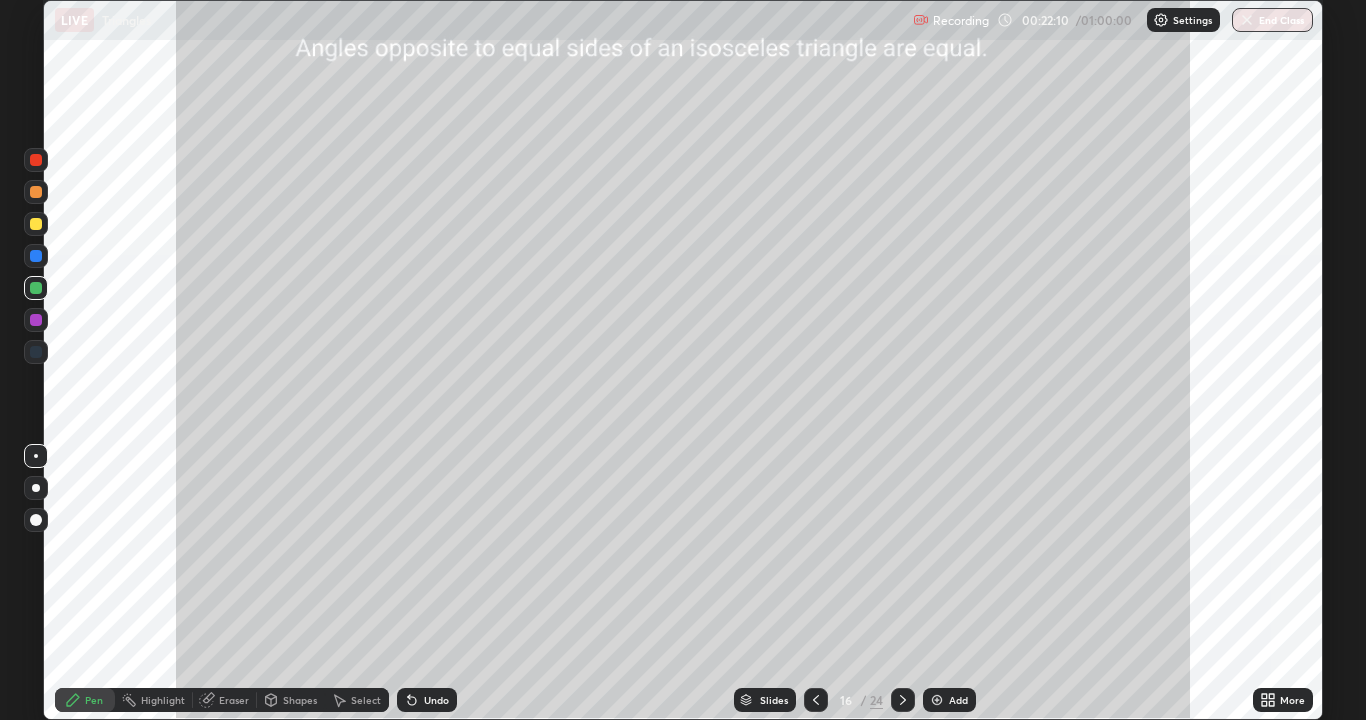 click at bounding box center [36, 256] 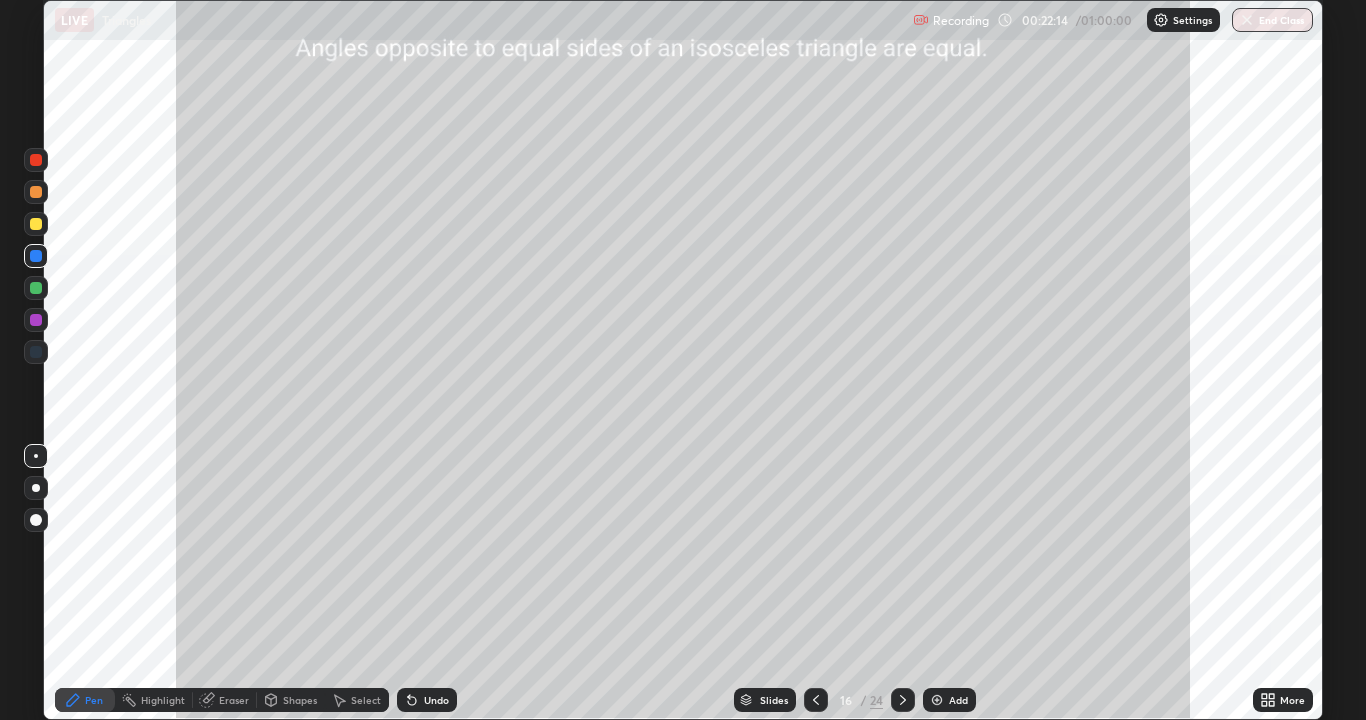 click on "Shapes" at bounding box center [300, 700] 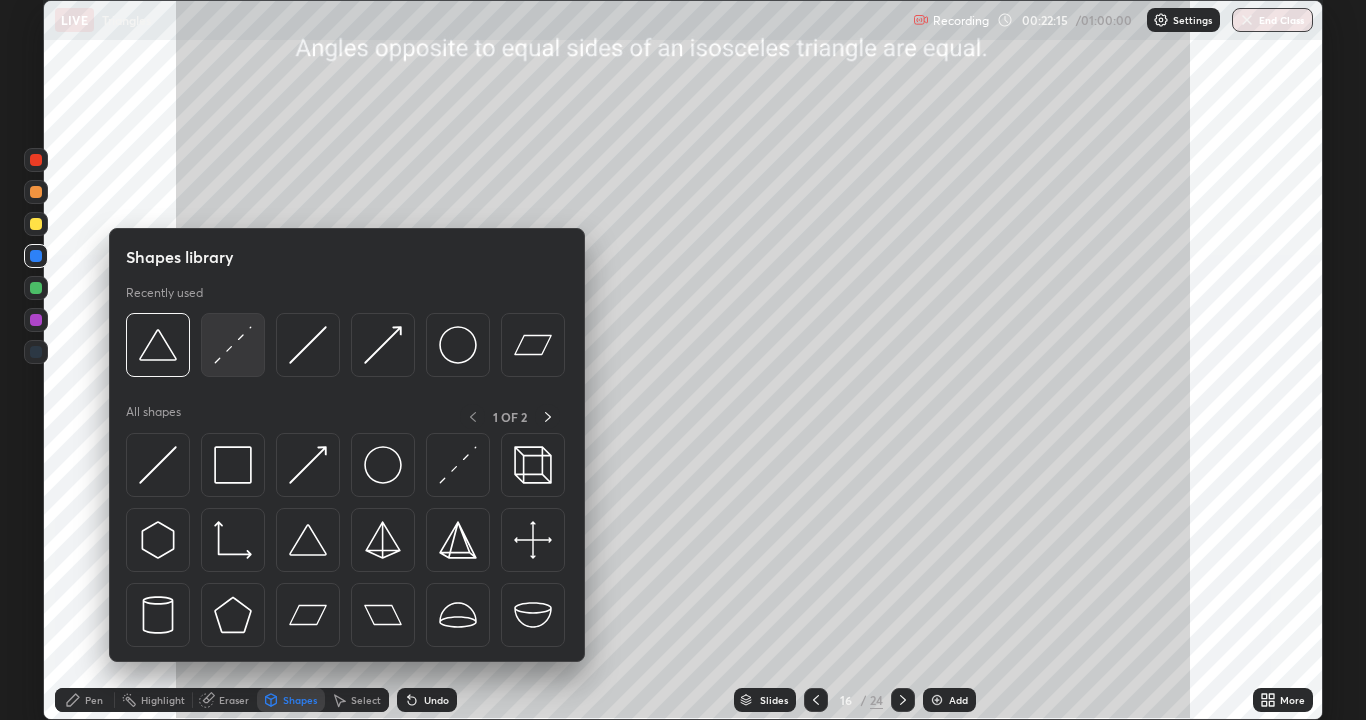 click at bounding box center [233, 345] 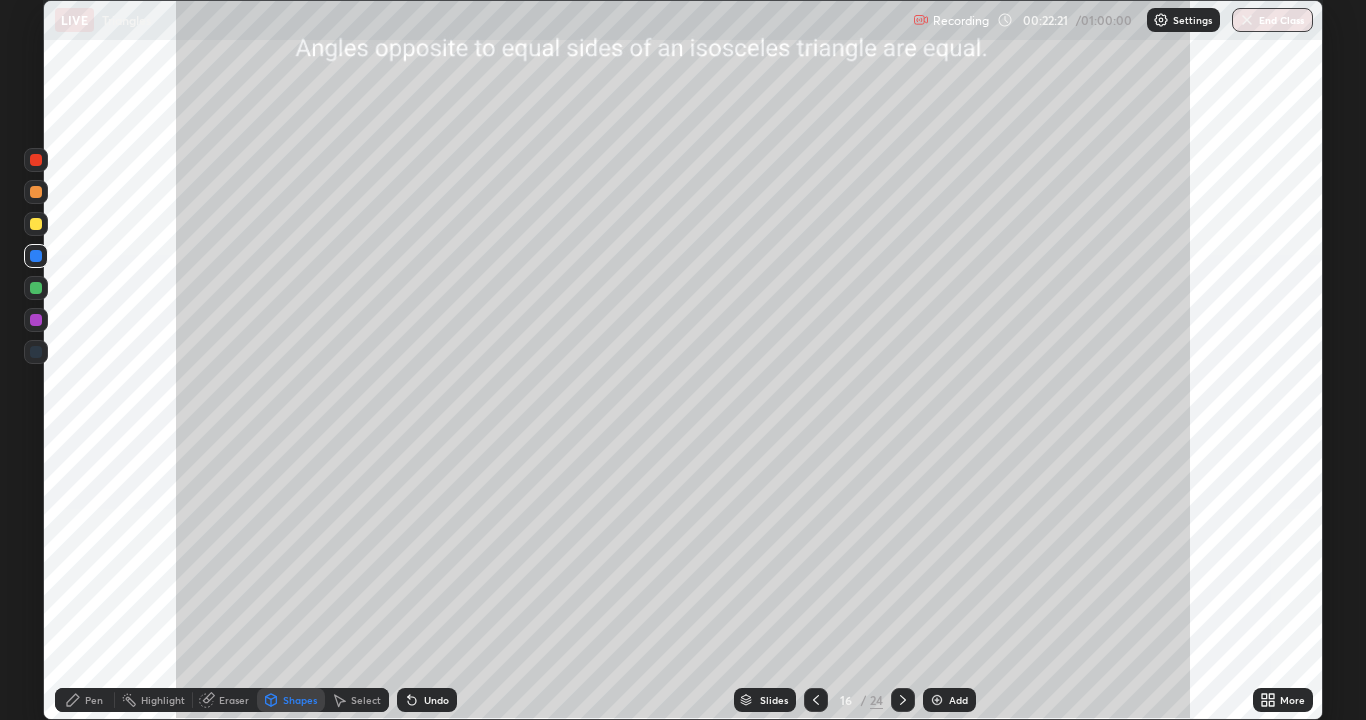 click on "Pen" at bounding box center (85, 700) 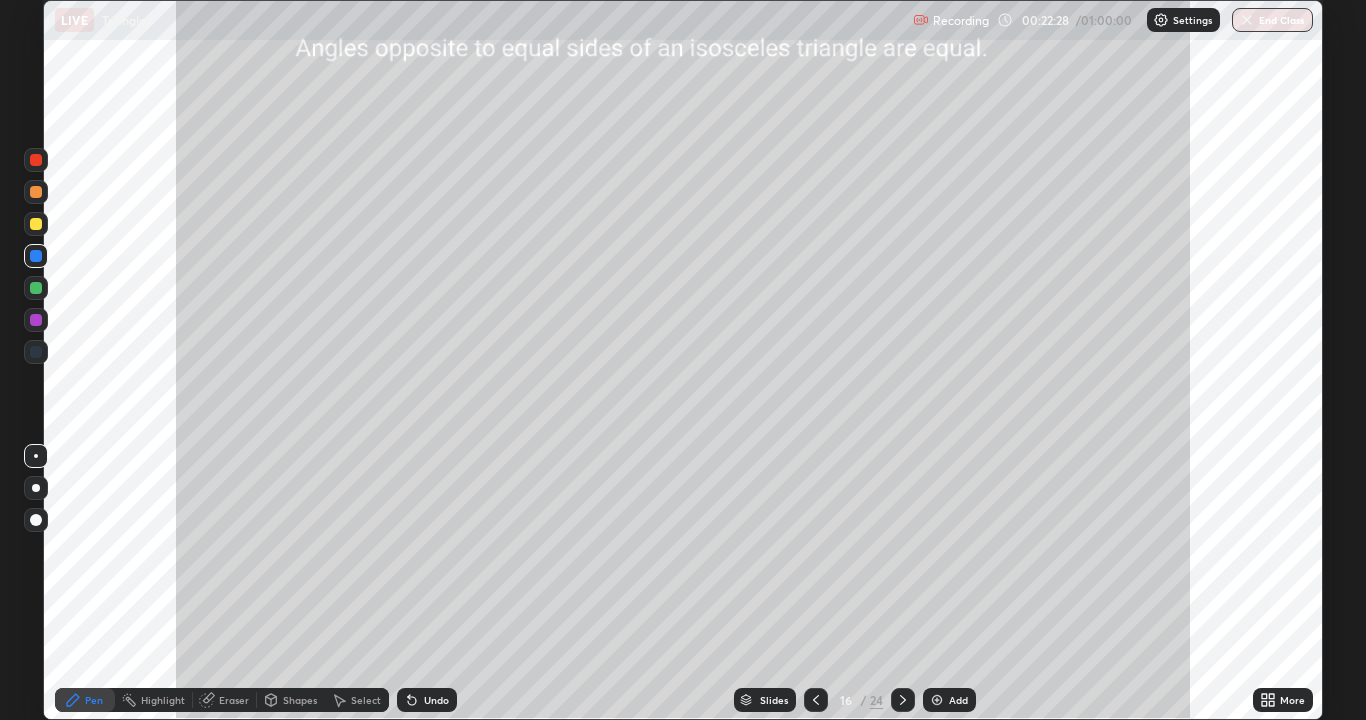 click on "Undo" at bounding box center [423, 700] 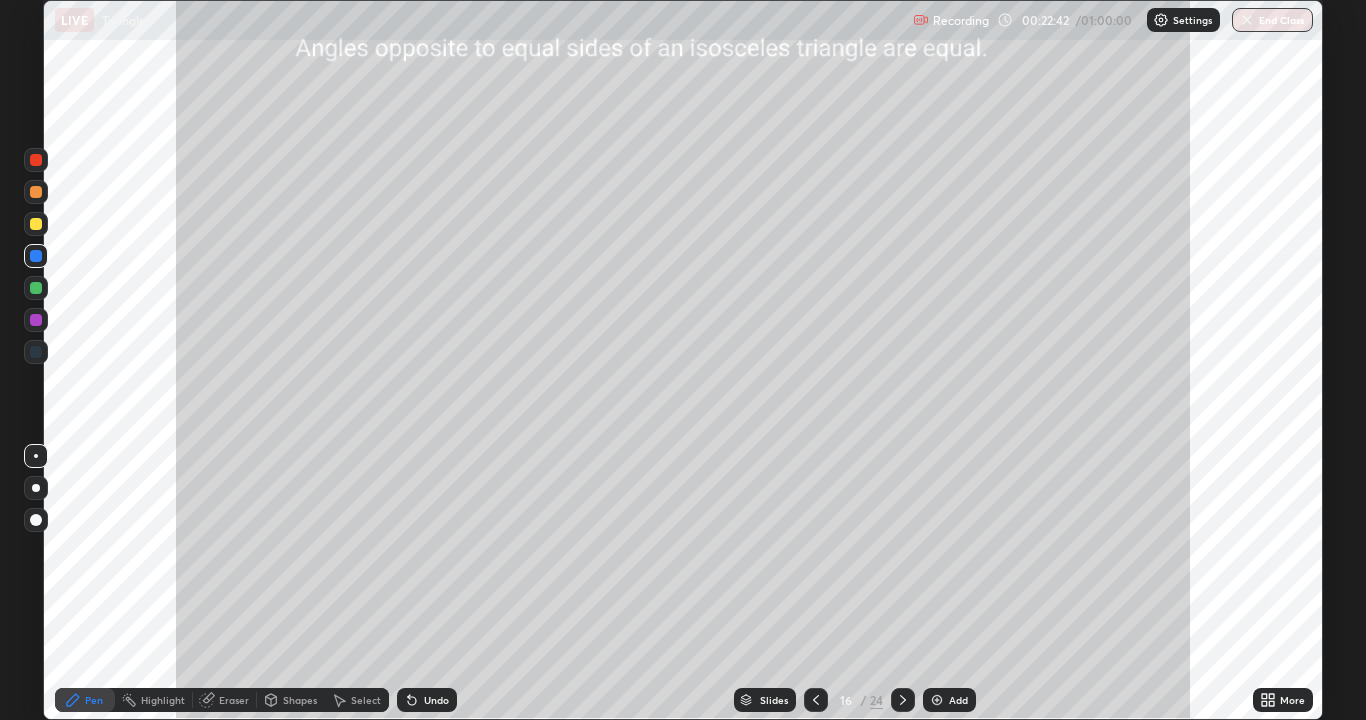 click at bounding box center [36, 224] 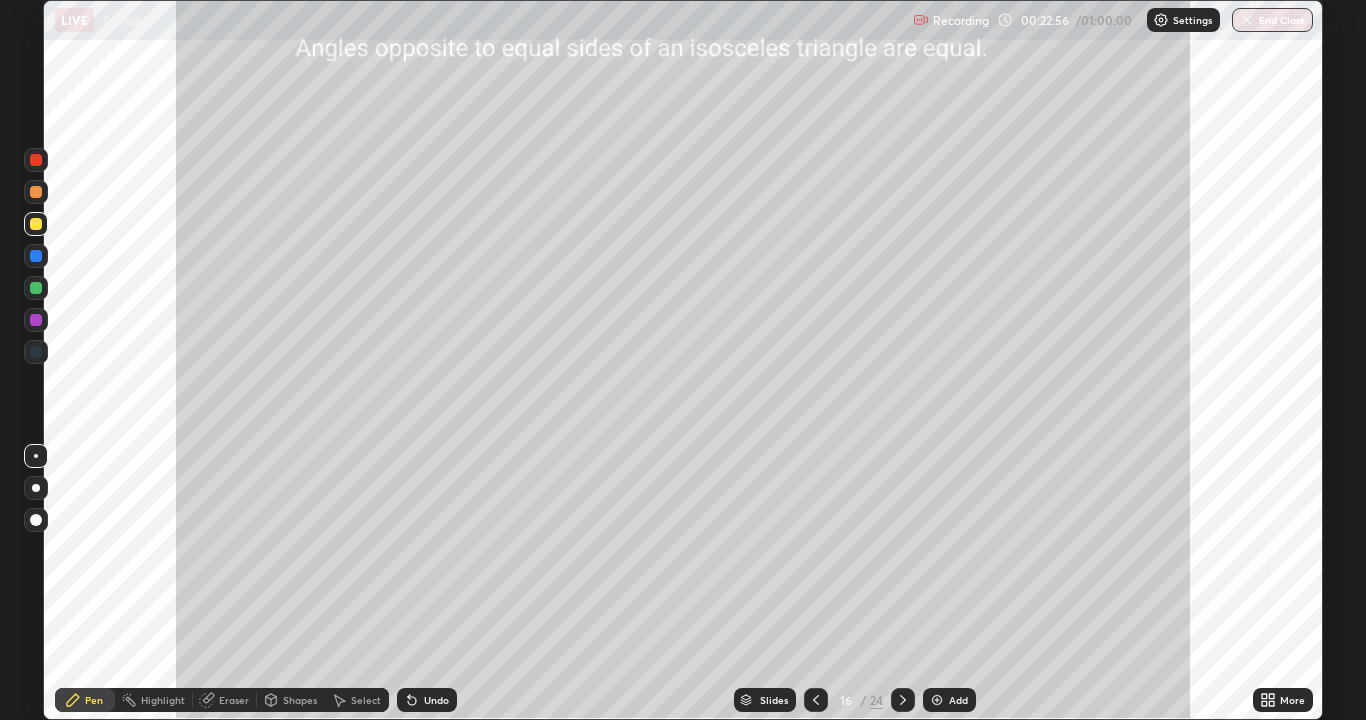 click at bounding box center (36, 192) 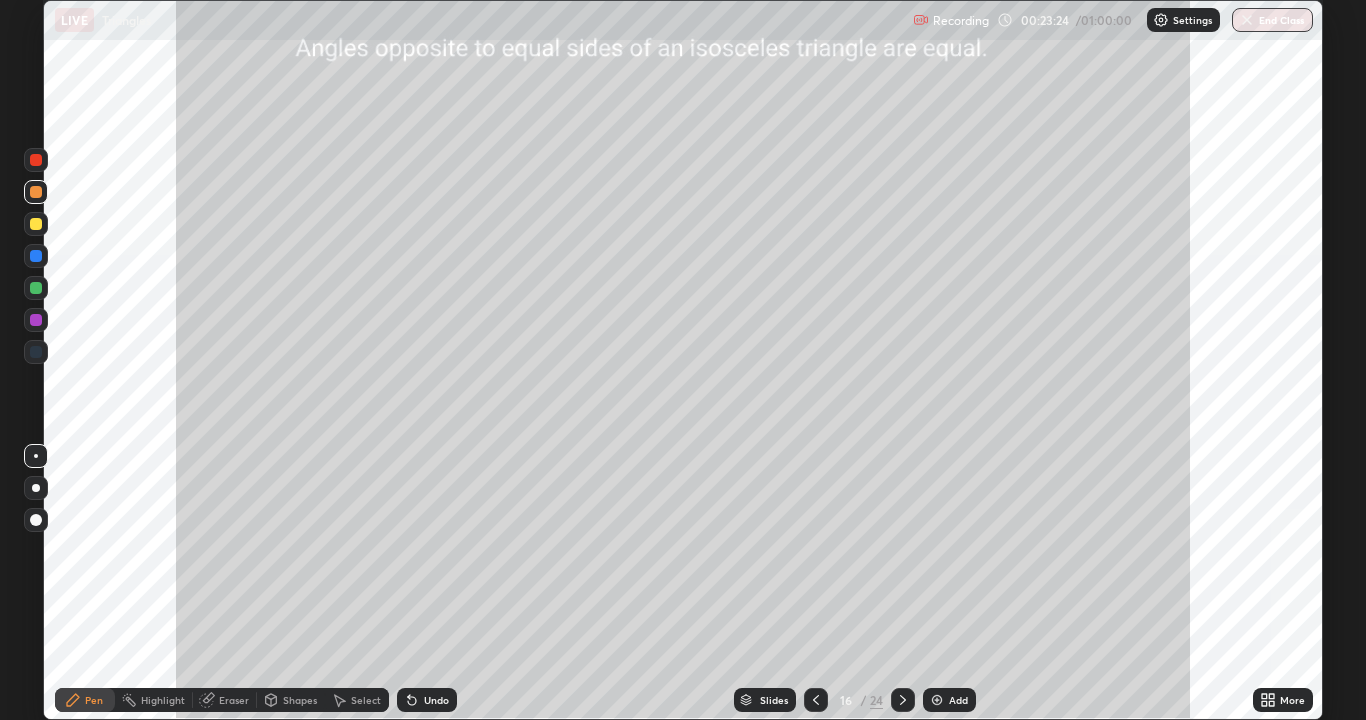 click on "Undo" at bounding box center (427, 700) 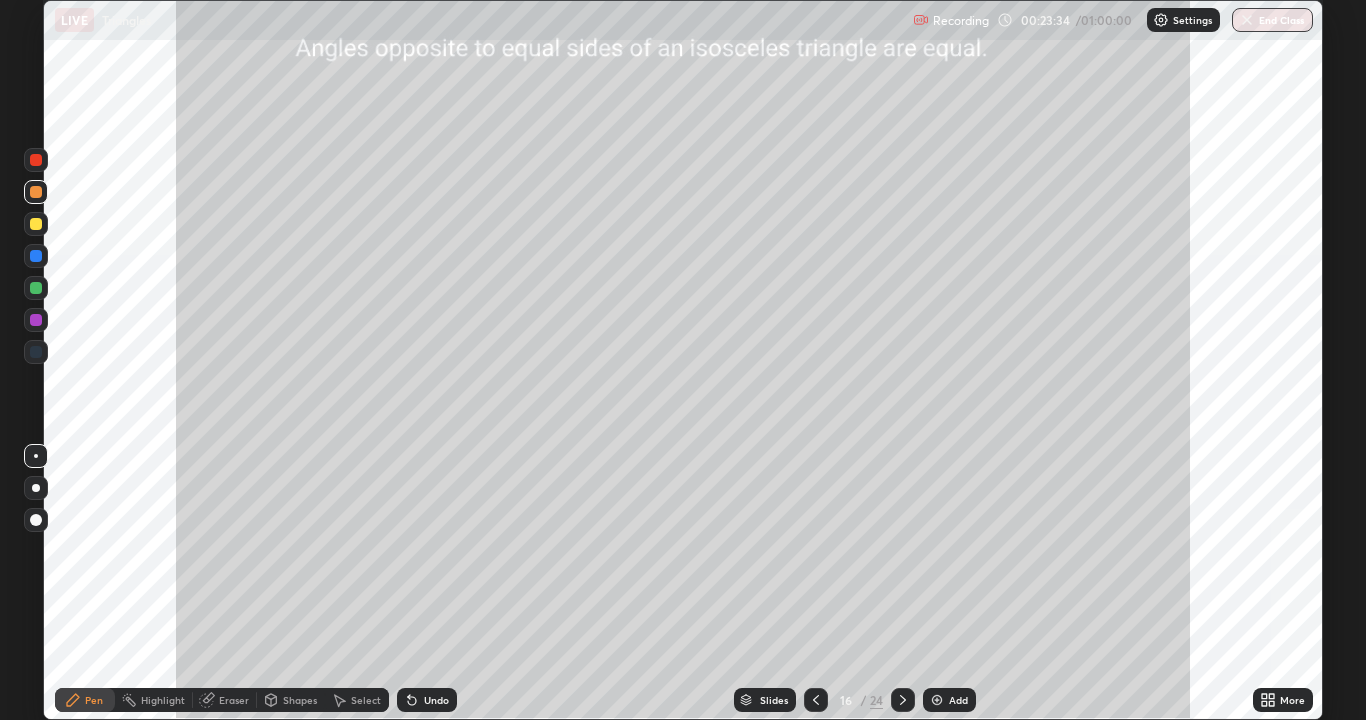 click at bounding box center (36, 224) 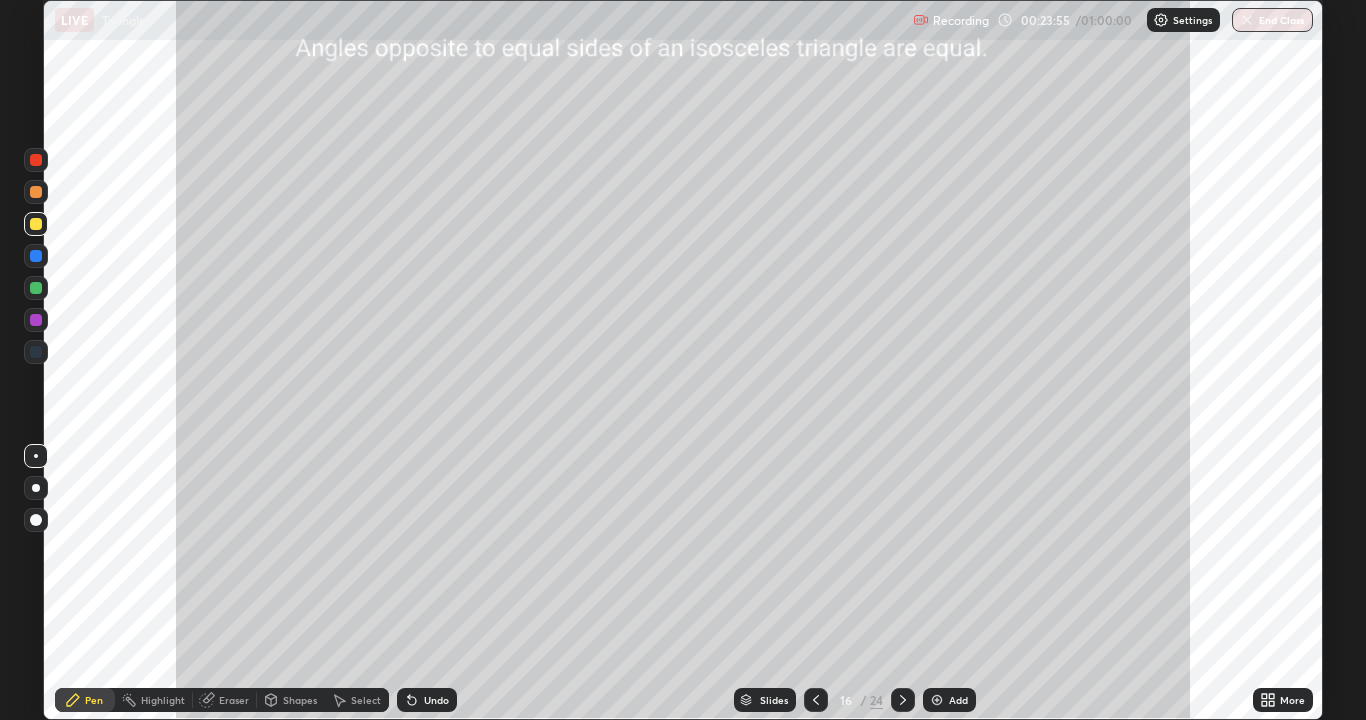 click on "Undo" at bounding box center (423, 700) 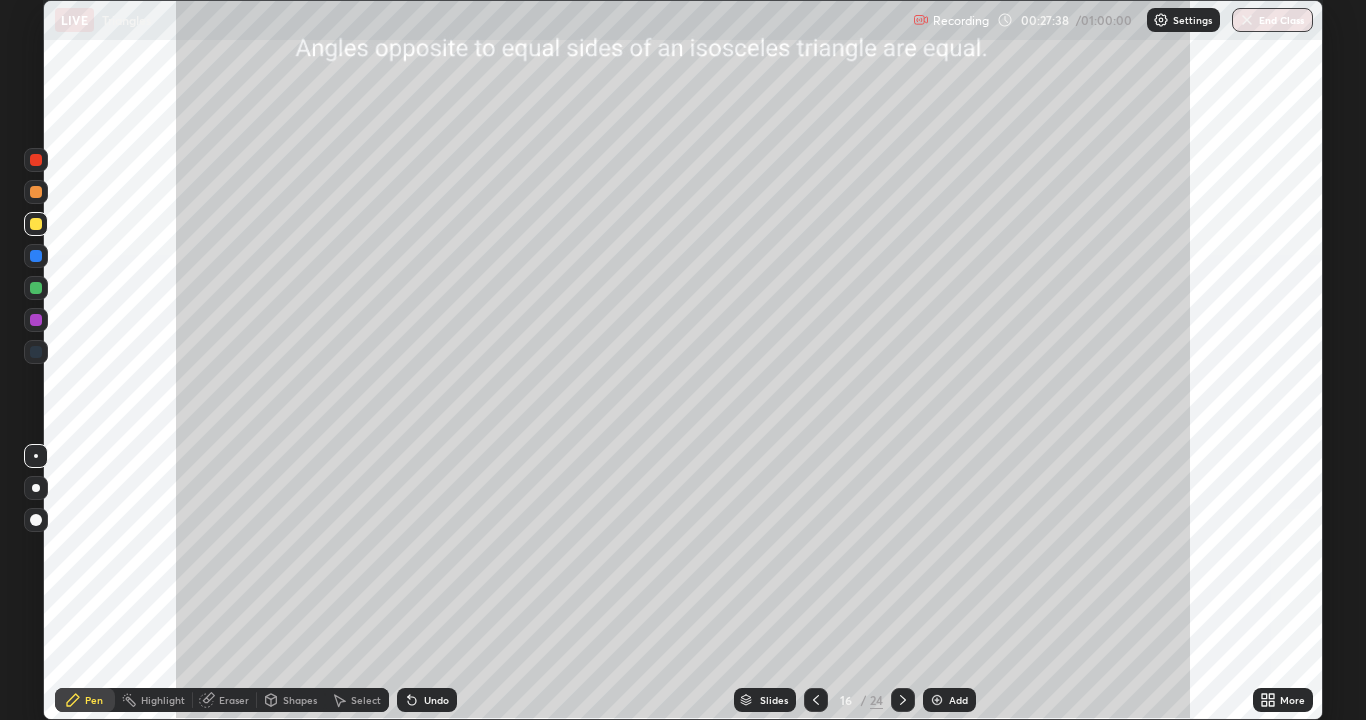 click at bounding box center (36, 224) 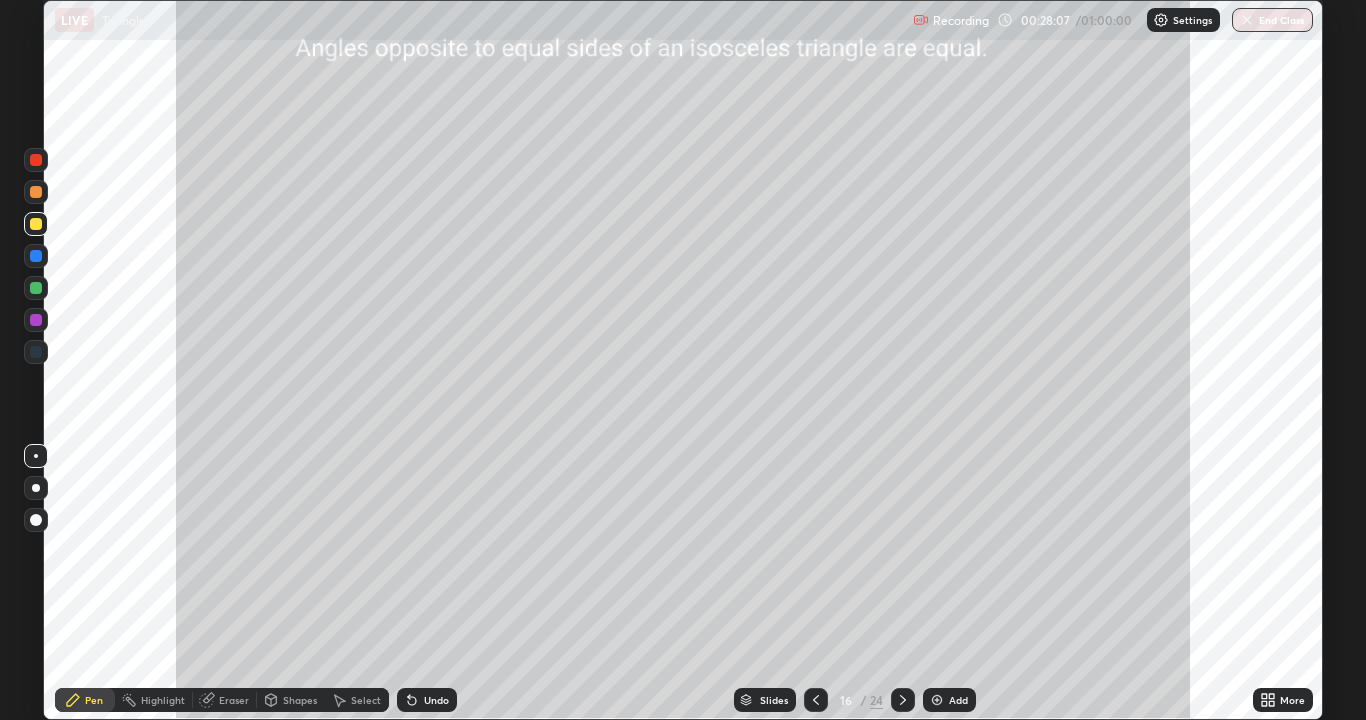 click 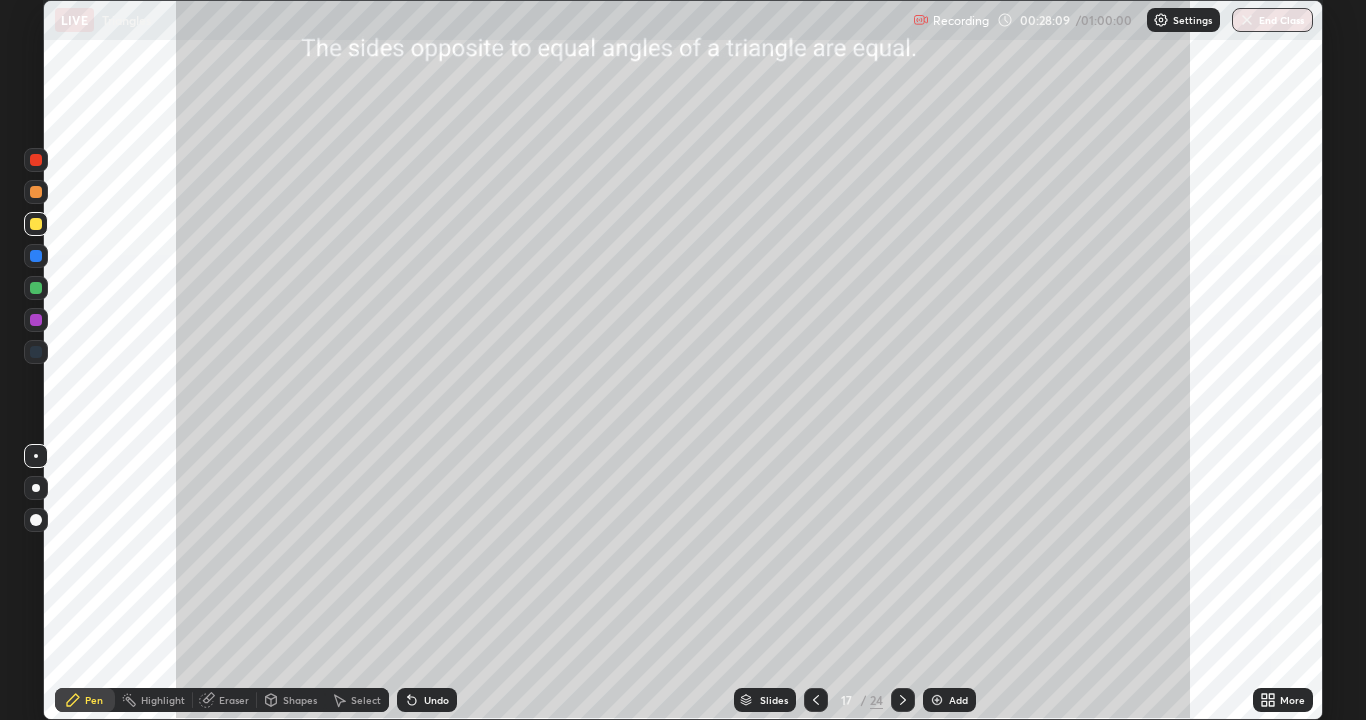 click at bounding box center (36, 224) 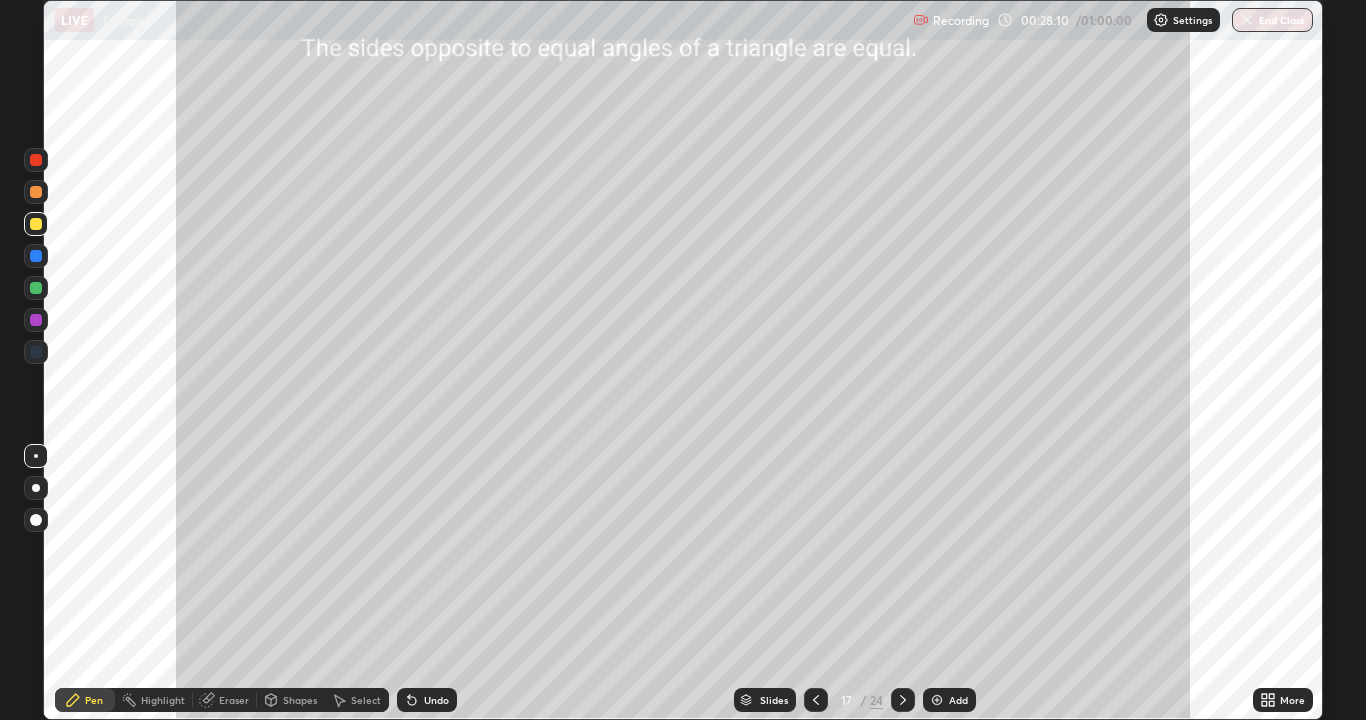 click on "Shapes" at bounding box center (300, 700) 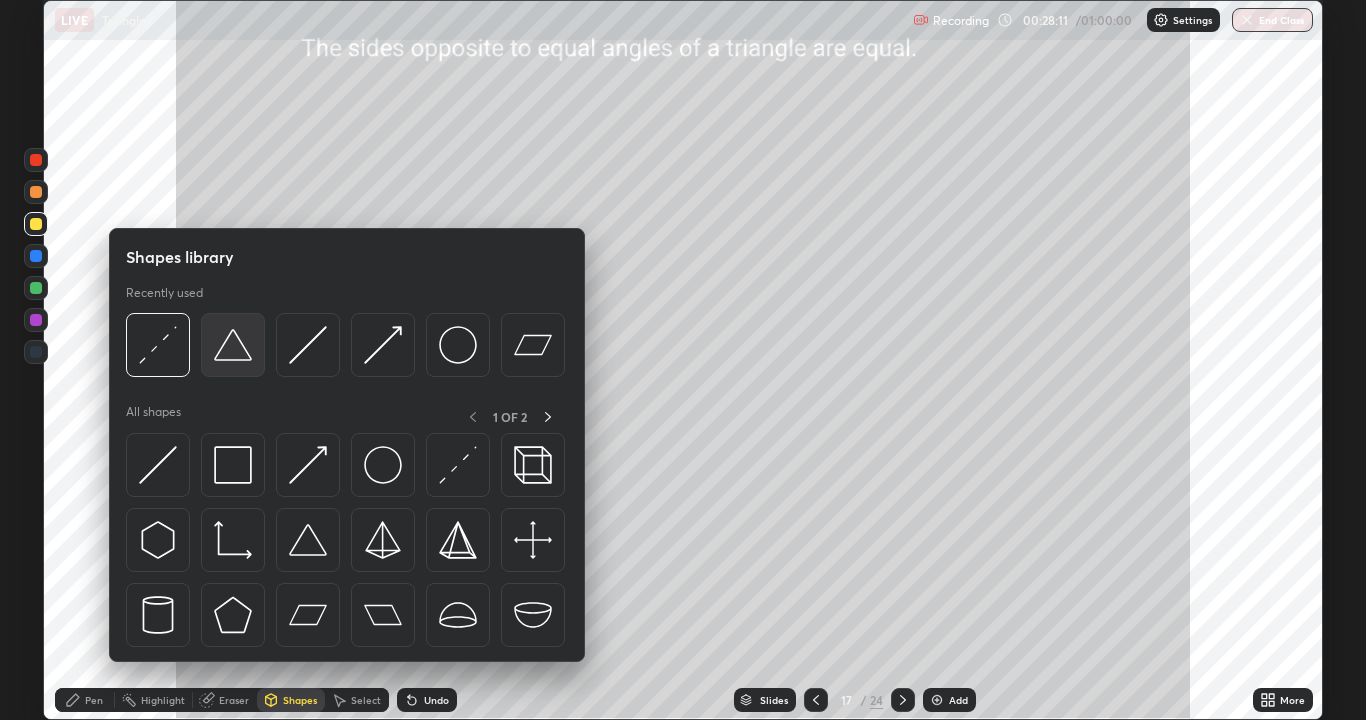 click at bounding box center [233, 345] 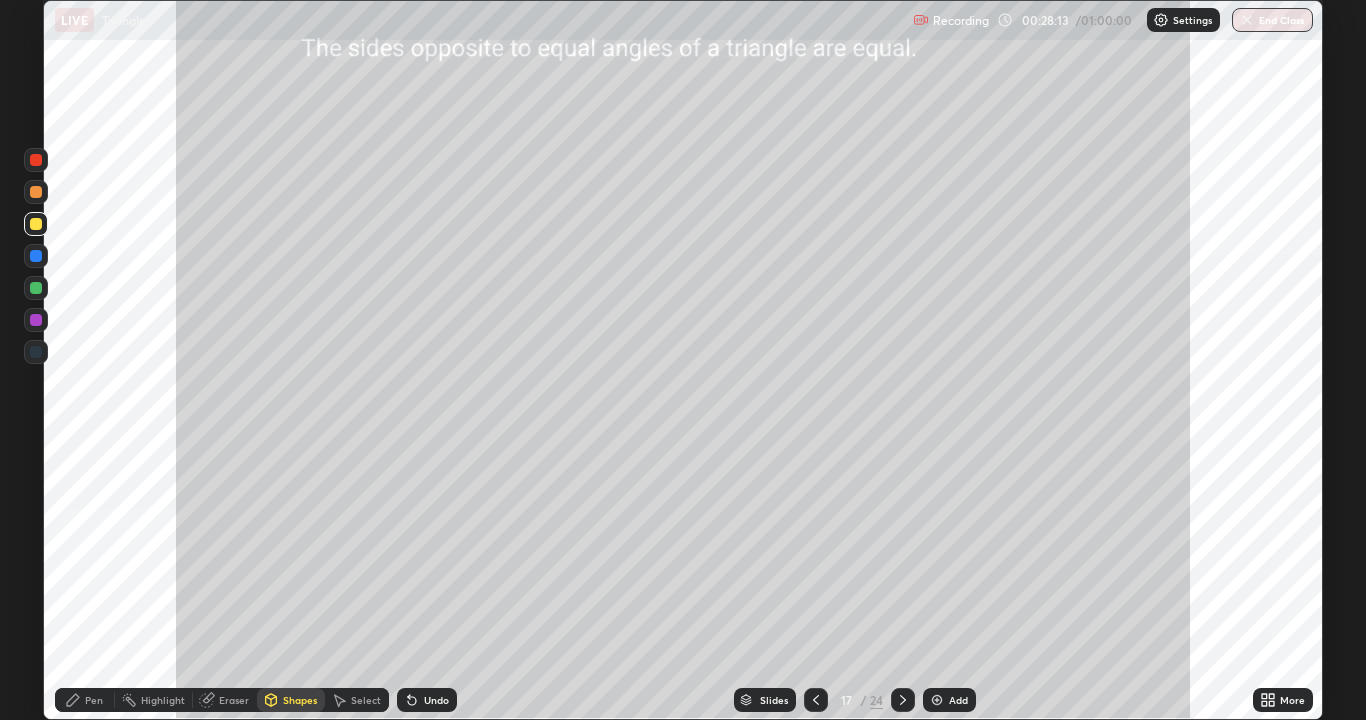click 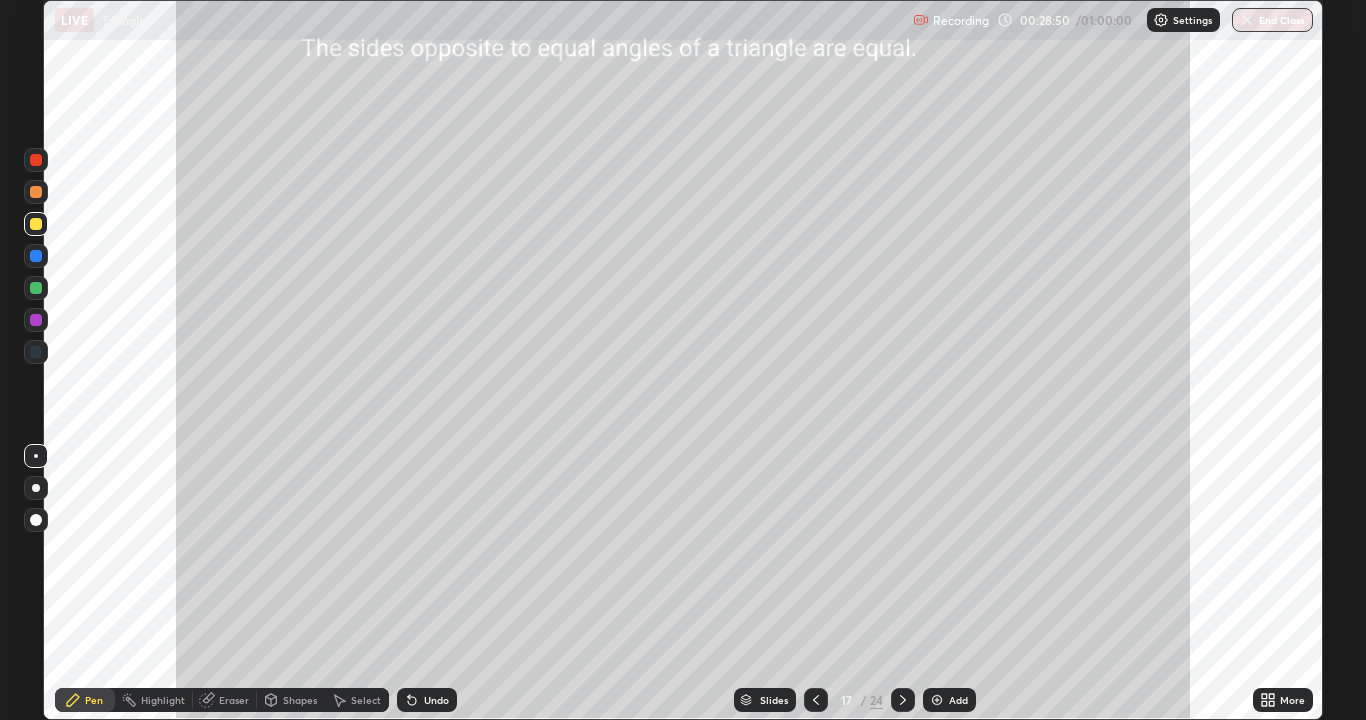 click on "Shapes" at bounding box center [300, 700] 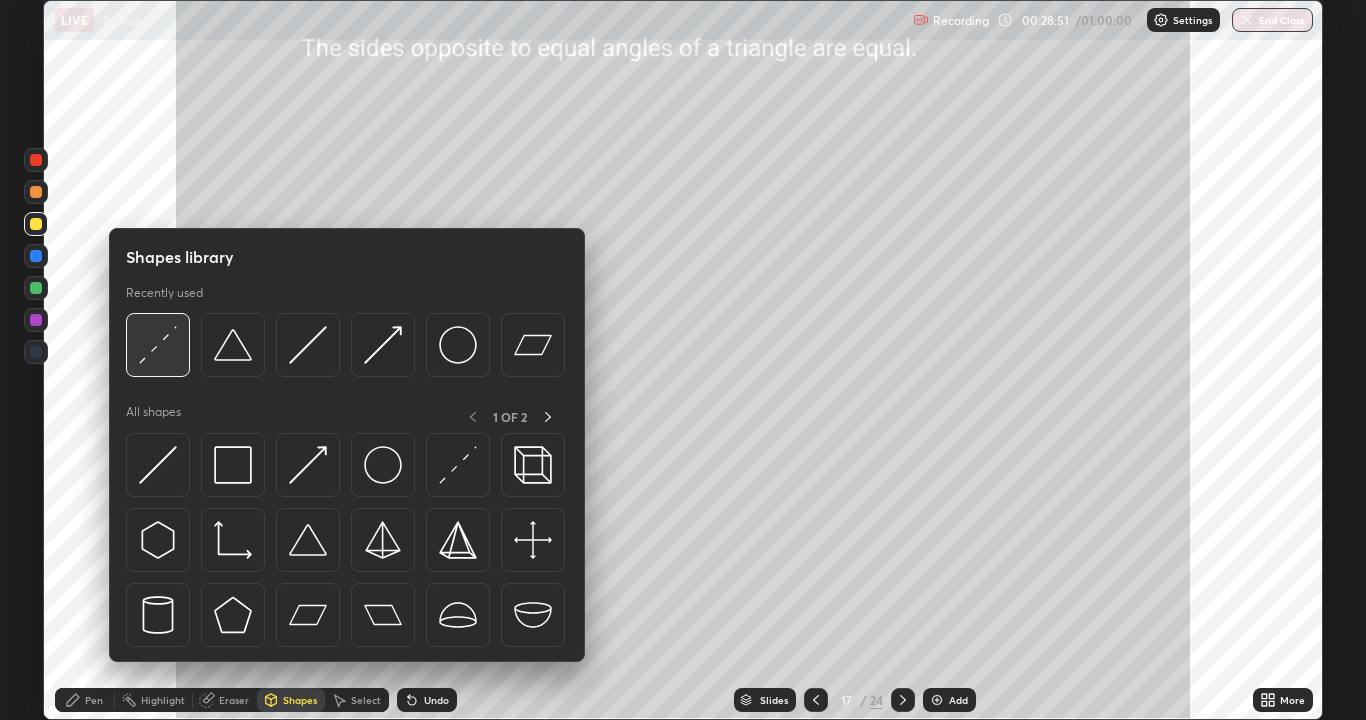 click at bounding box center [158, 345] 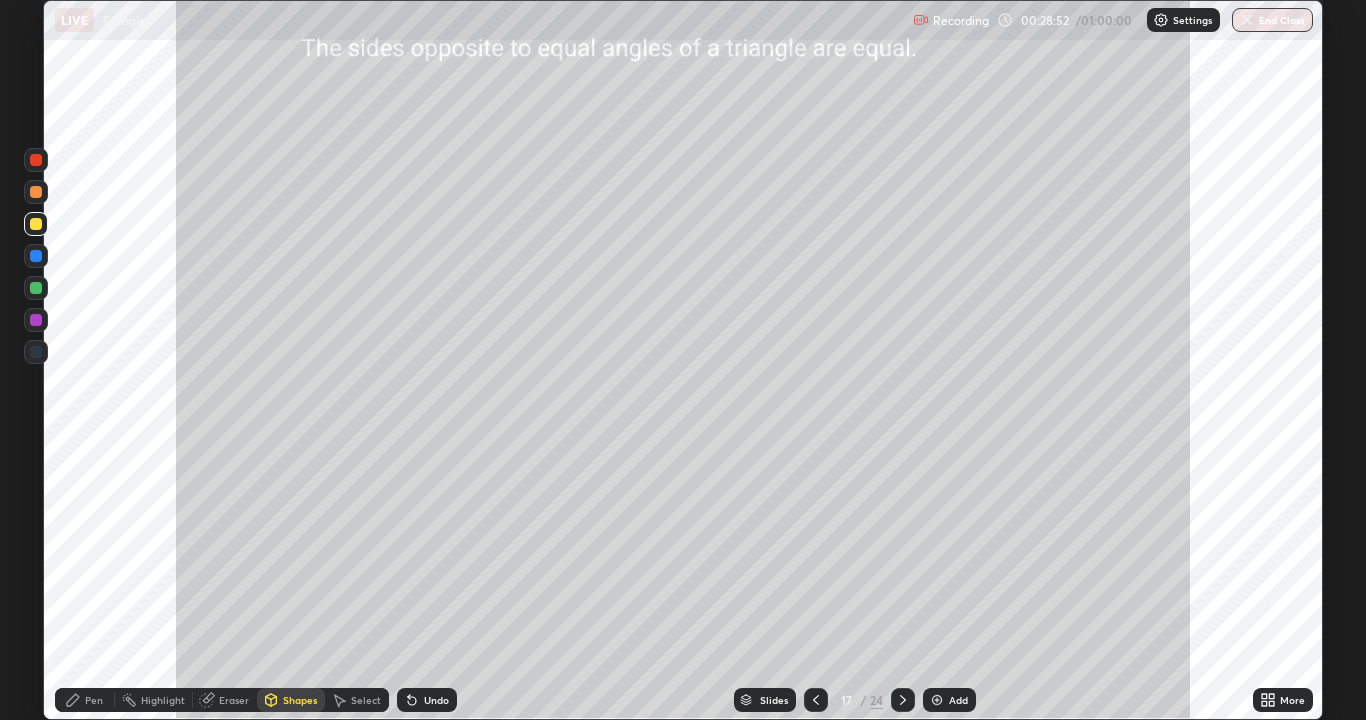 click at bounding box center (36, 256) 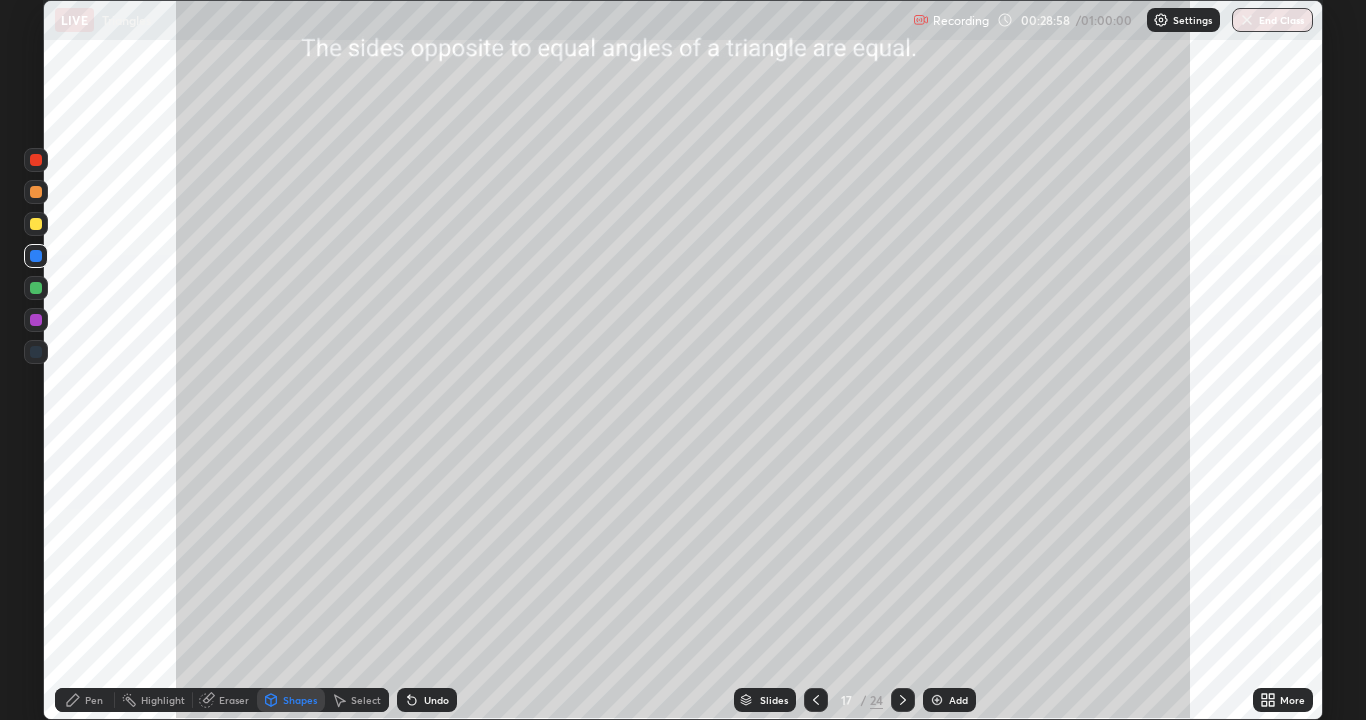 click on "Pen" at bounding box center [94, 700] 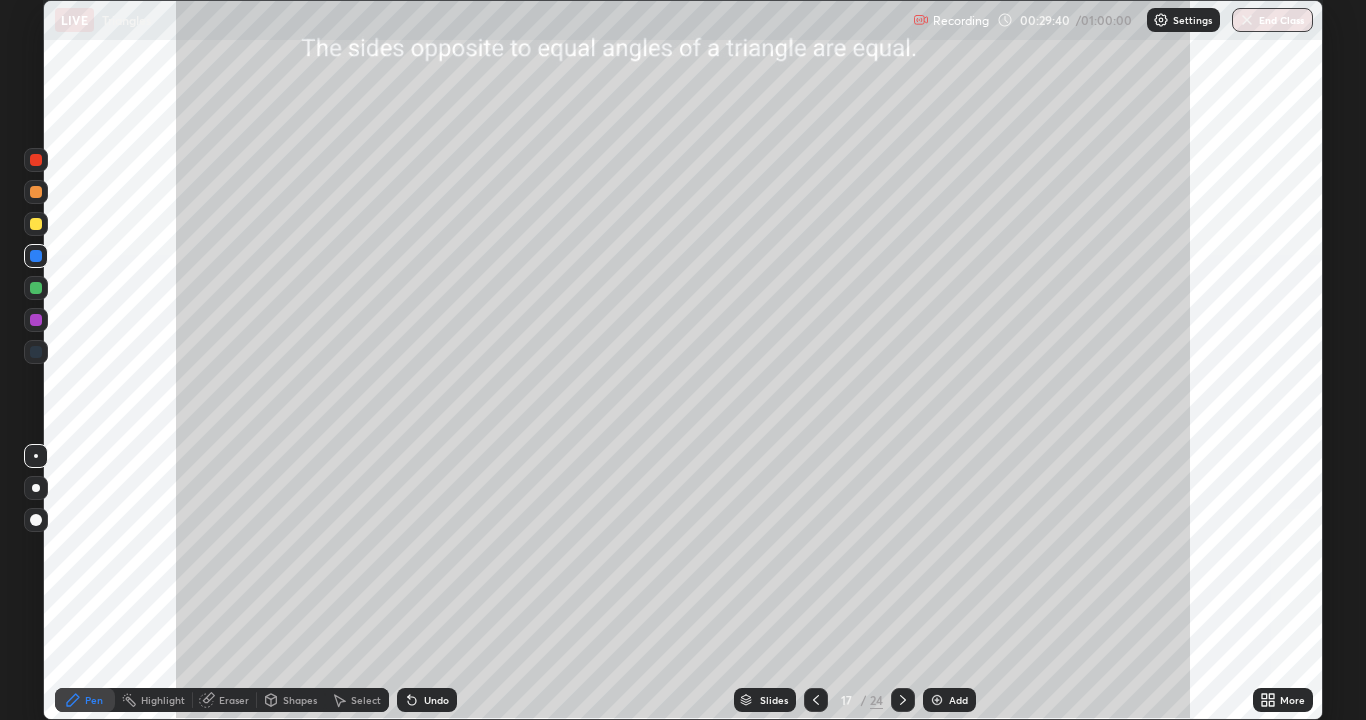 click at bounding box center (36, 288) 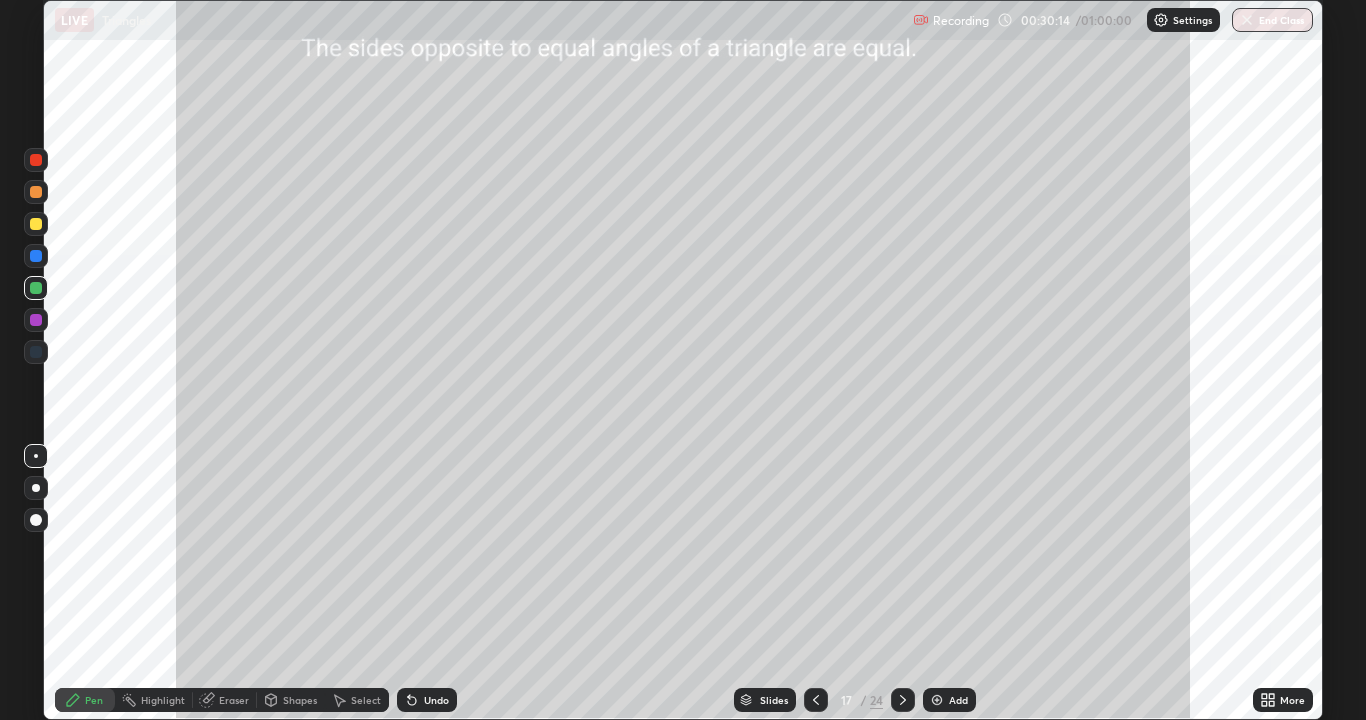 click on "Undo" at bounding box center (436, 700) 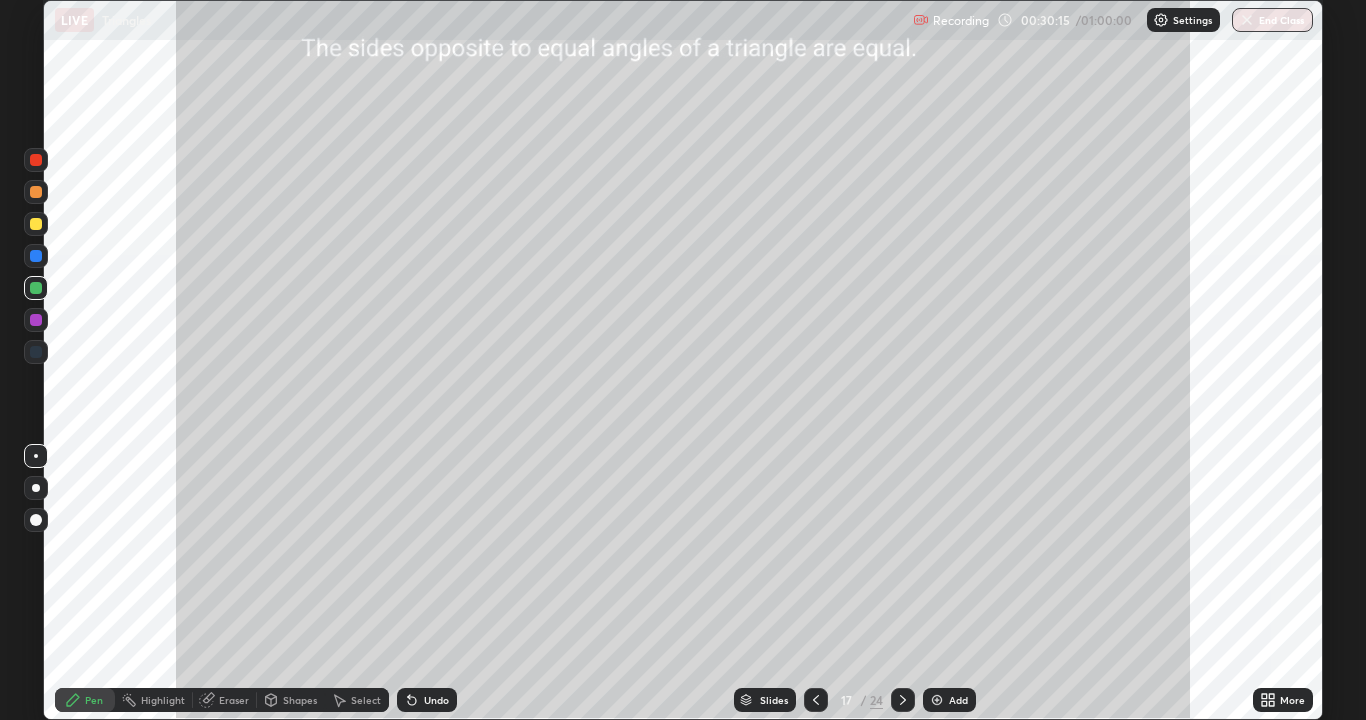 click on "Undo" at bounding box center [427, 700] 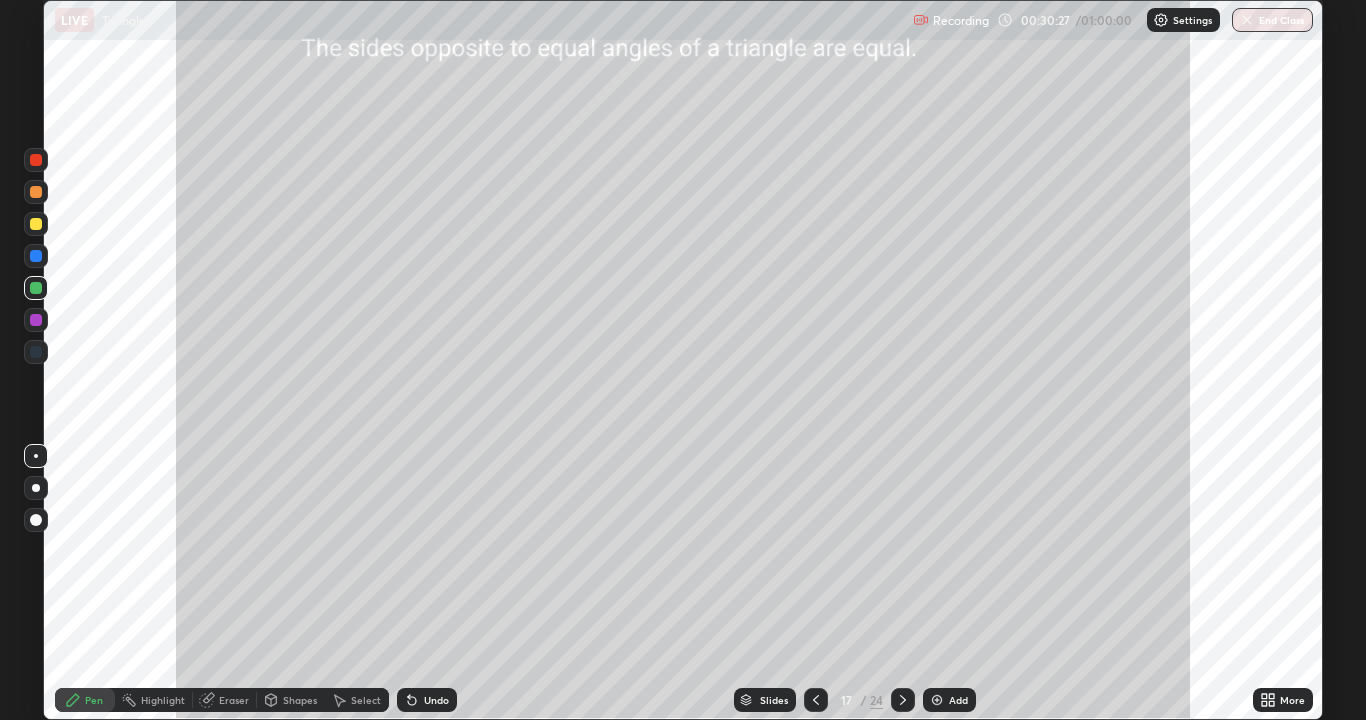 click at bounding box center [36, 224] 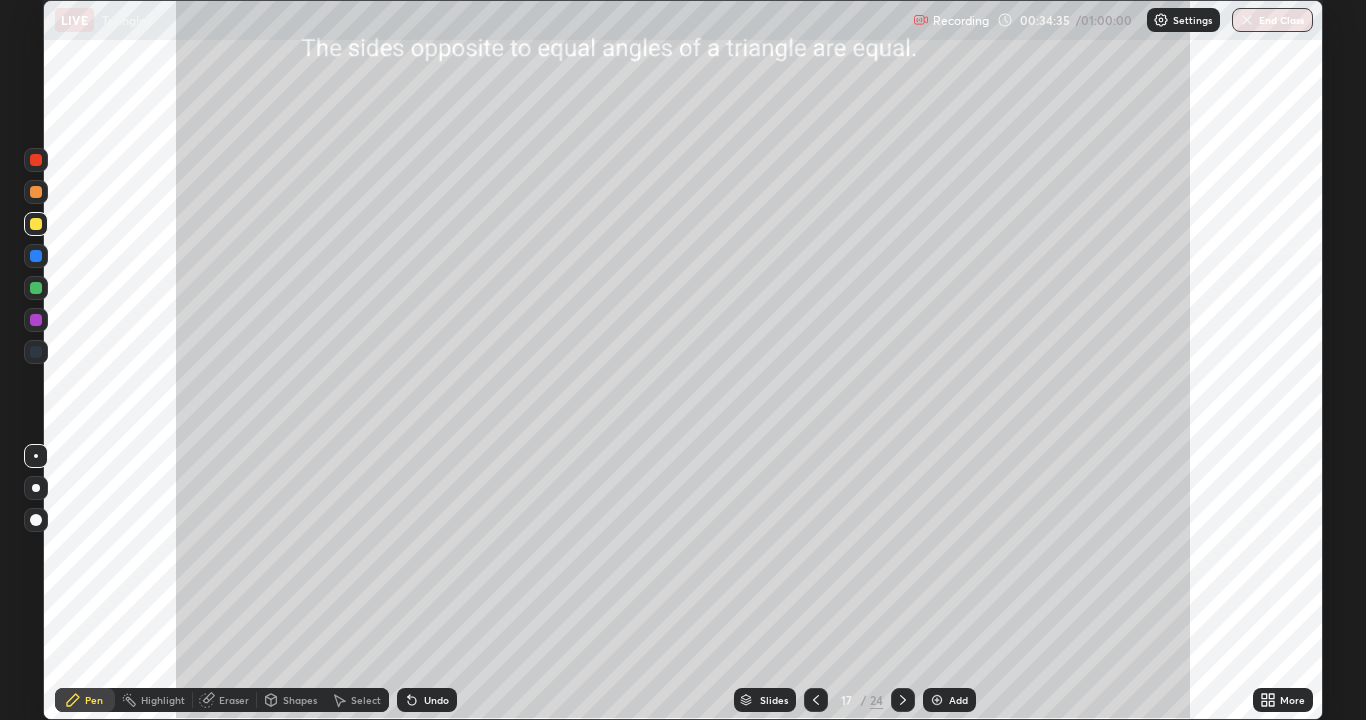 click 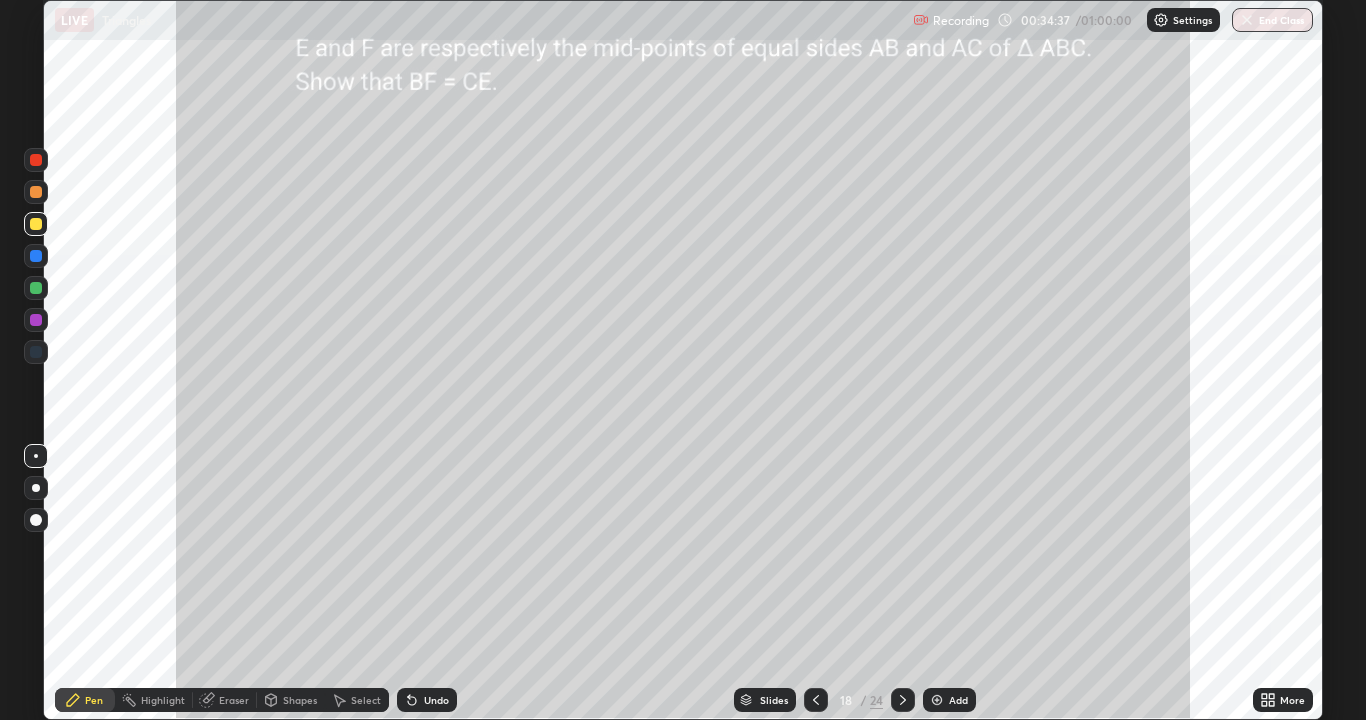 click on "Shapes" at bounding box center (300, 700) 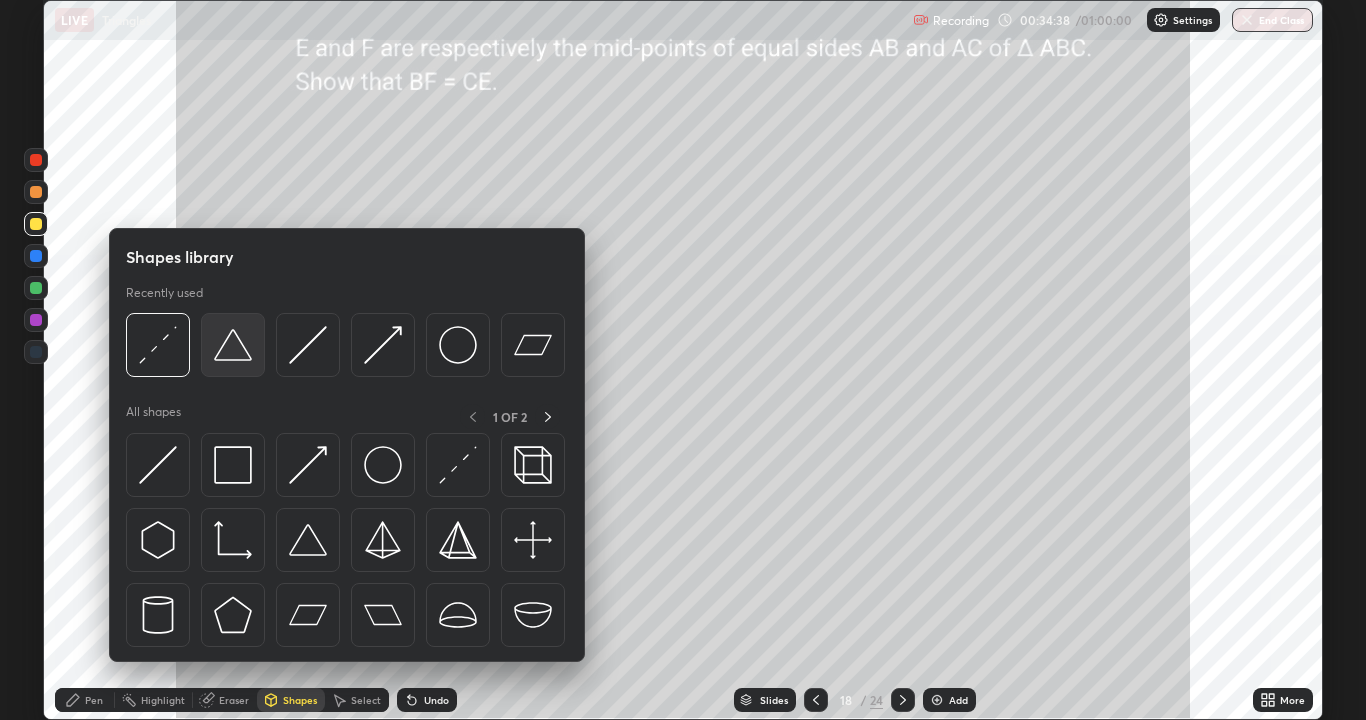 click at bounding box center [233, 345] 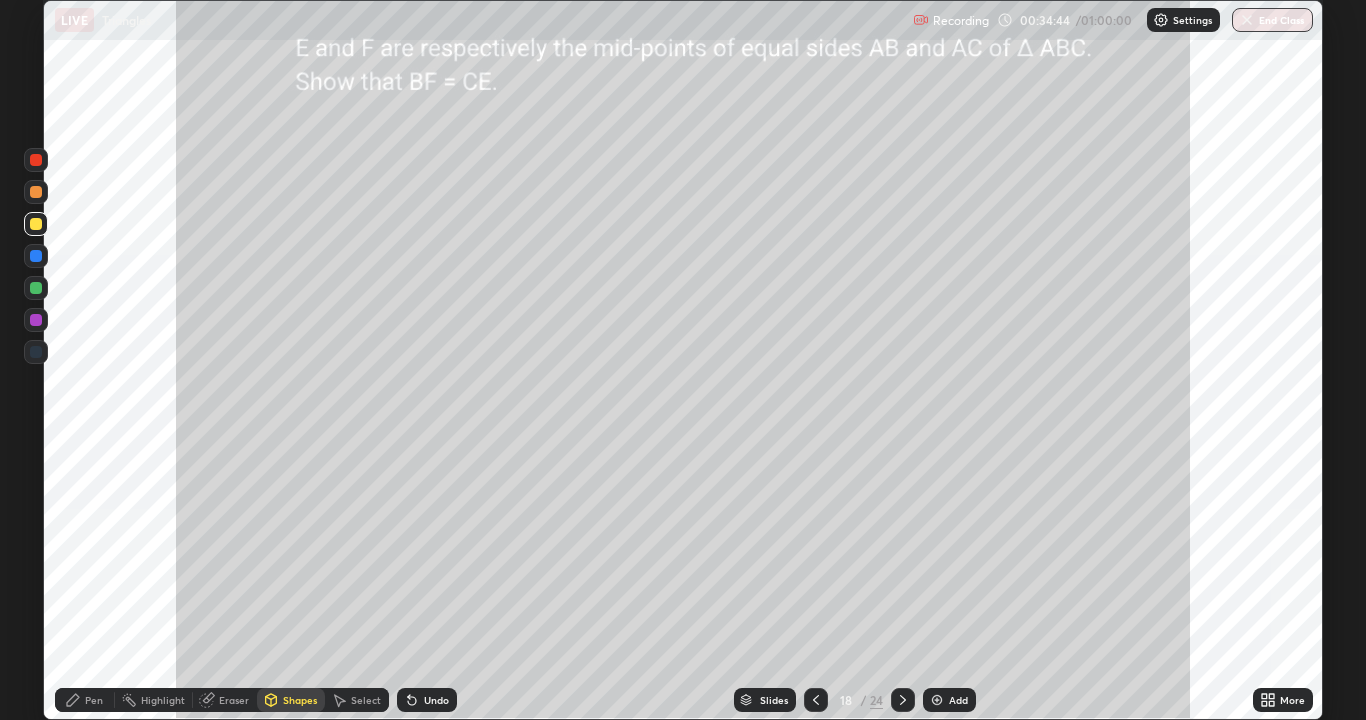 click on "Pen" at bounding box center (94, 700) 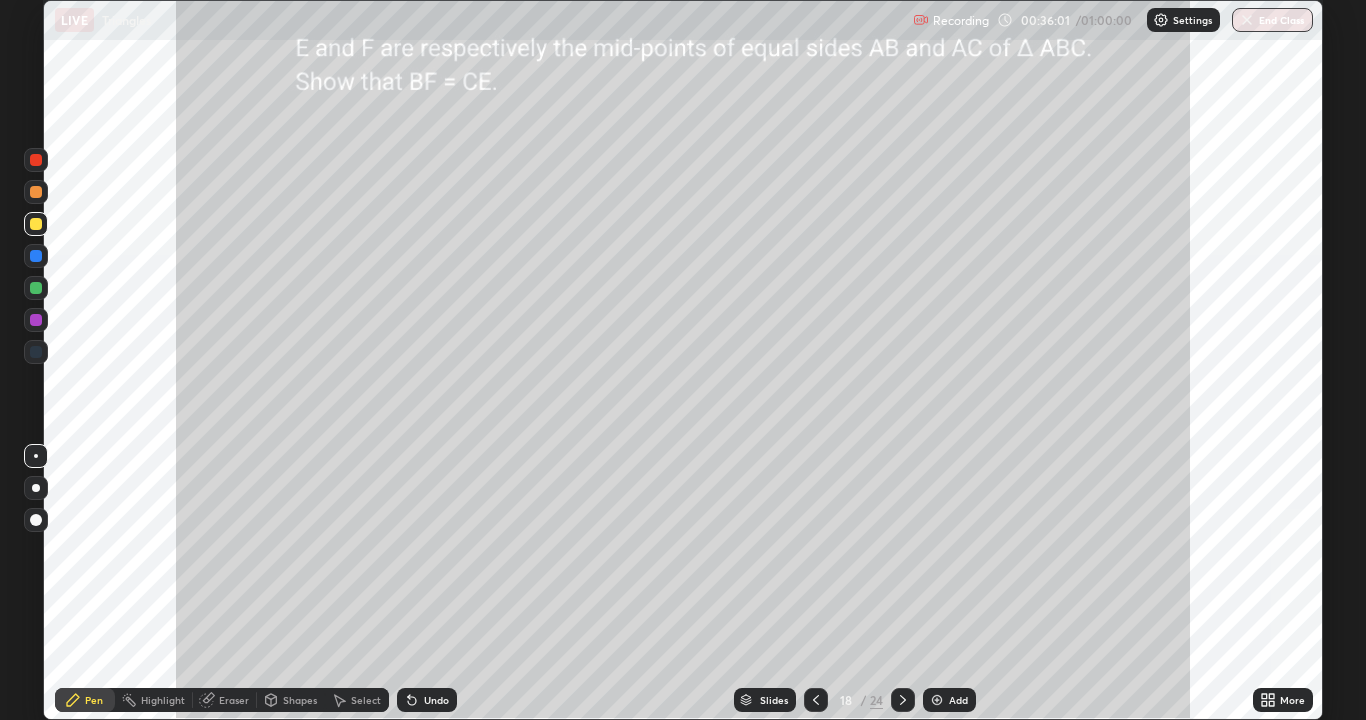 click at bounding box center (36, 288) 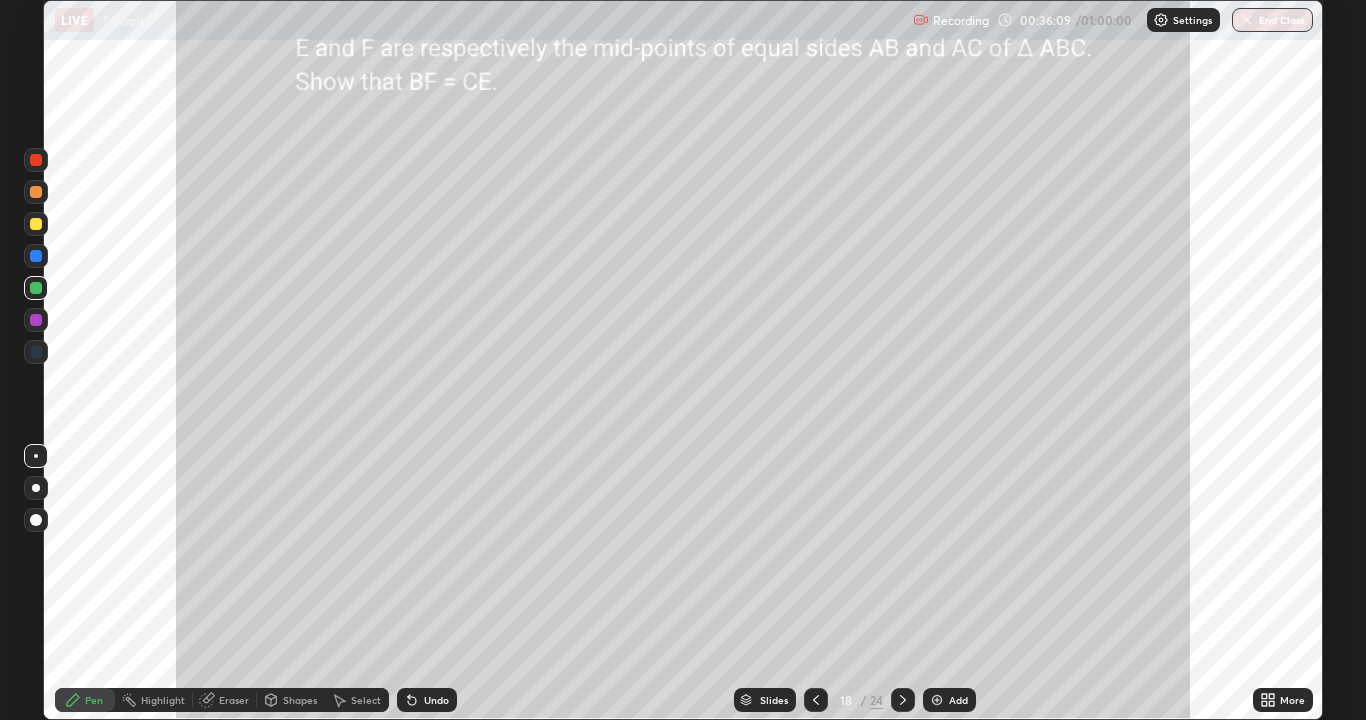 click on "Select" at bounding box center [357, 700] 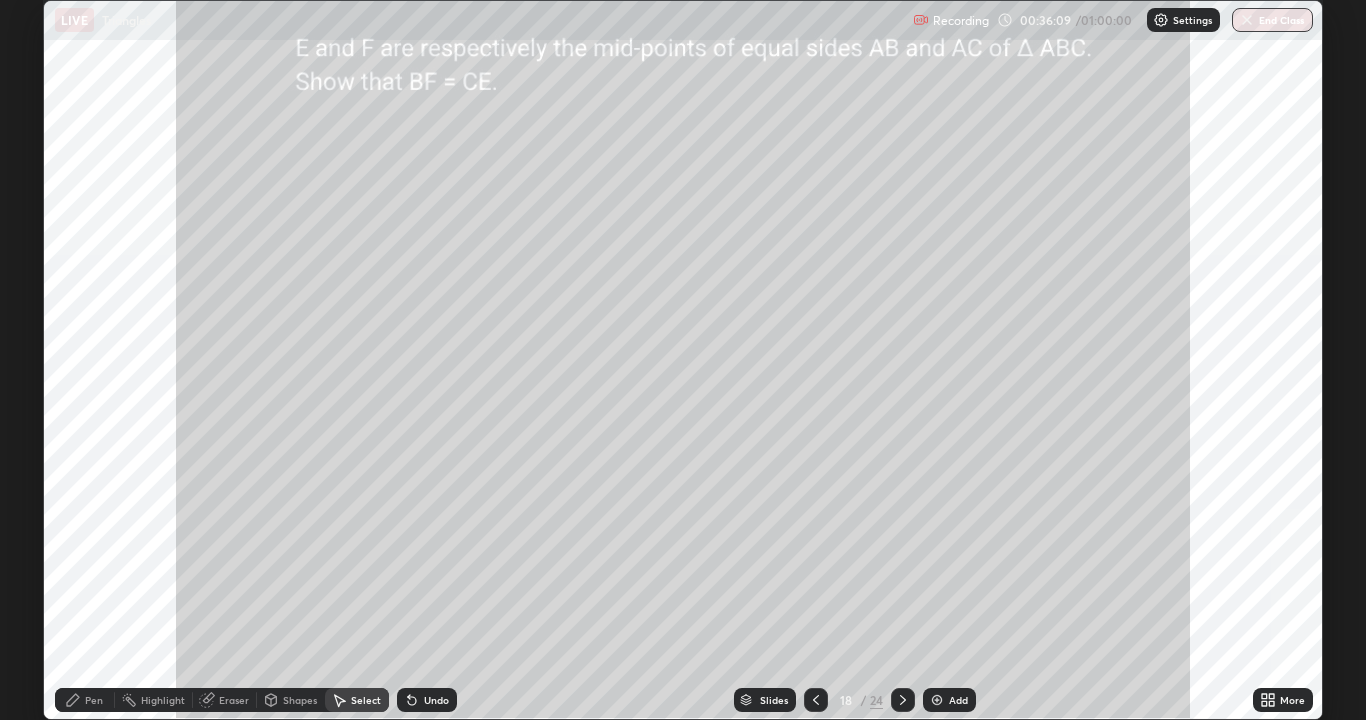 click on "Shapes" at bounding box center [300, 700] 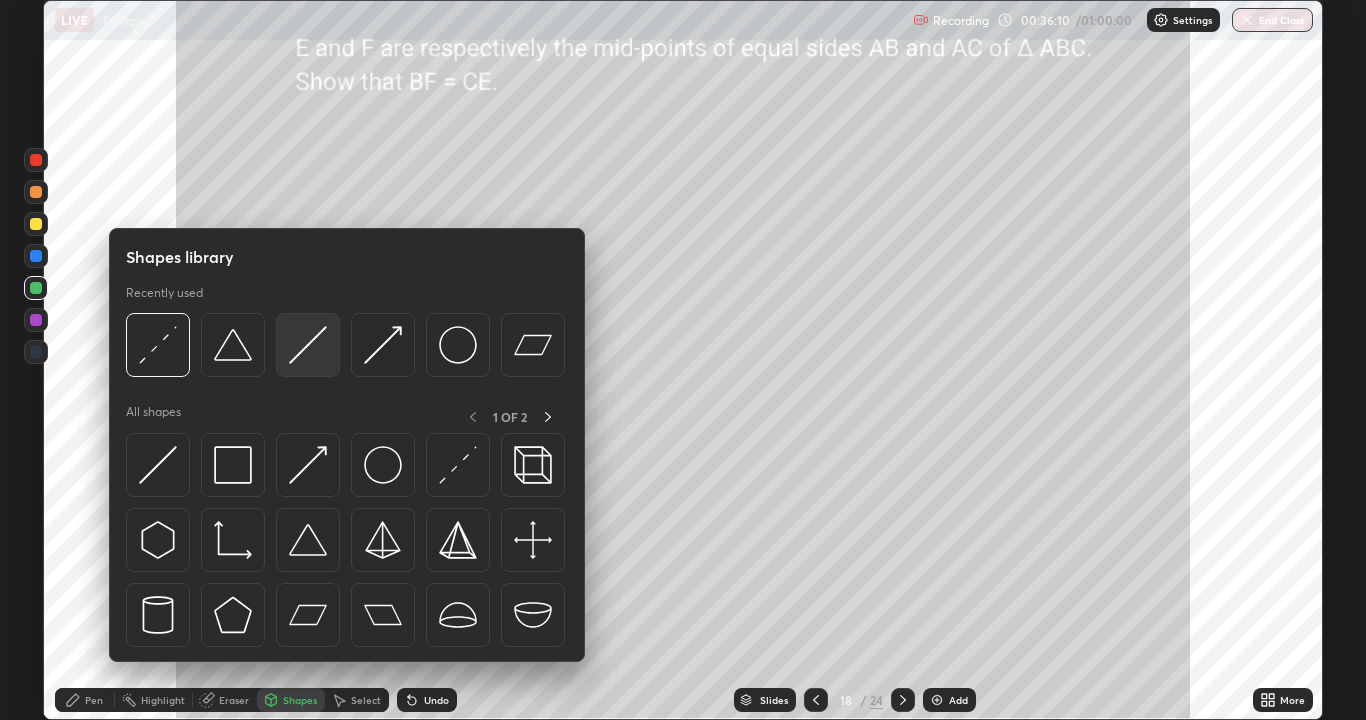 click at bounding box center (308, 345) 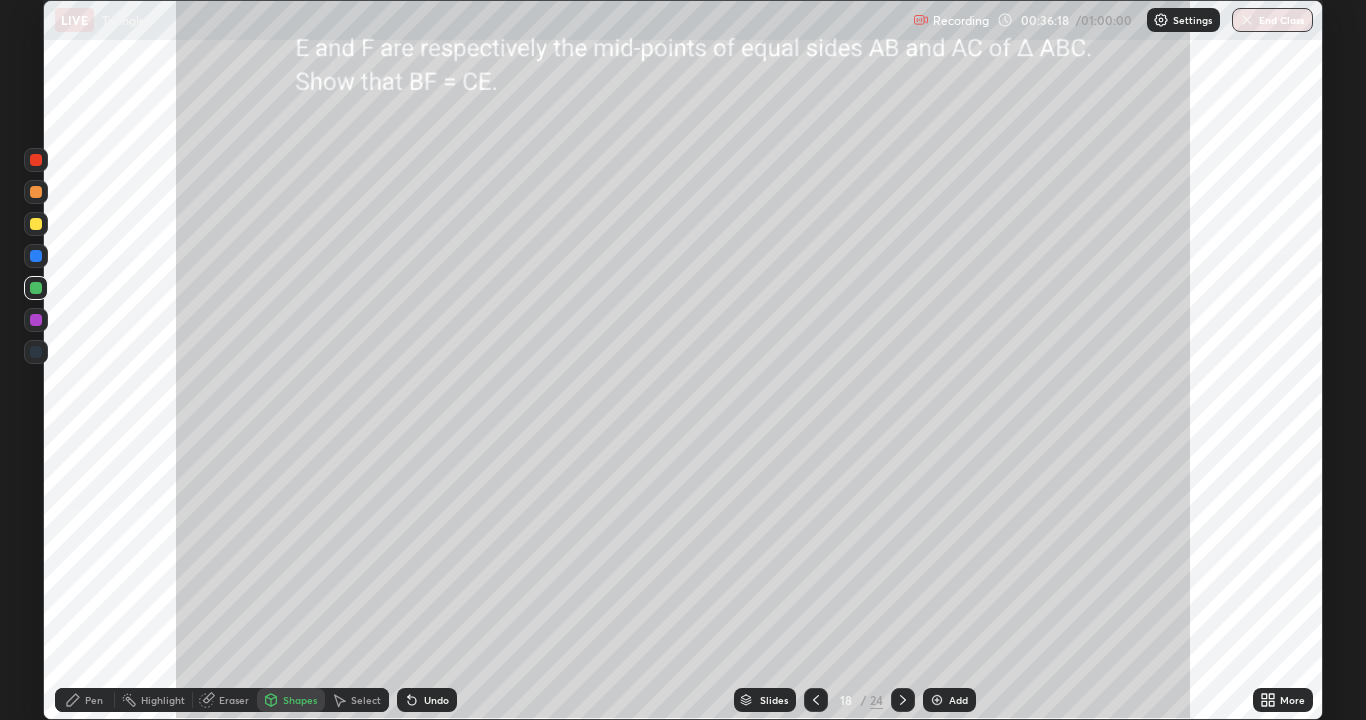 click on "Pen" at bounding box center (94, 700) 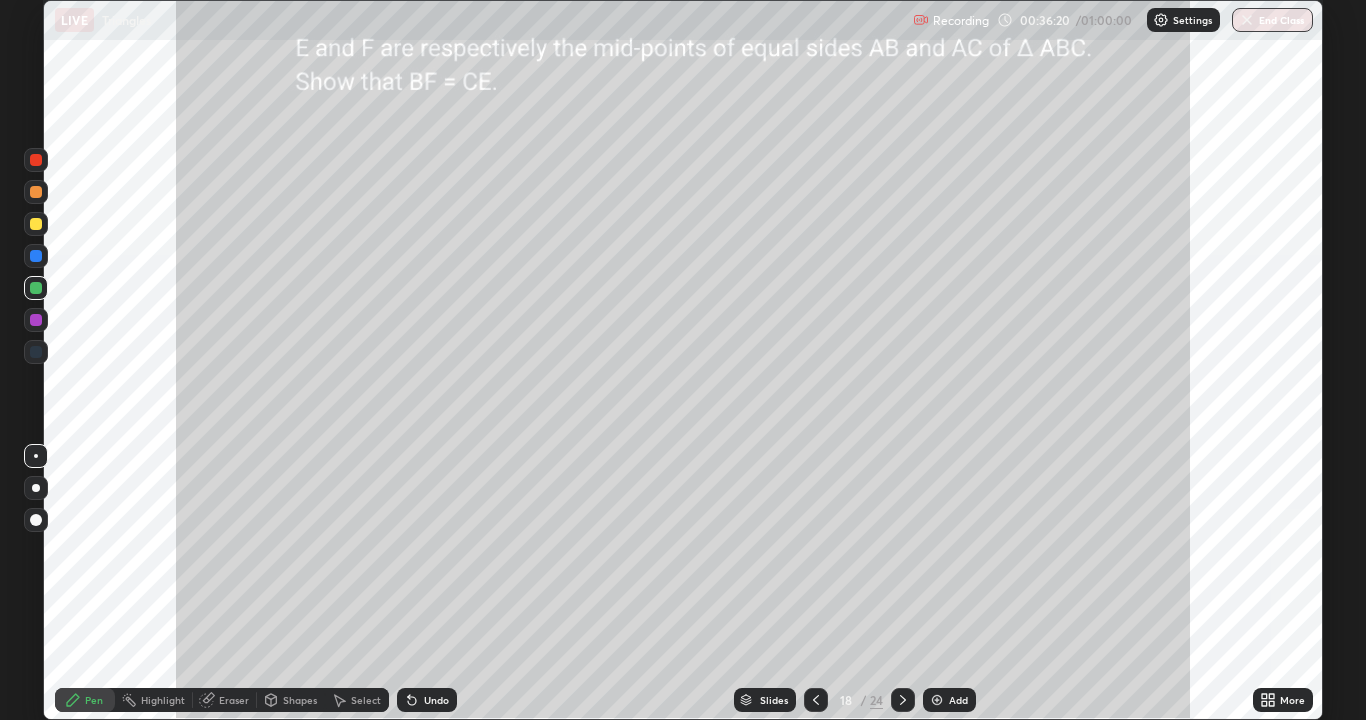 click at bounding box center (36, 224) 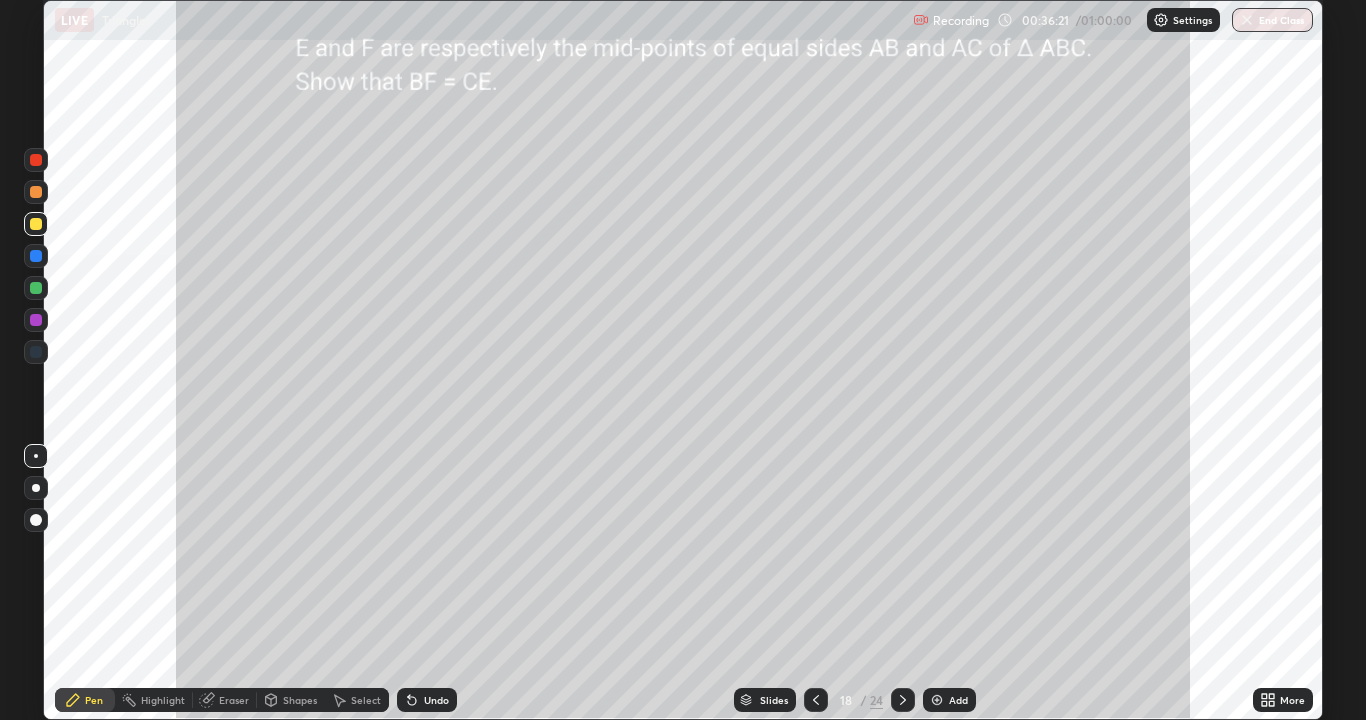 click at bounding box center [36, 192] 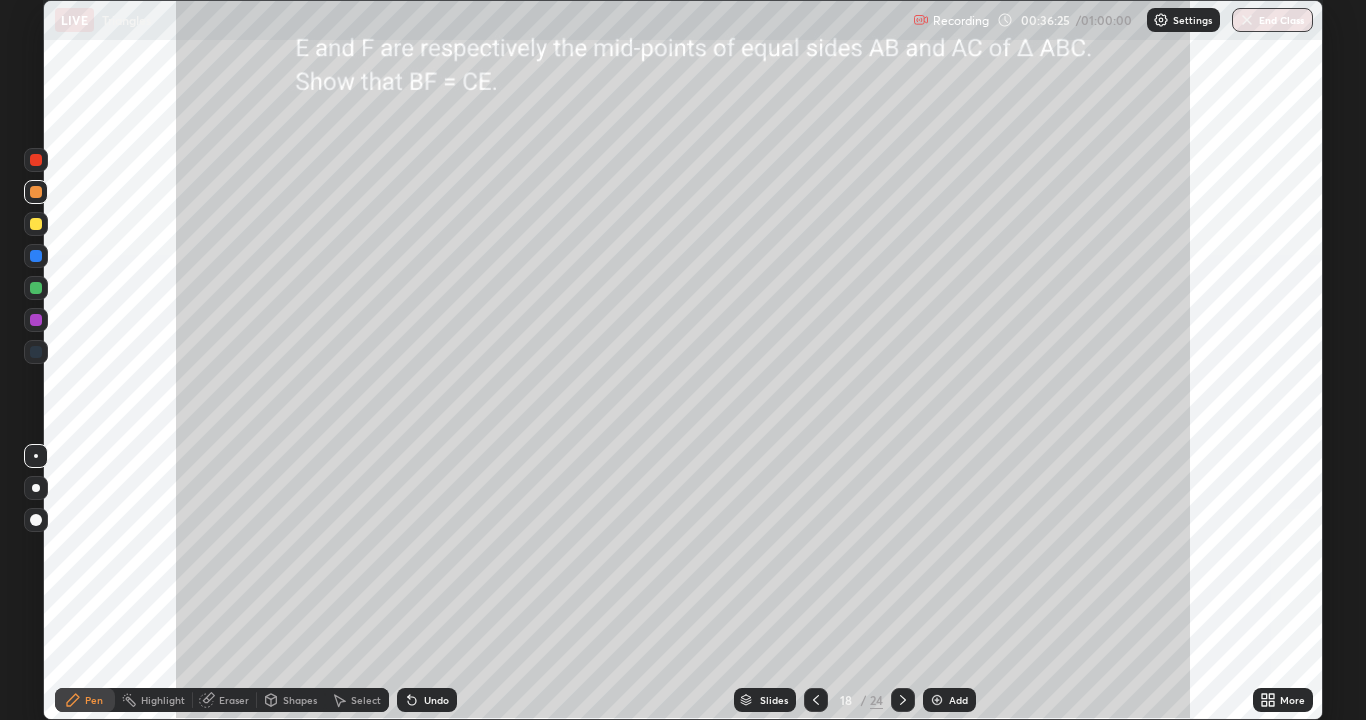 click on "Highlight" at bounding box center (154, 700) 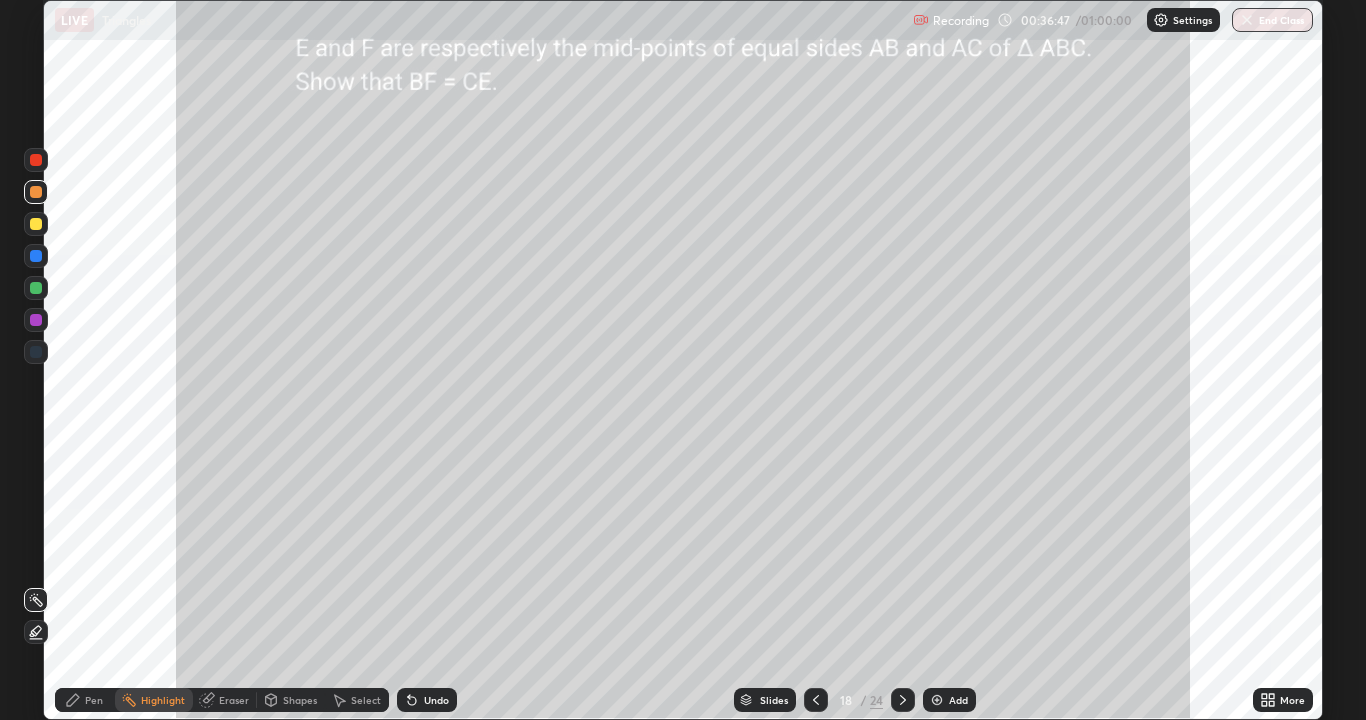 click on "Pen" at bounding box center [94, 700] 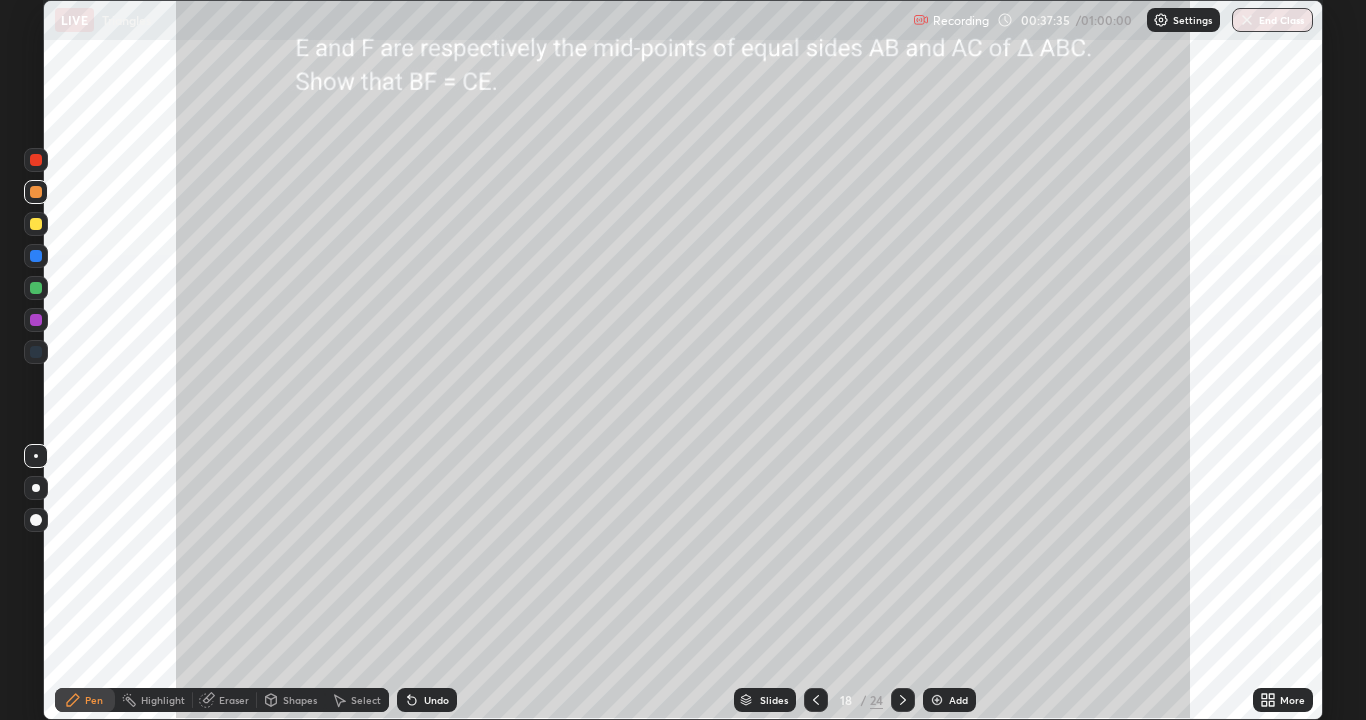 click on "Highlight" at bounding box center (163, 700) 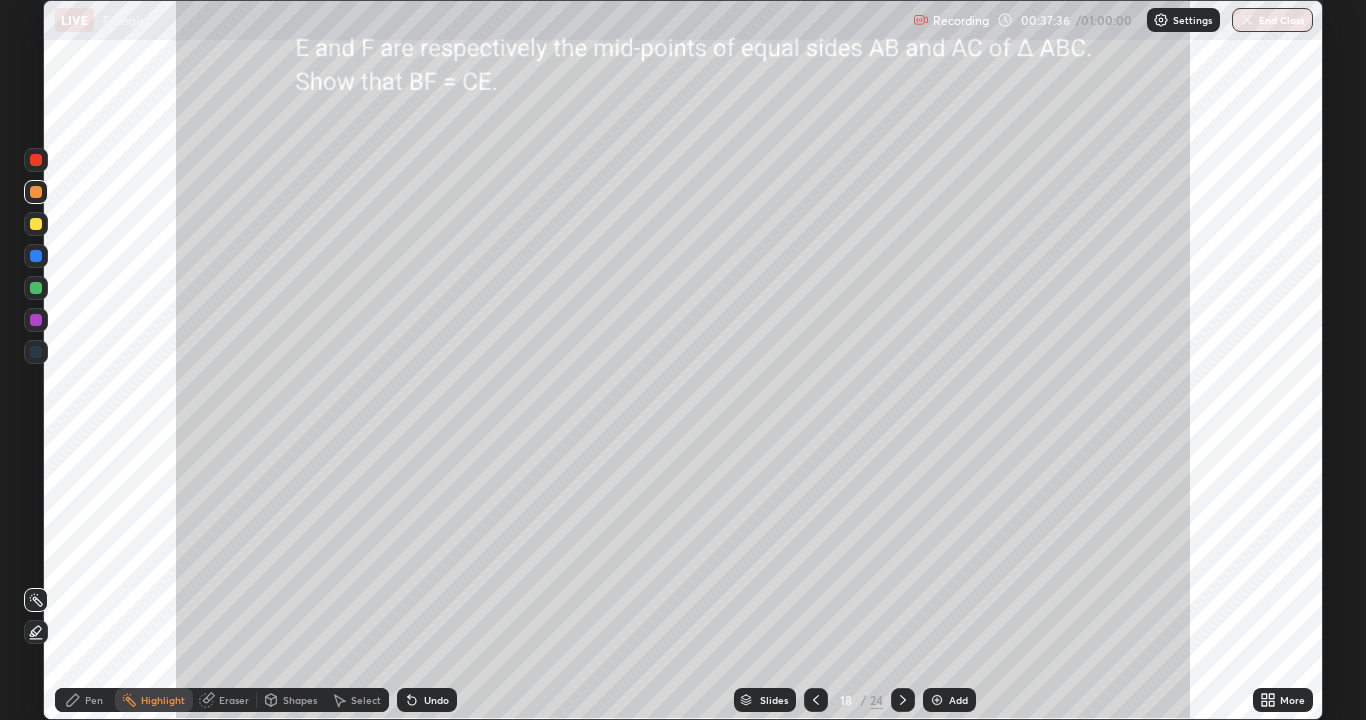 click 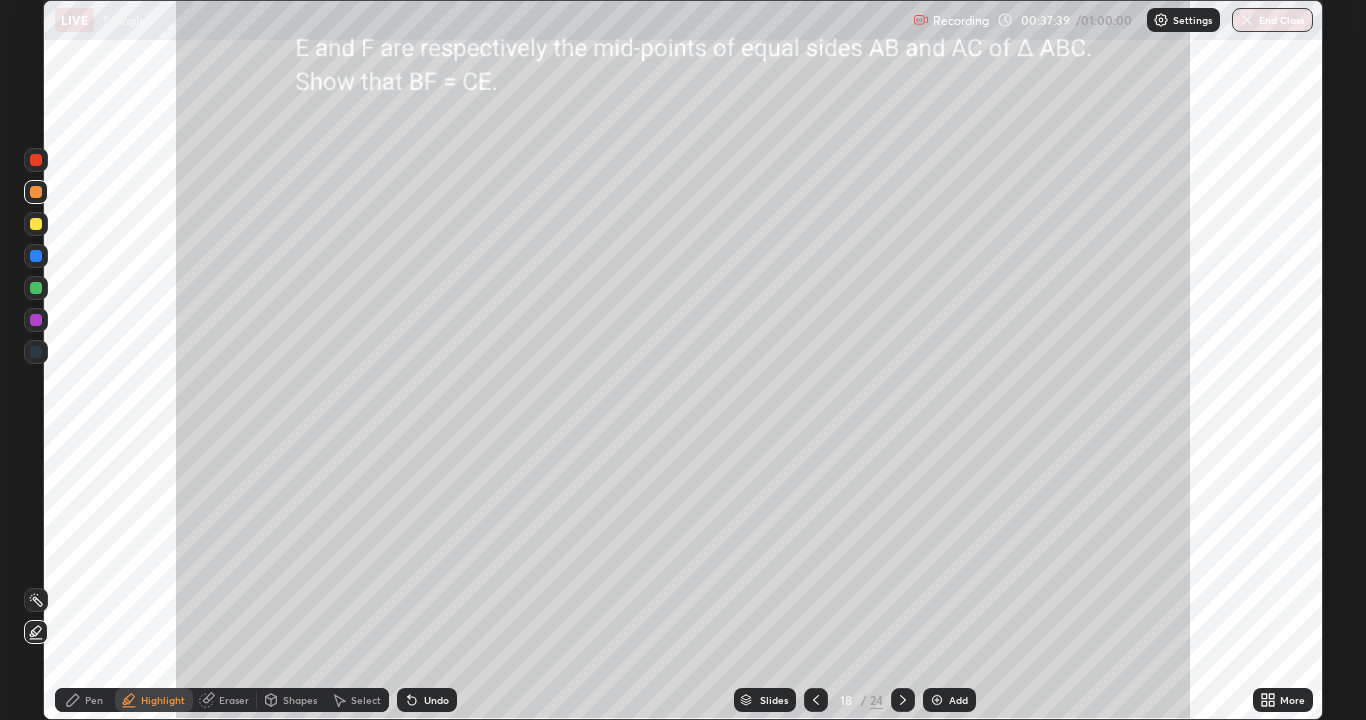 click 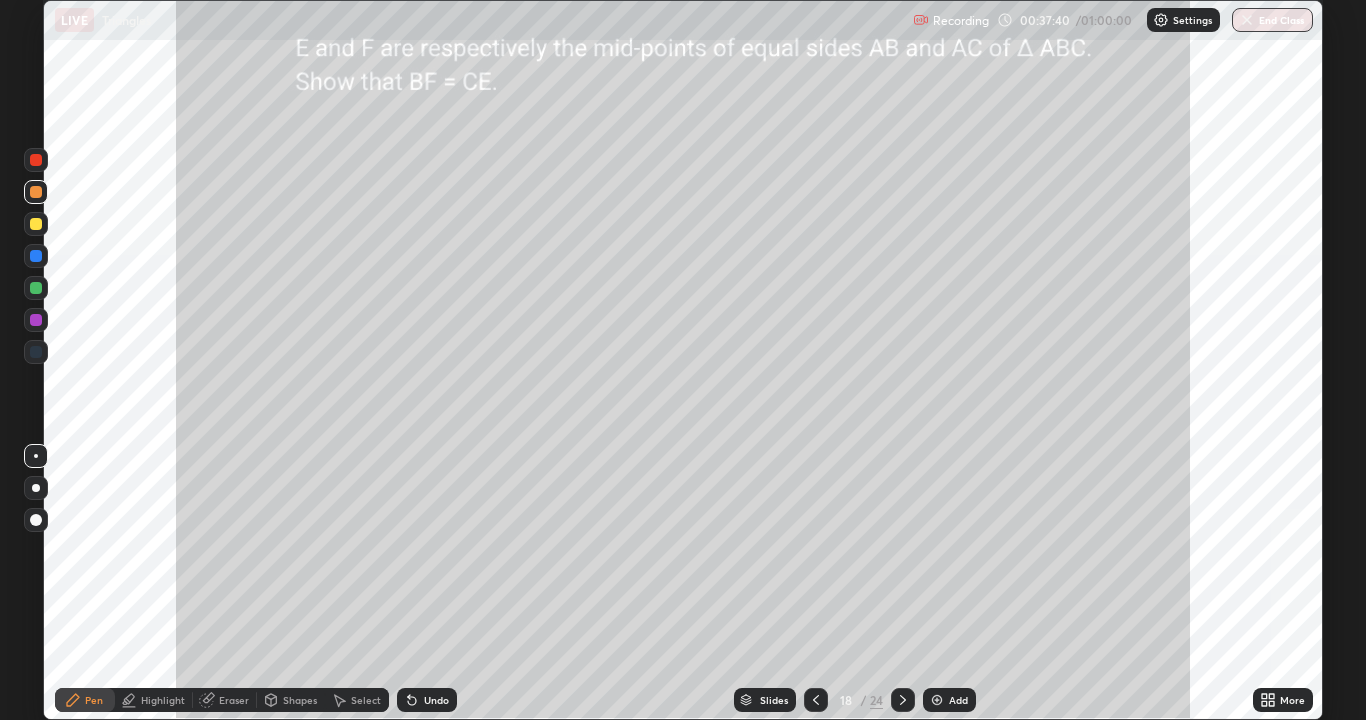 click on "Highlight" at bounding box center [163, 700] 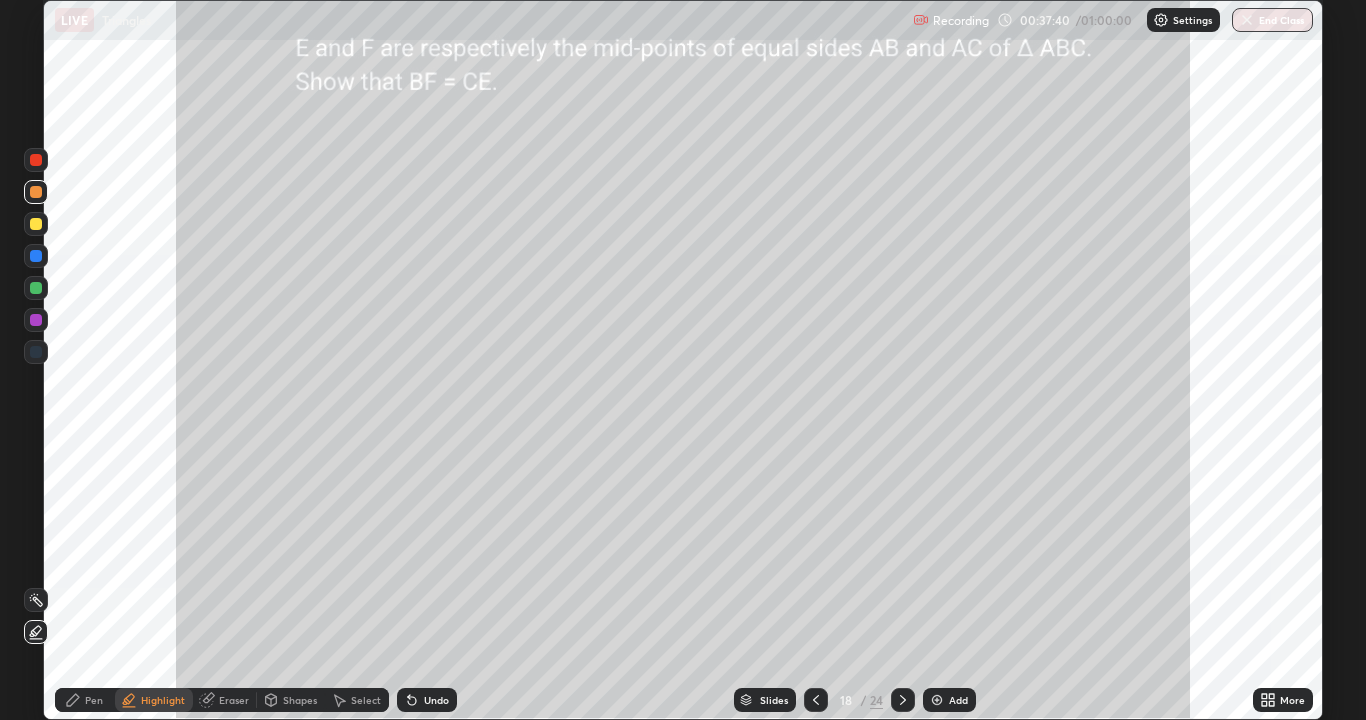 click 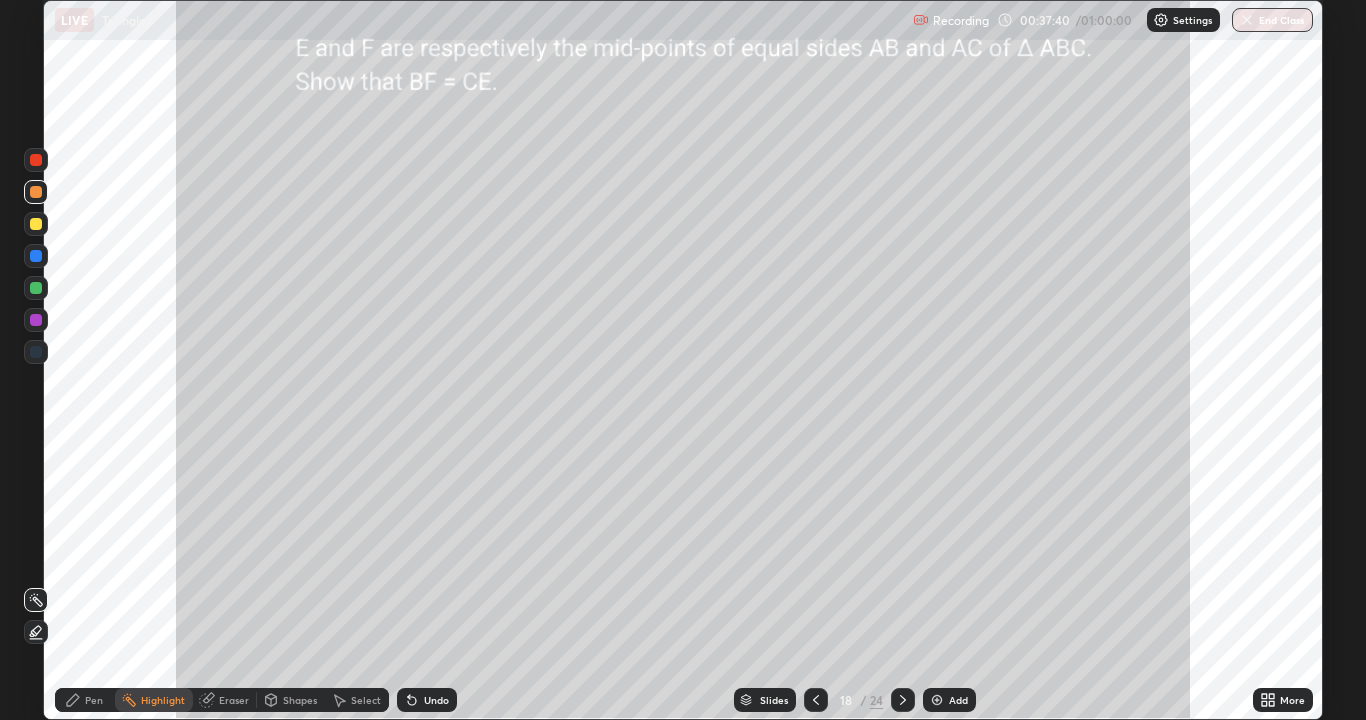 click on "Pen" at bounding box center [94, 700] 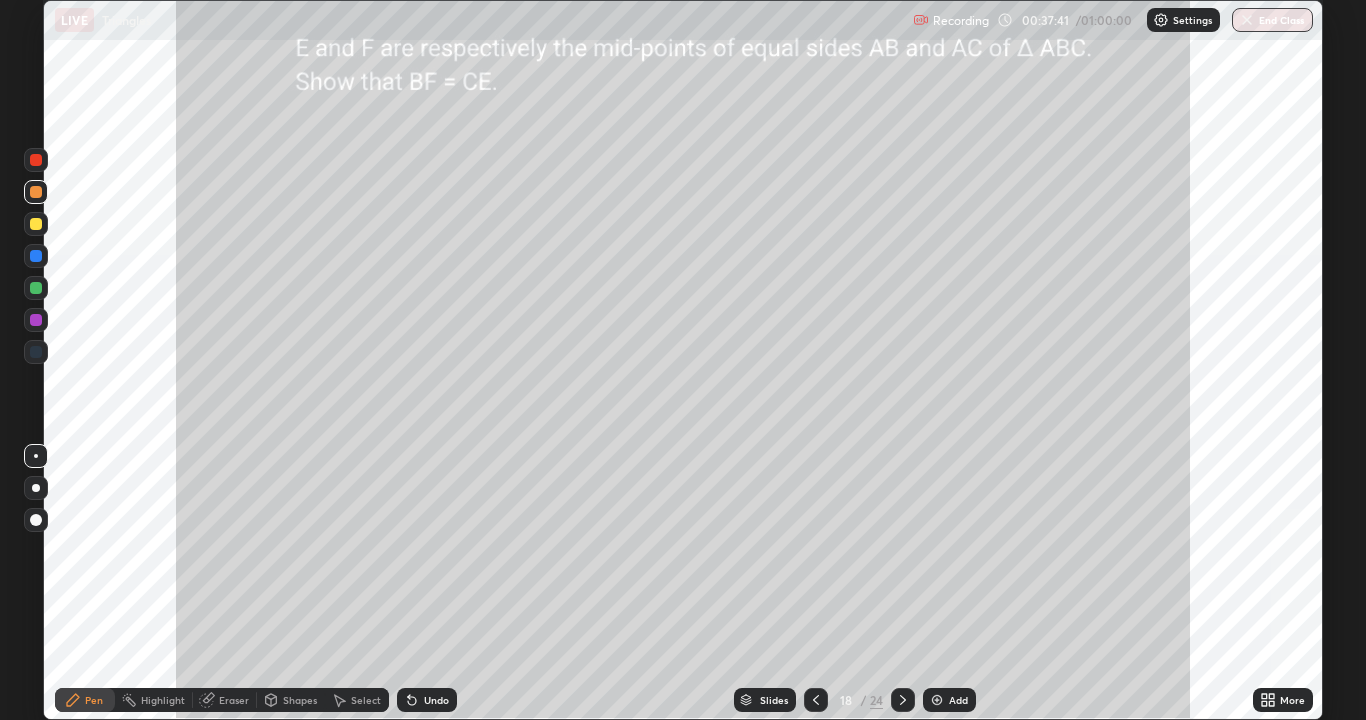 click at bounding box center [36, 352] 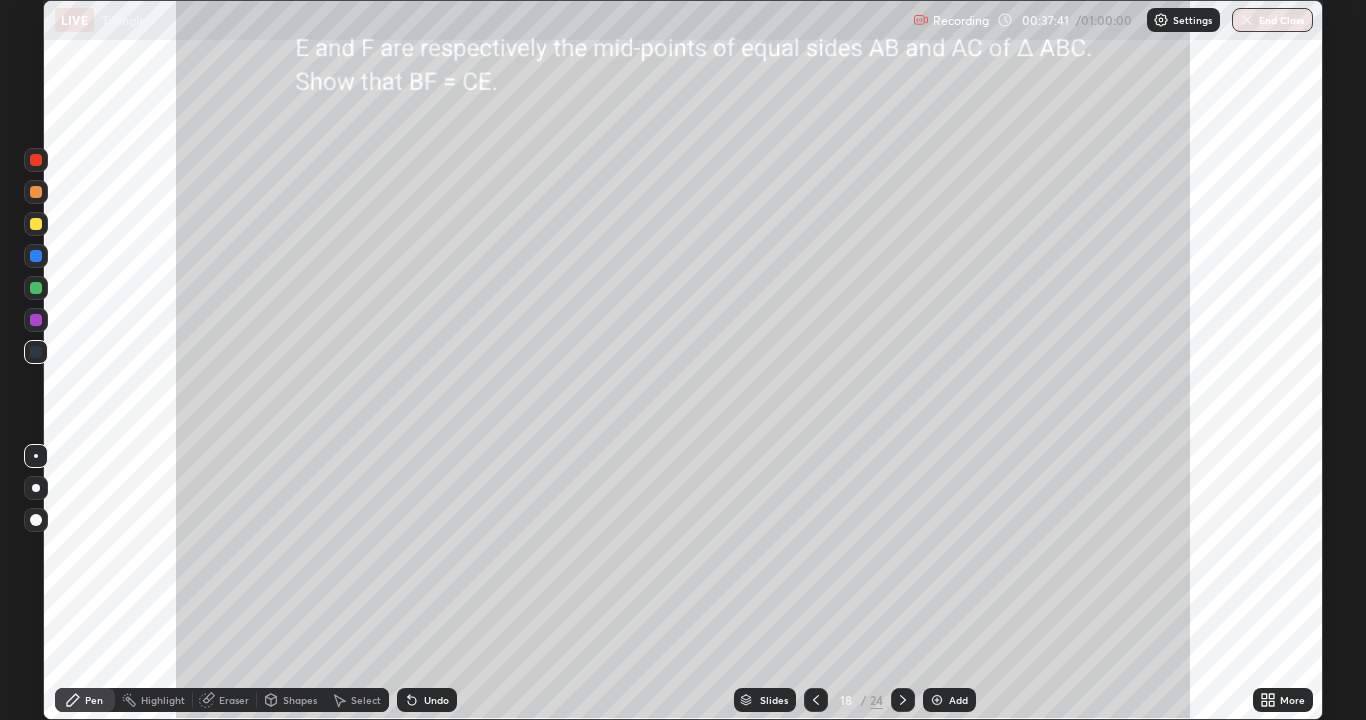 click at bounding box center [36, 320] 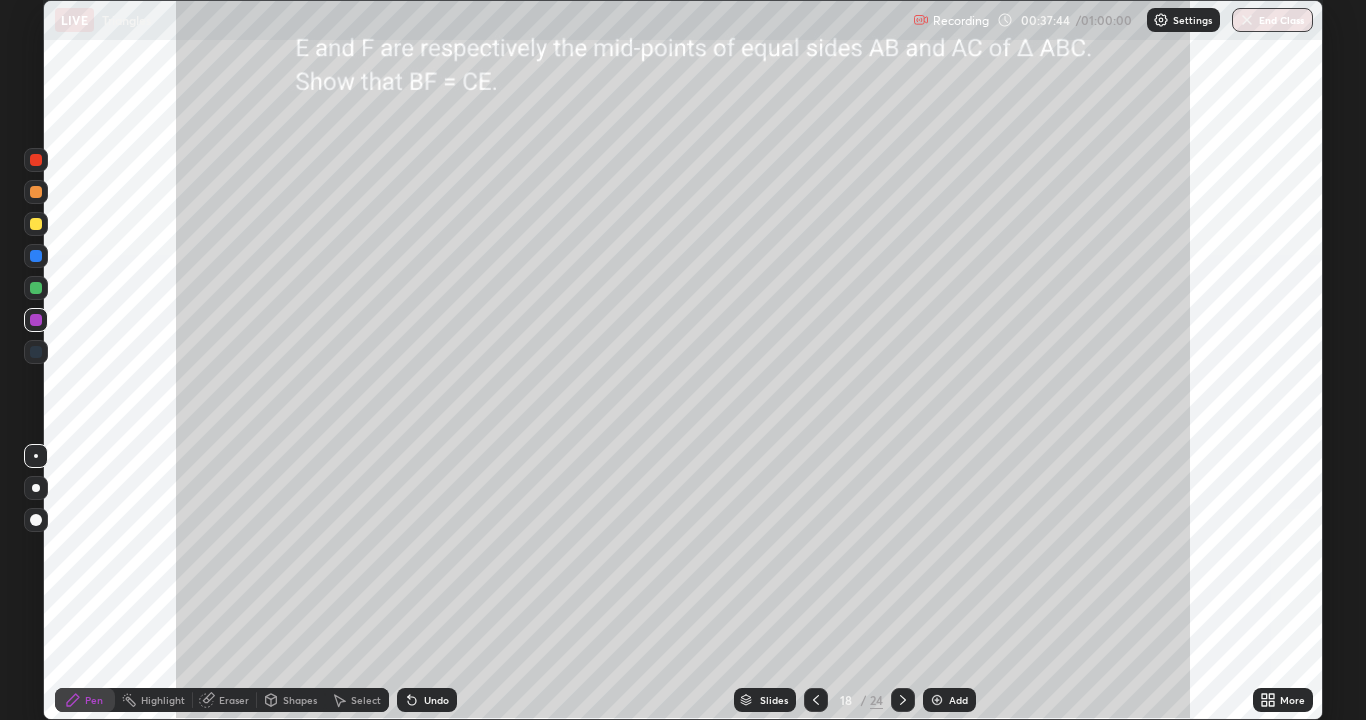click on "Undo" at bounding box center [436, 700] 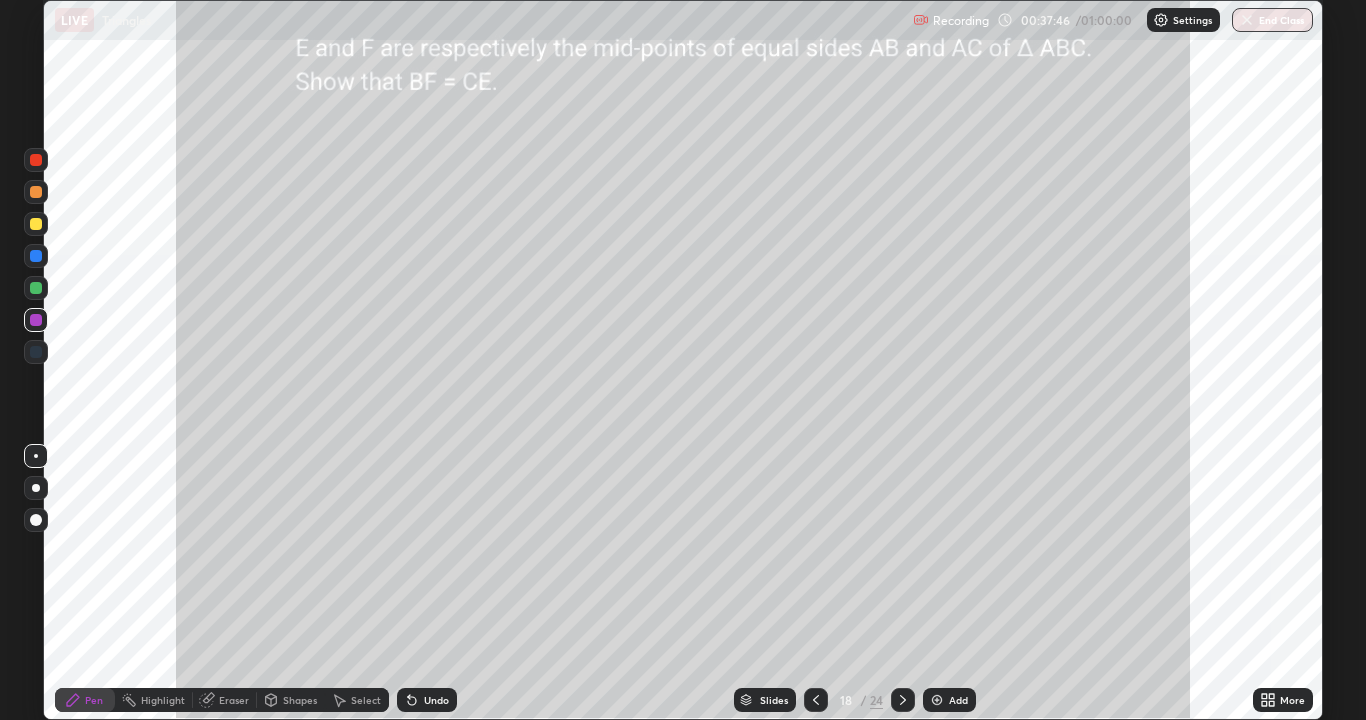 click on "Undo" at bounding box center [423, 700] 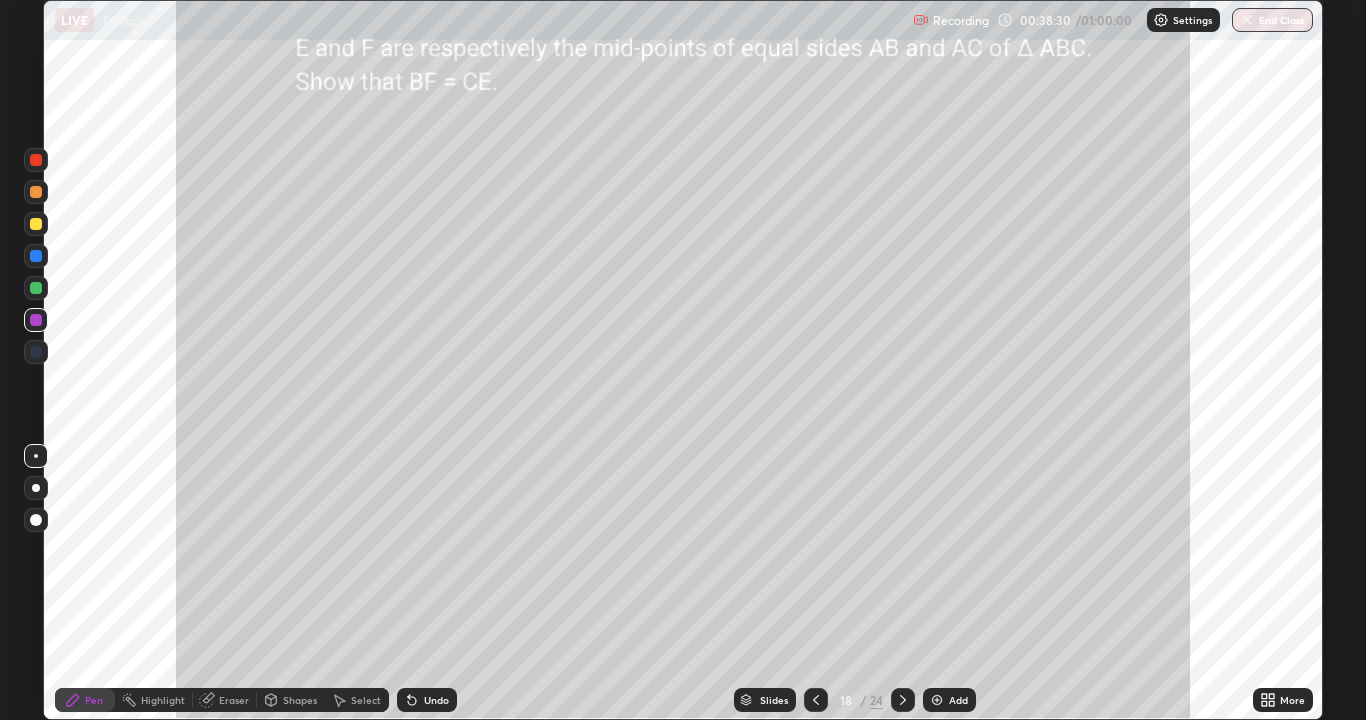 click at bounding box center (36, 224) 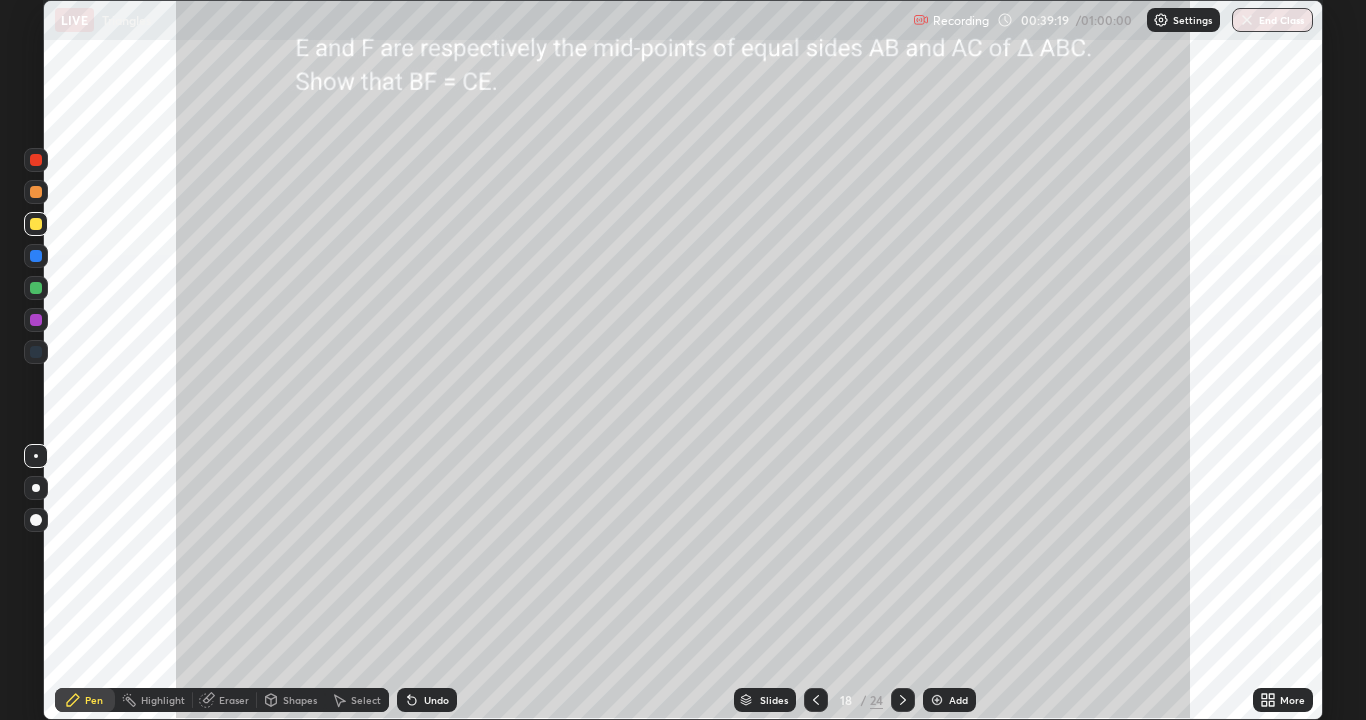 click on "Highlight" at bounding box center (154, 700) 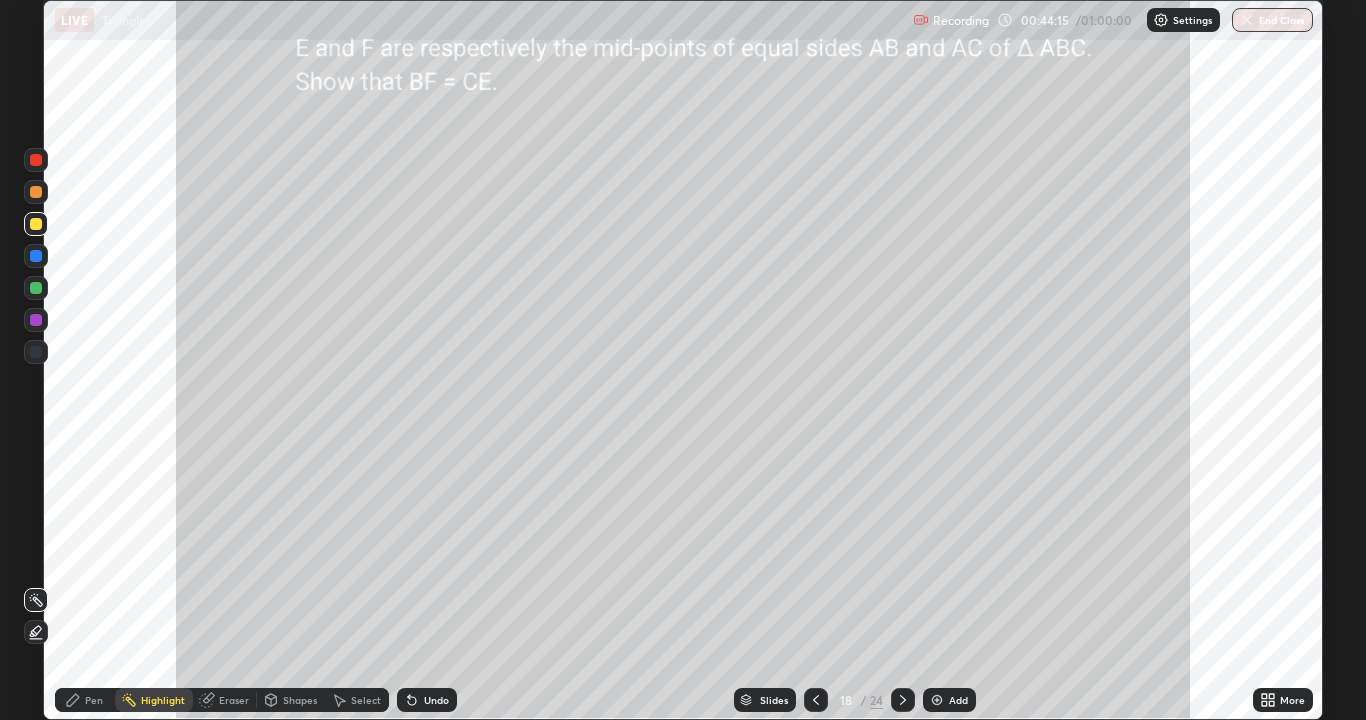 click 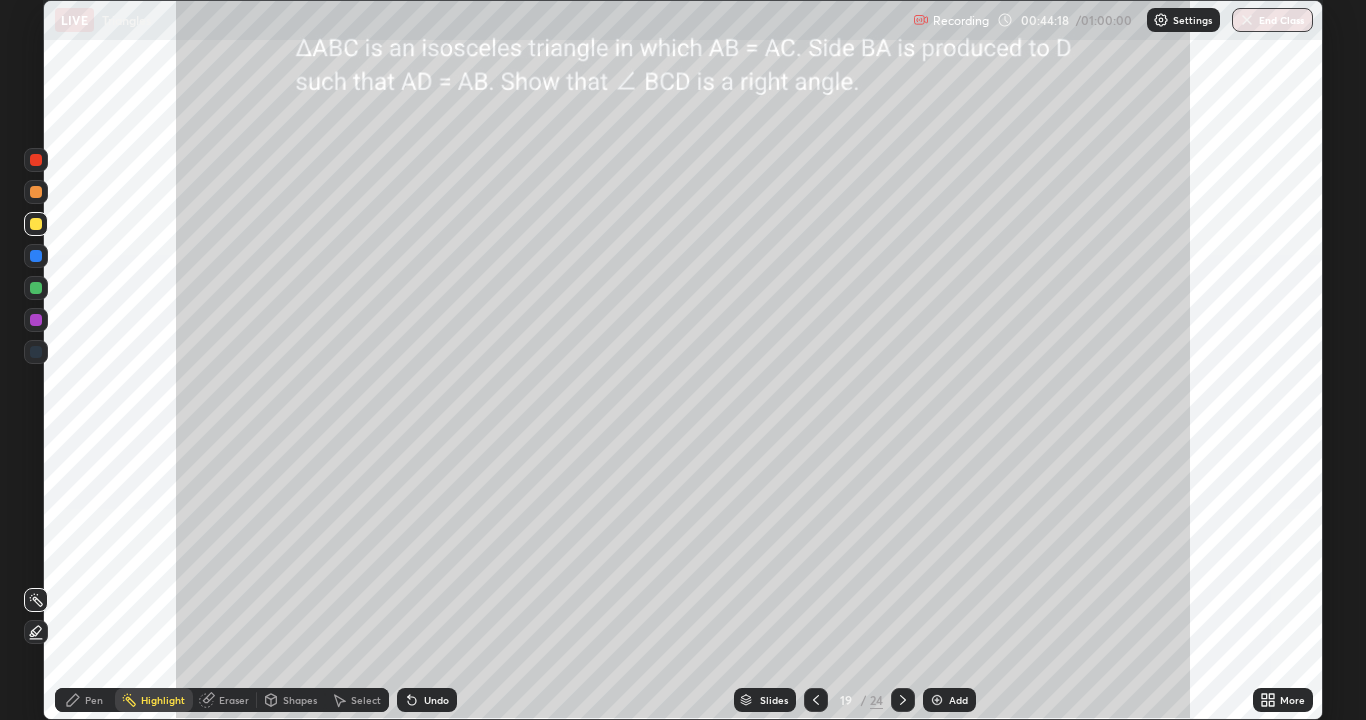 click at bounding box center [36, 224] 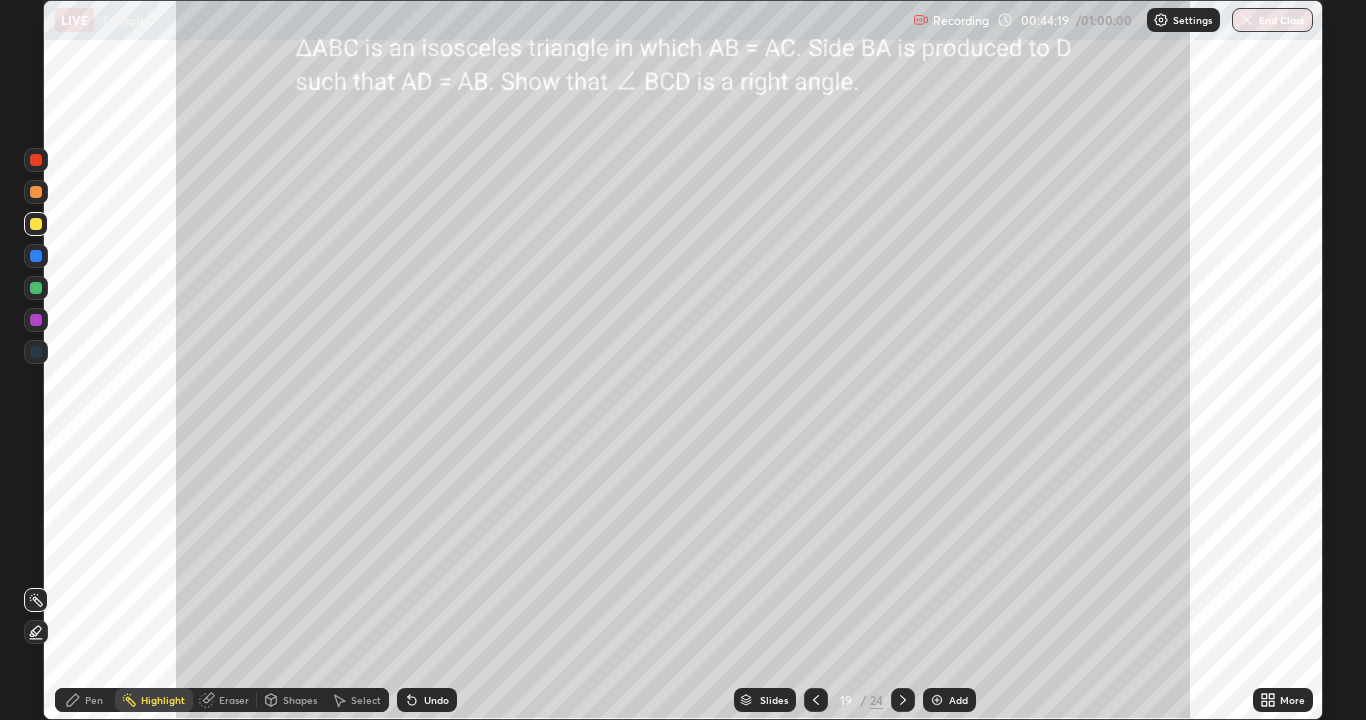 click on "Shapes" at bounding box center (300, 700) 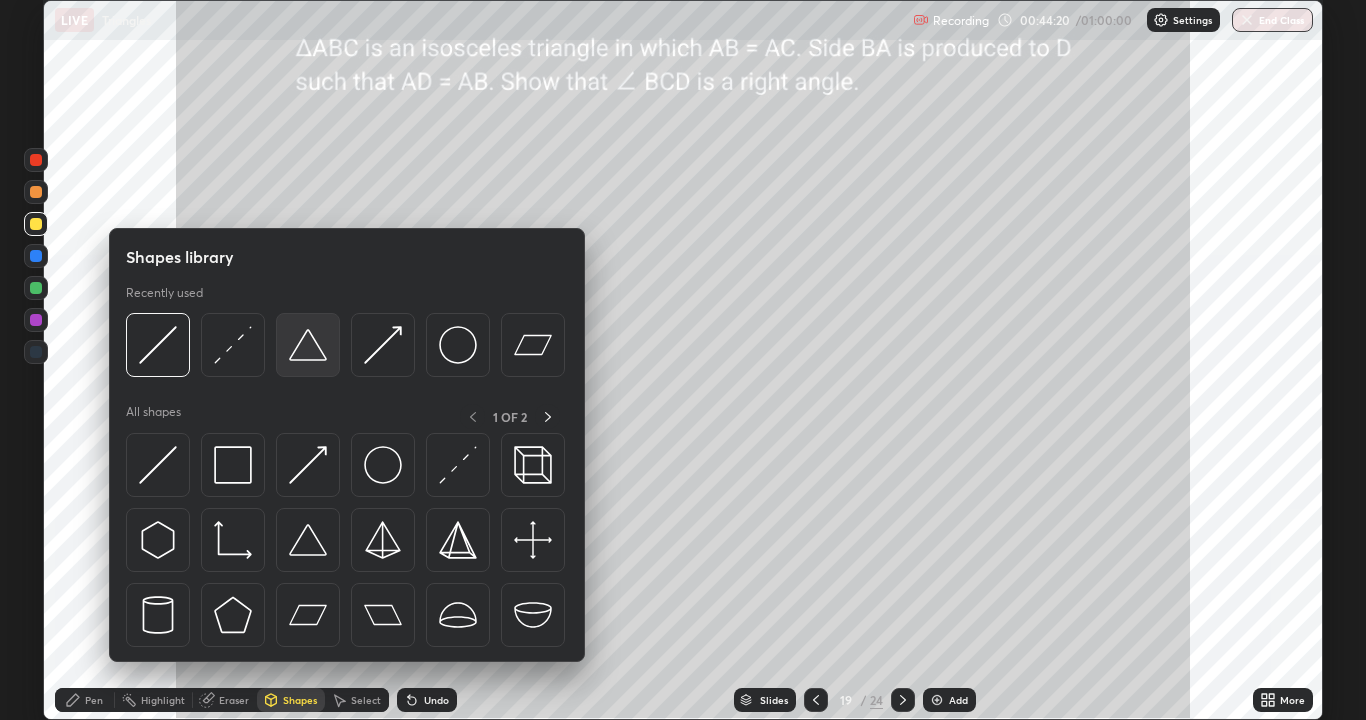 click at bounding box center (308, 345) 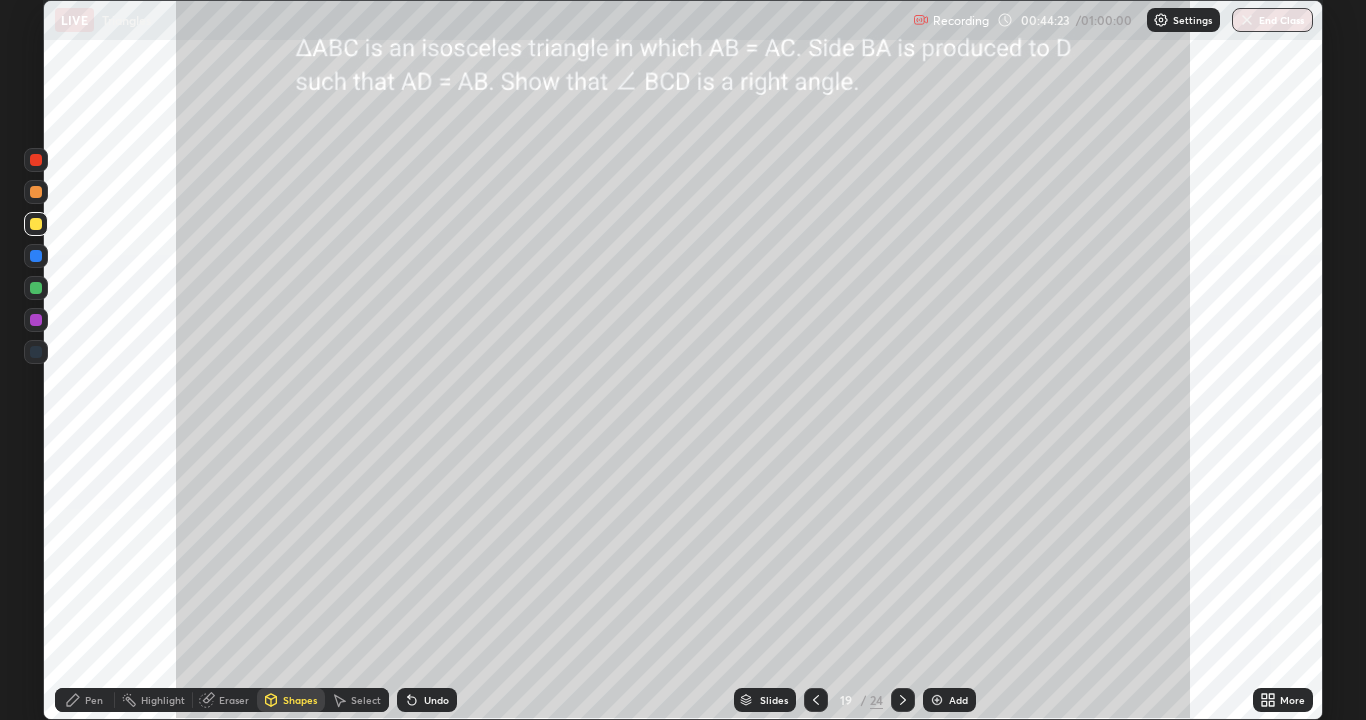 click on "Pen" at bounding box center [85, 700] 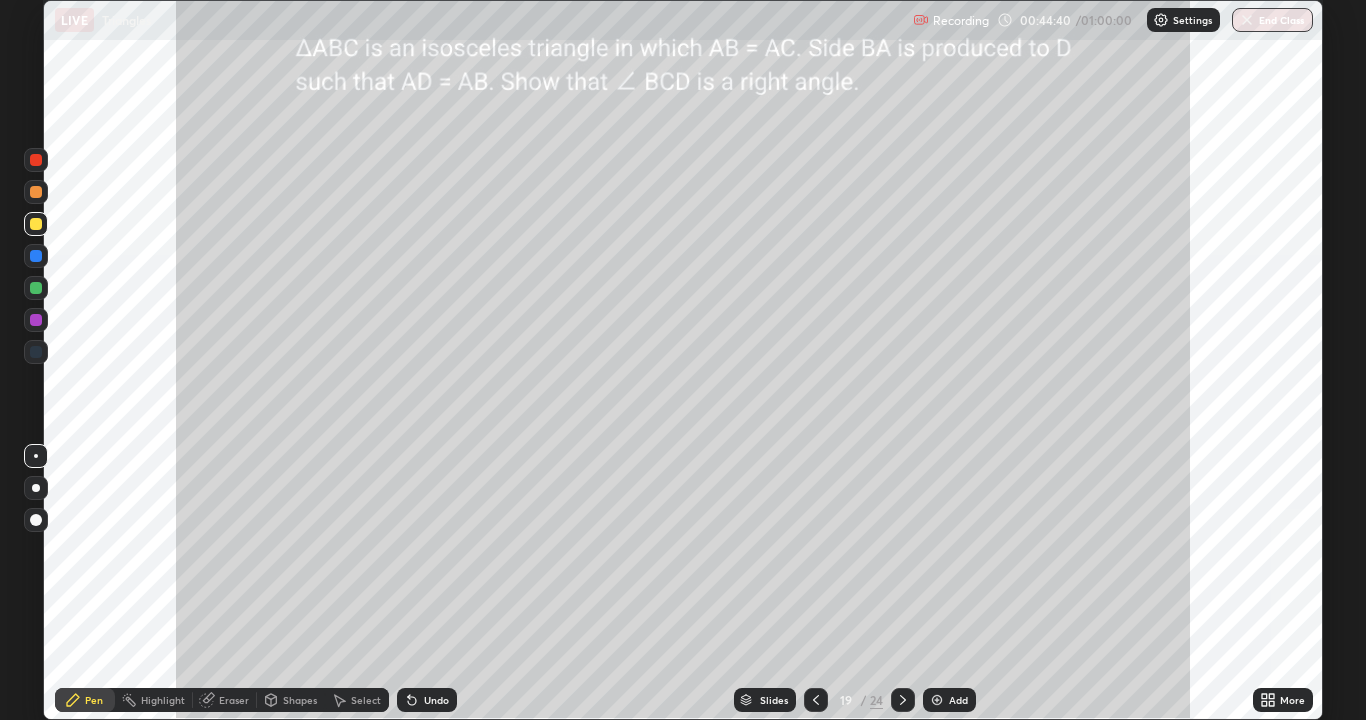 click on "Undo" at bounding box center (427, 700) 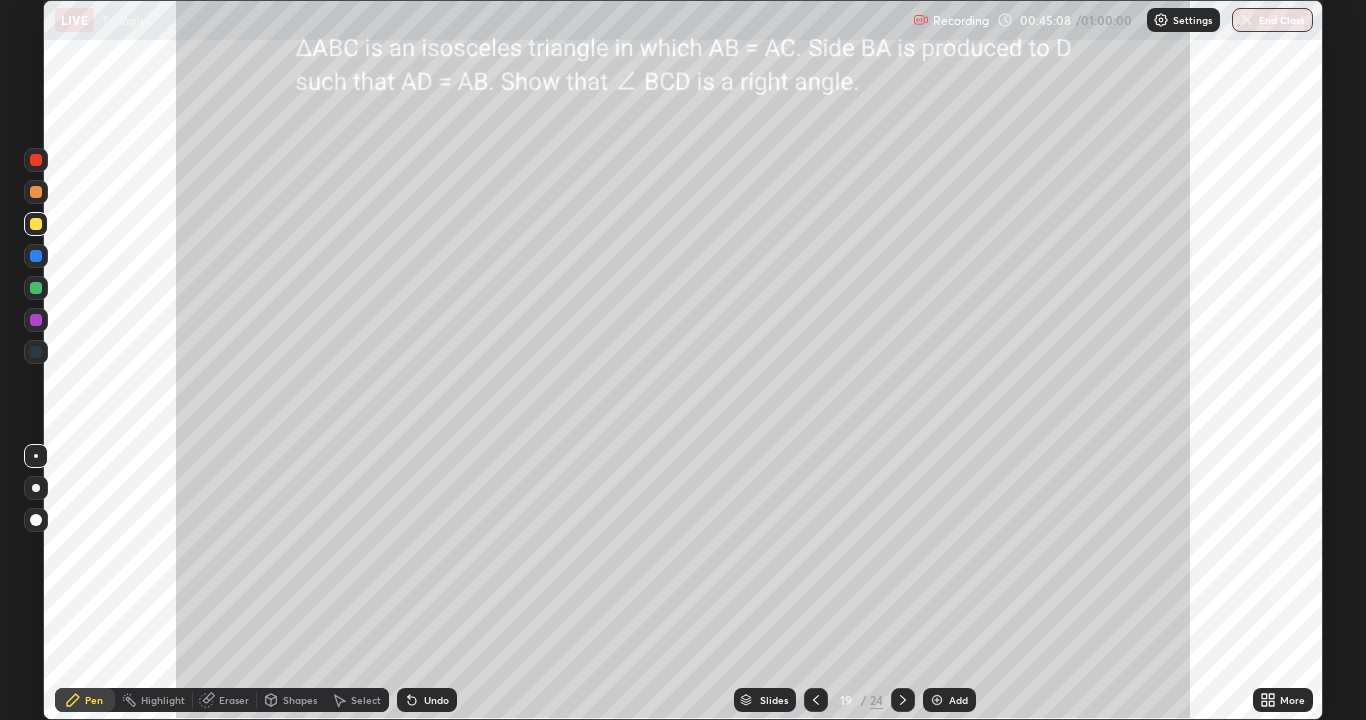 click on "Highlight" at bounding box center (163, 700) 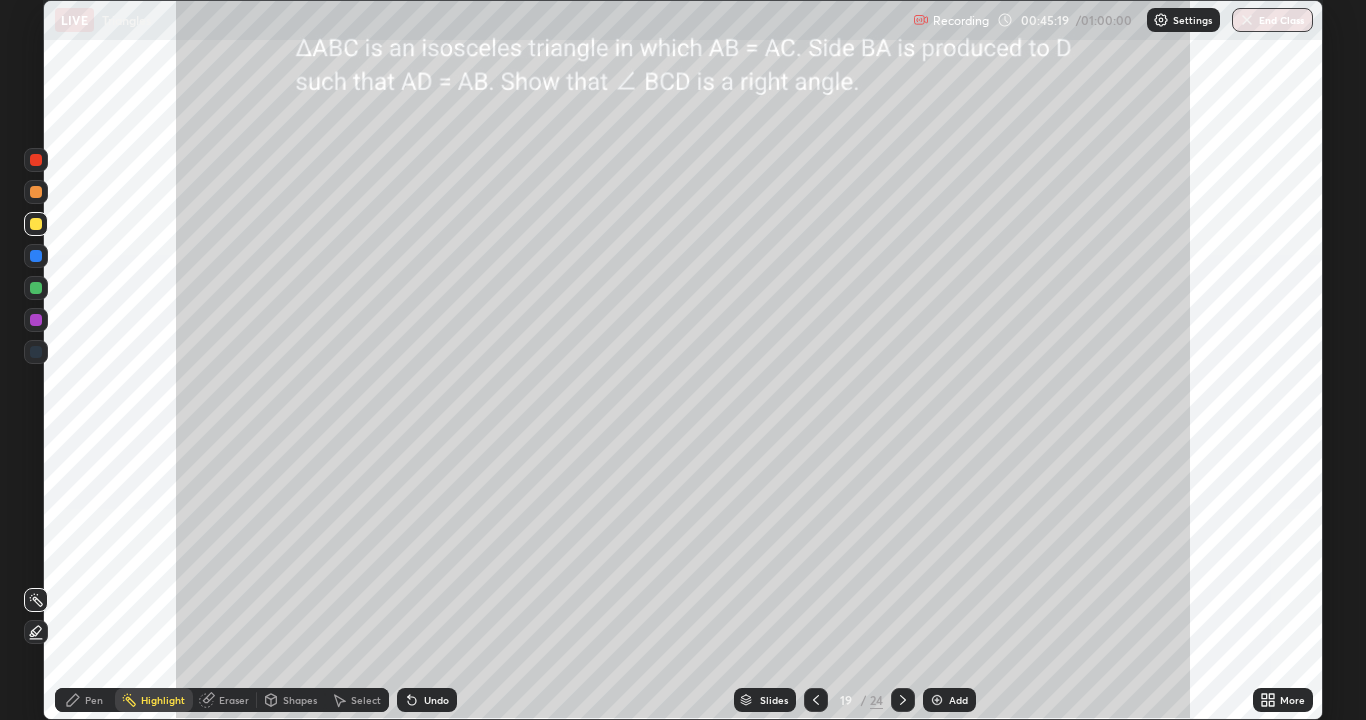 click on "Select" at bounding box center (366, 700) 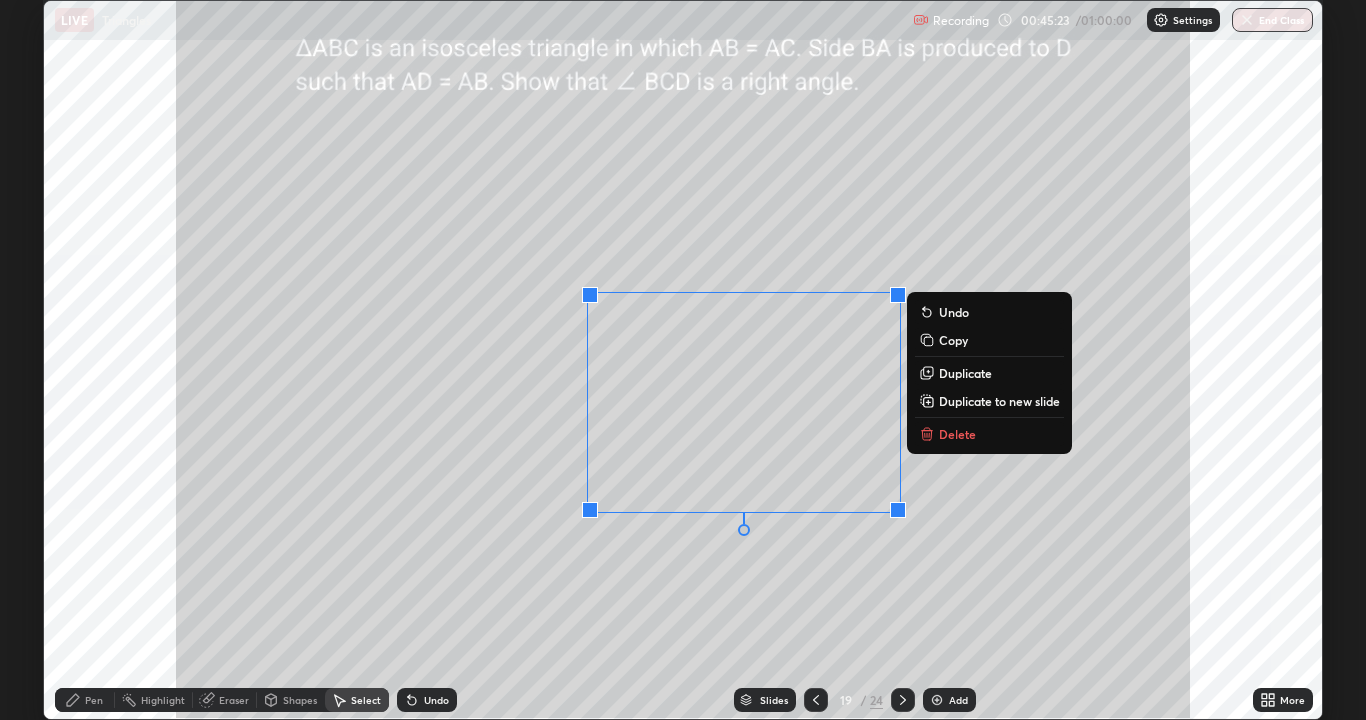 click on "0 ° Undo Copy Duplicate Duplicate to new slide Delete" at bounding box center [683, 360] 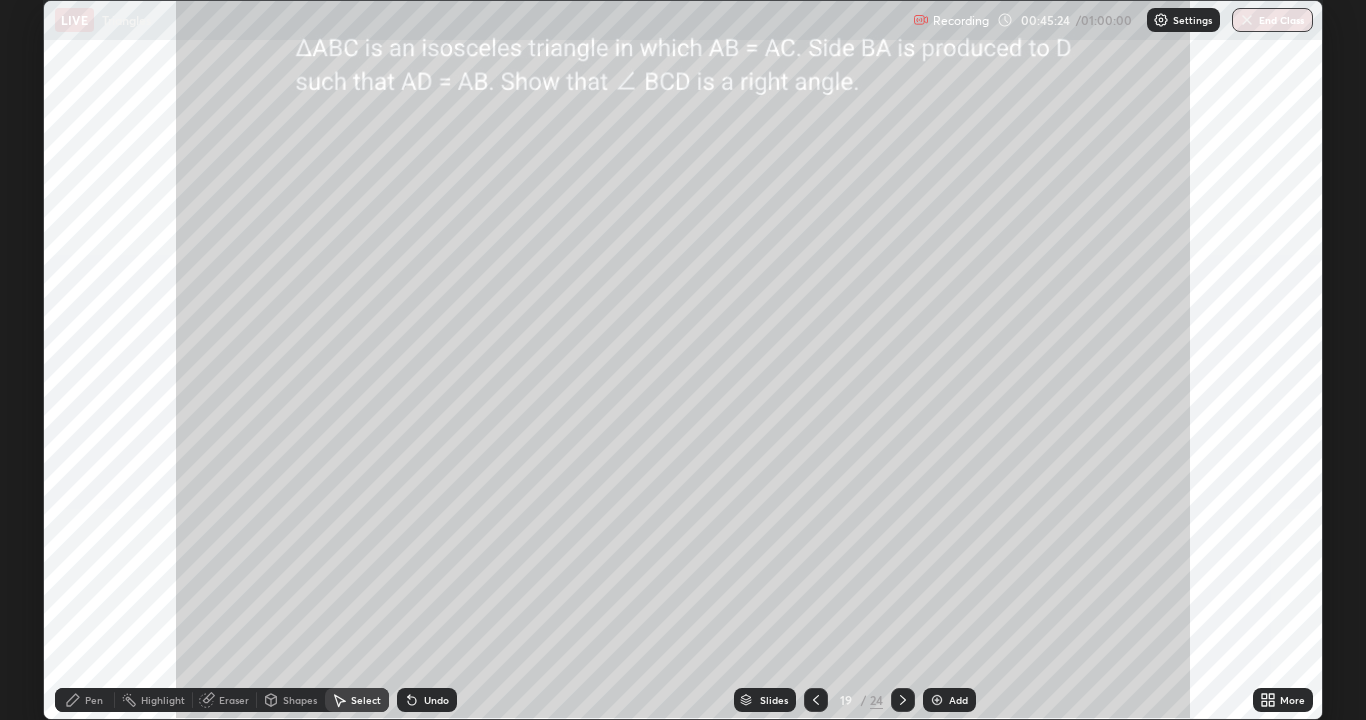 click on "Shapes" at bounding box center [300, 700] 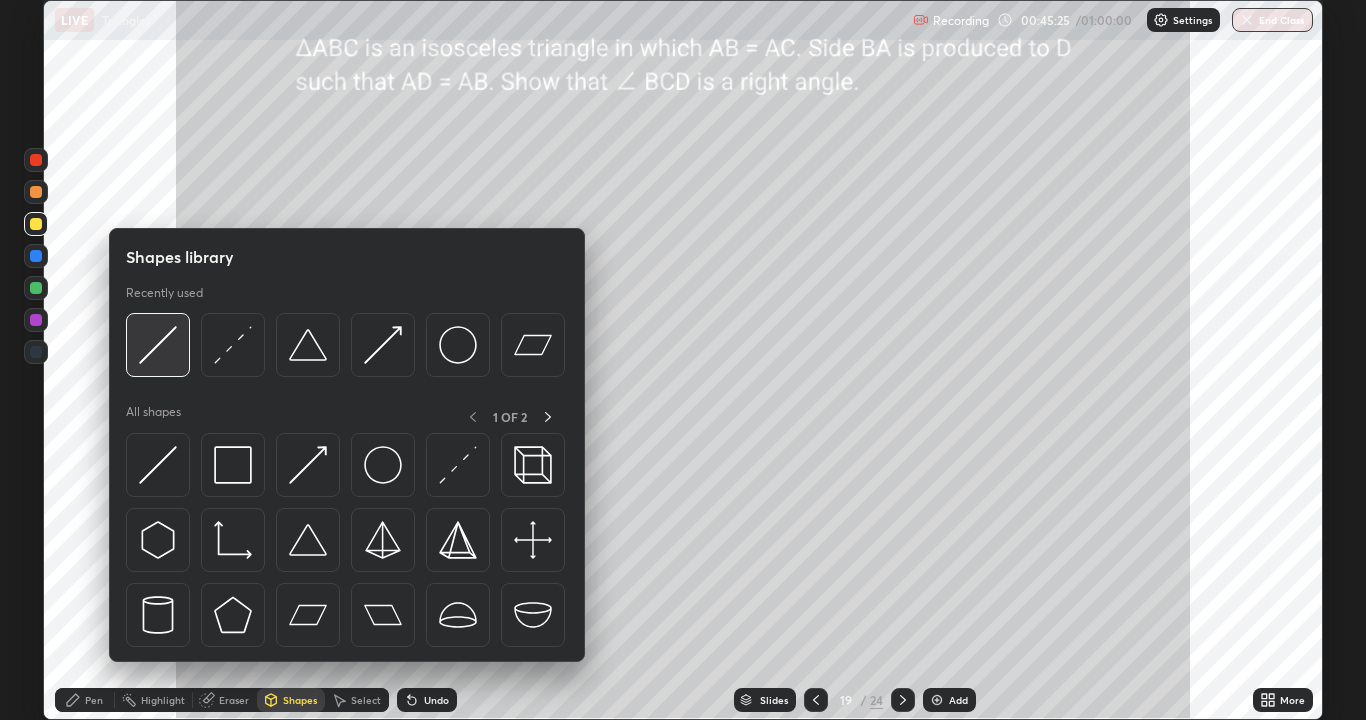 click at bounding box center (158, 345) 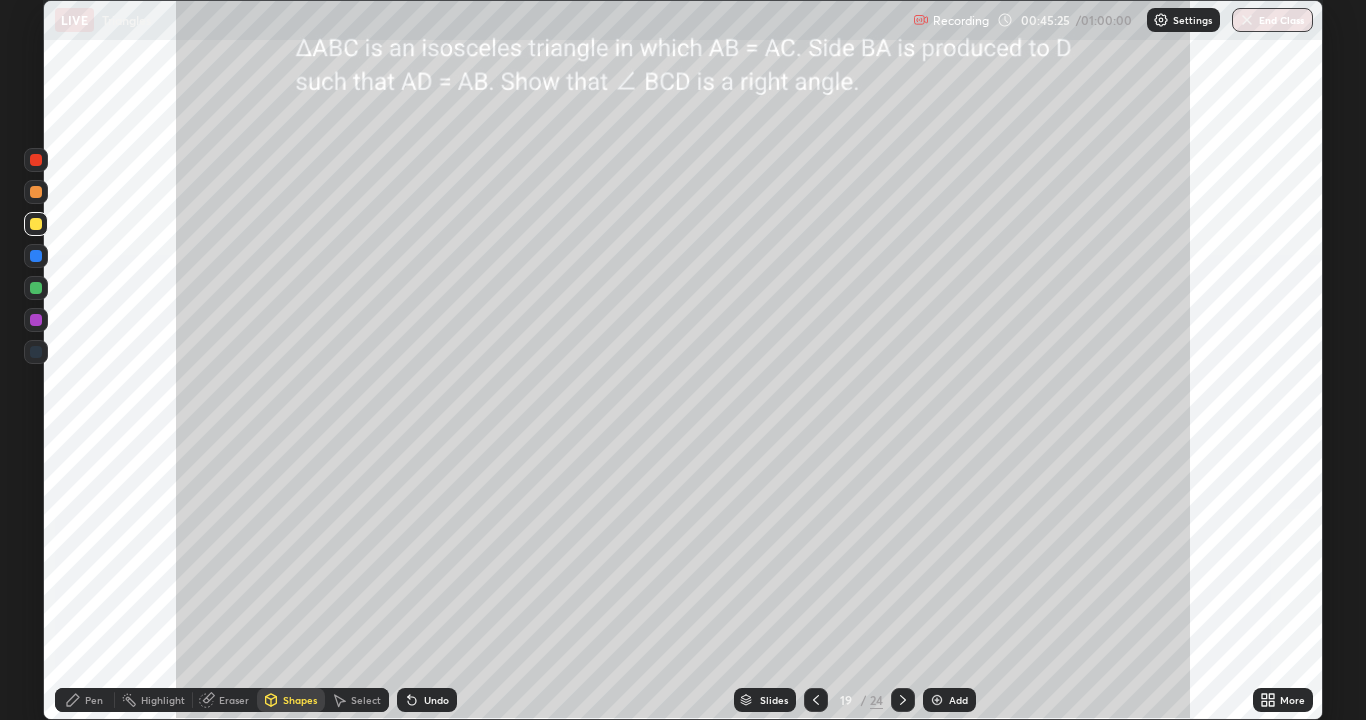 click at bounding box center [36, 288] 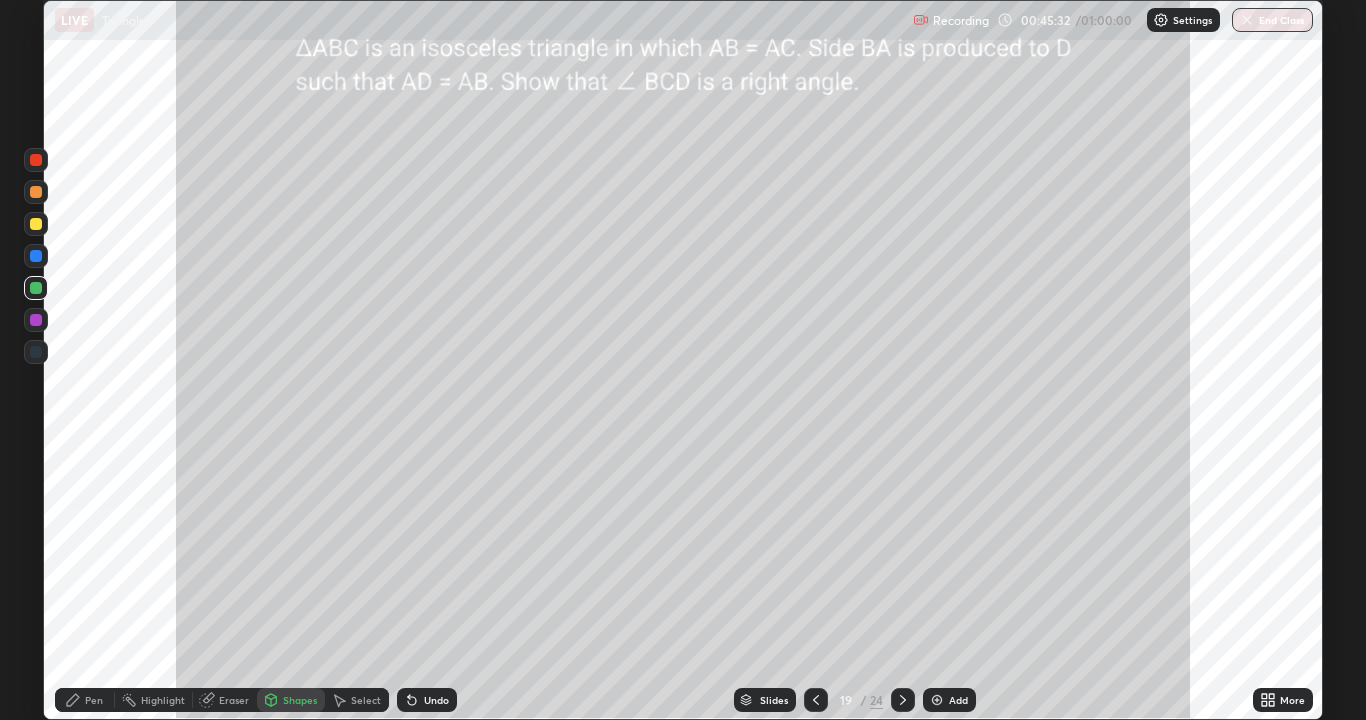 click on "Pen" at bounding box center (94, 700) 